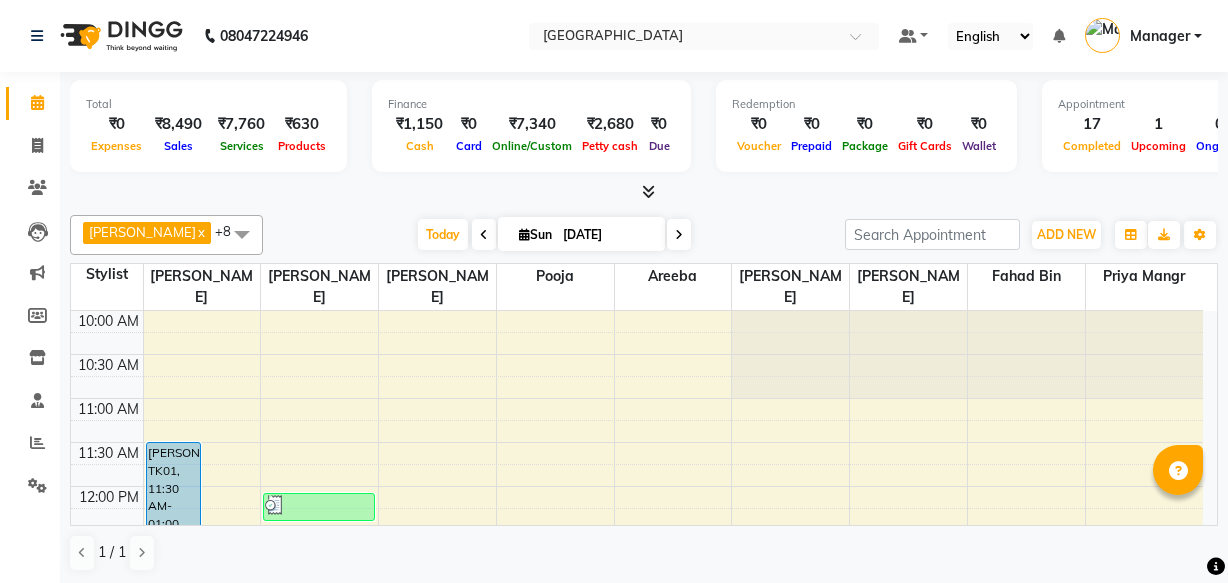 scroll, scrollTop: 0, scrollLeft: 0, axis: both 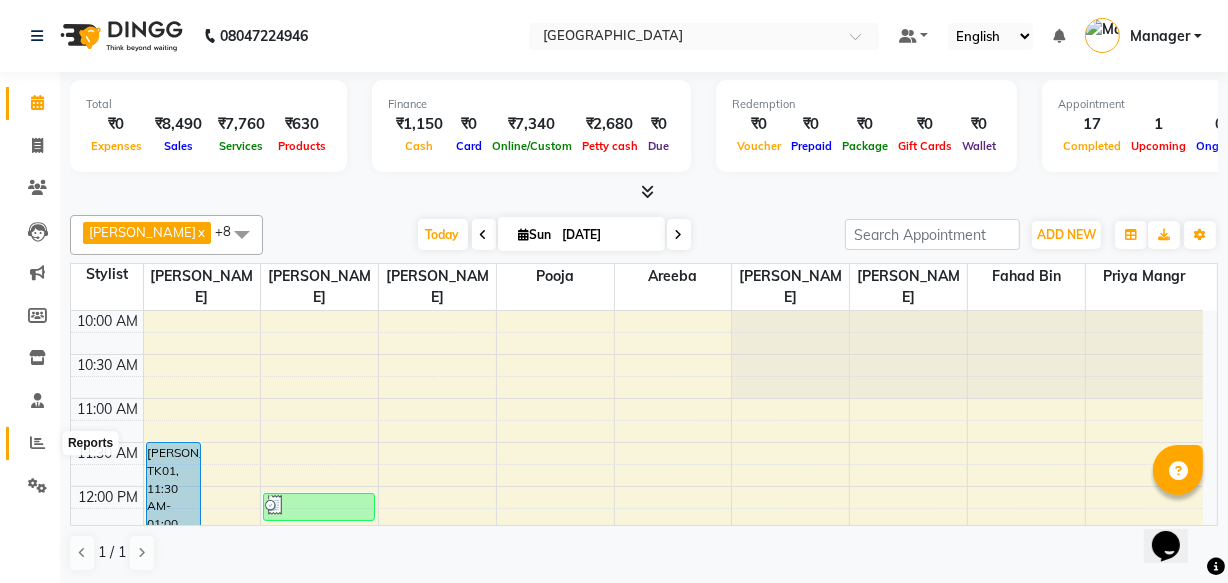 click 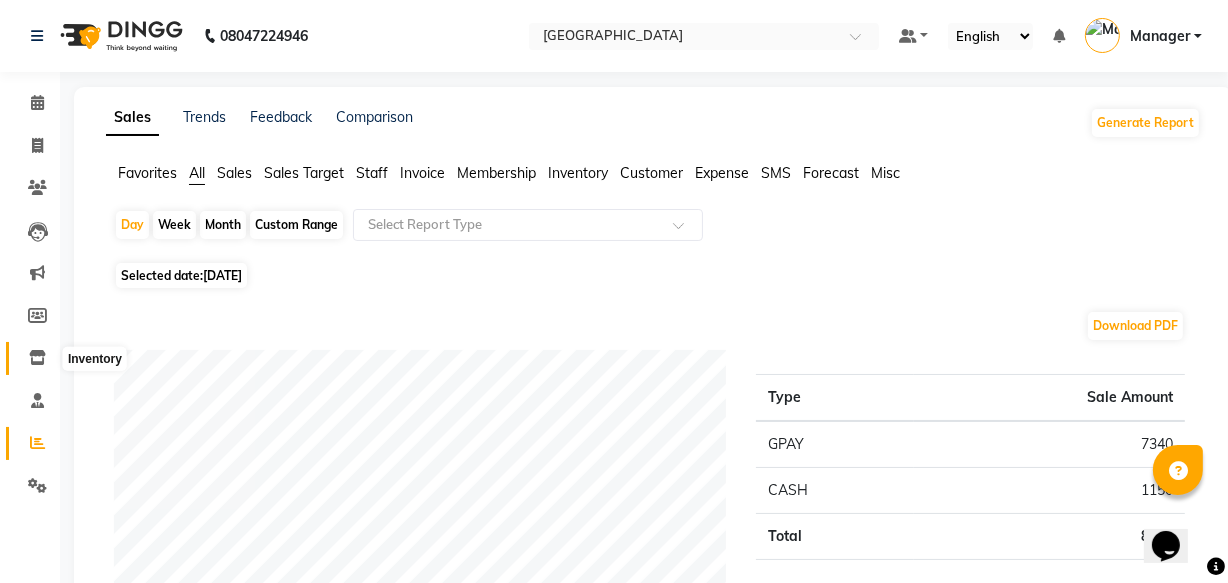 click 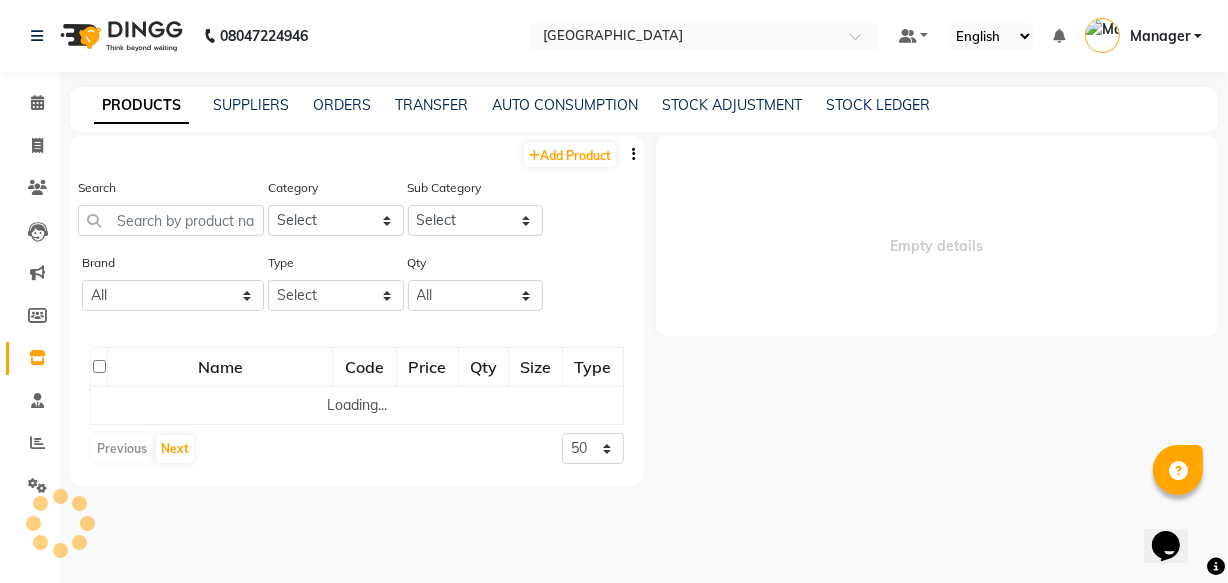 select 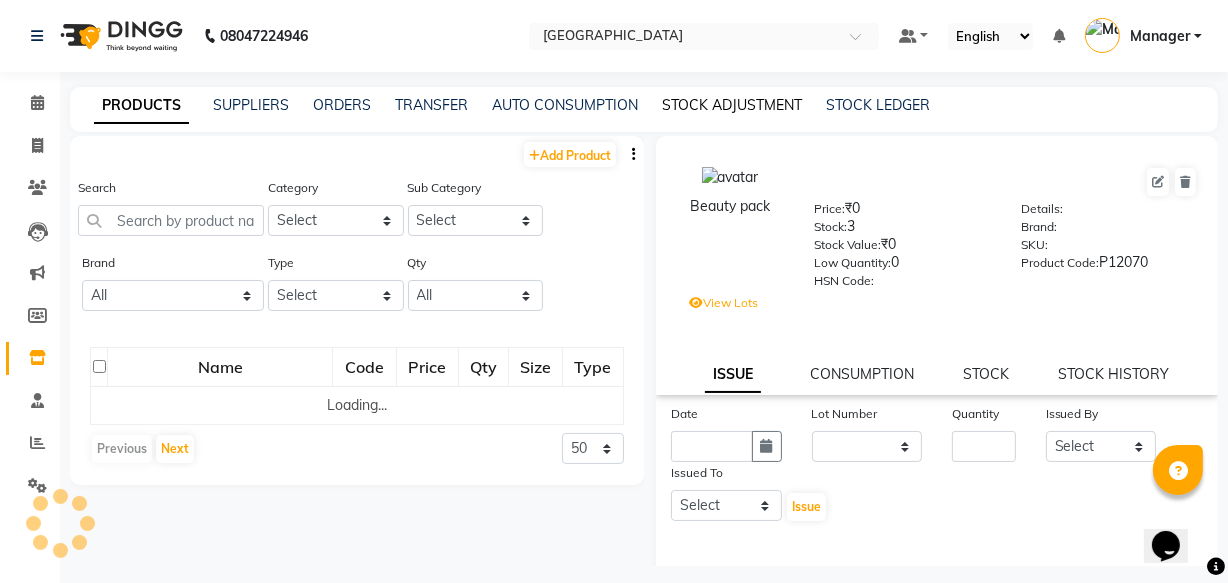 click on "STOCK ADJUSTMENT" 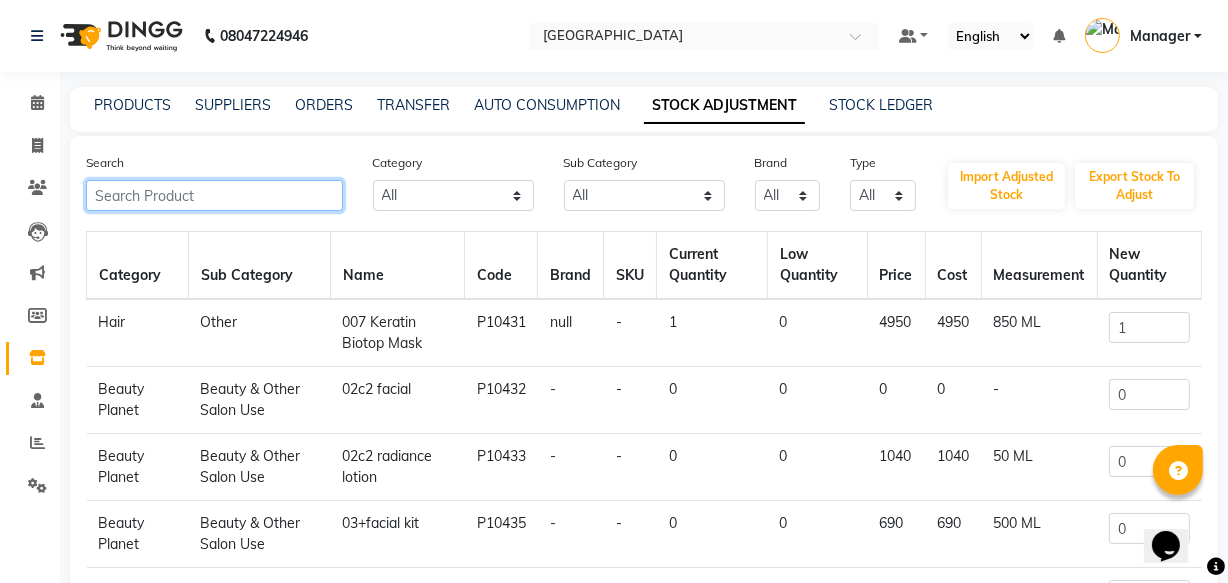 click 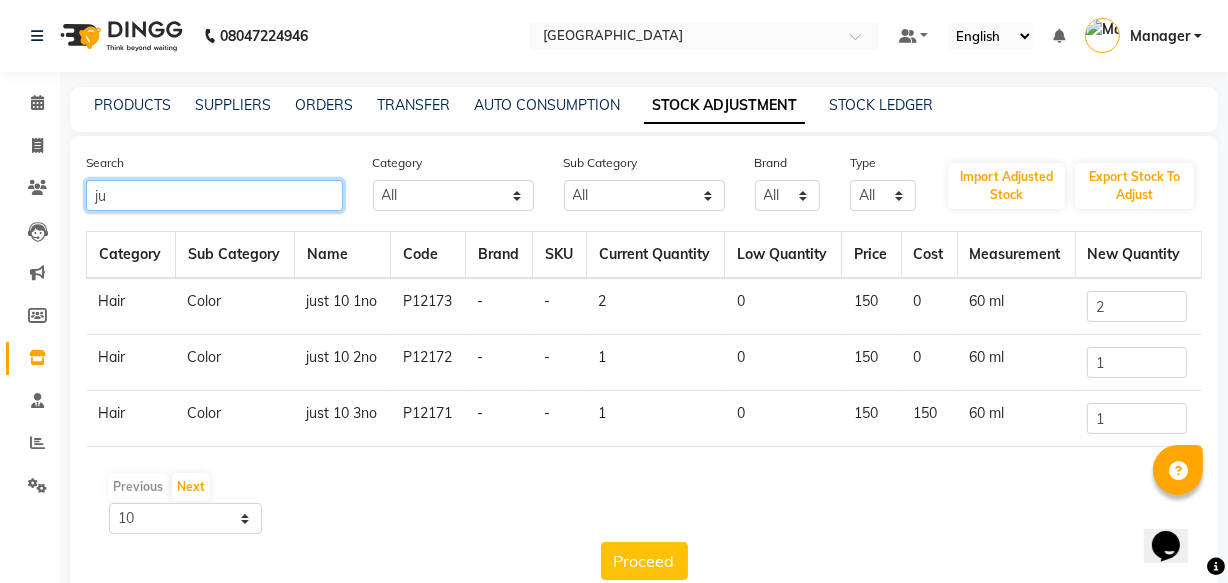 click on "ju" 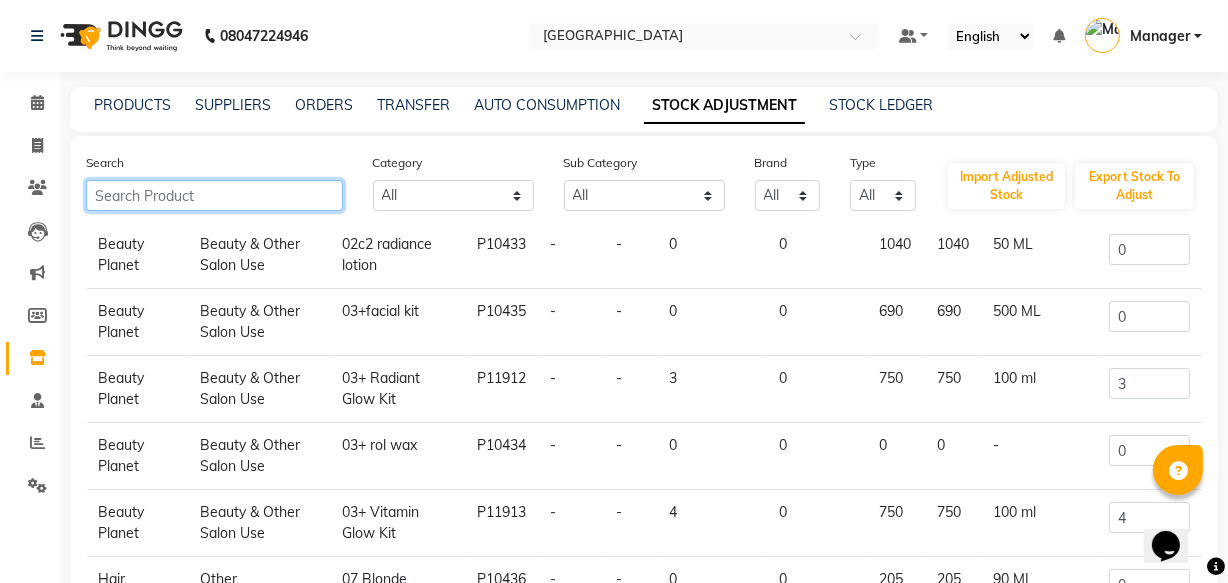 scroll, scrollTop: 220, scrollLeft: 0, axis: vertical 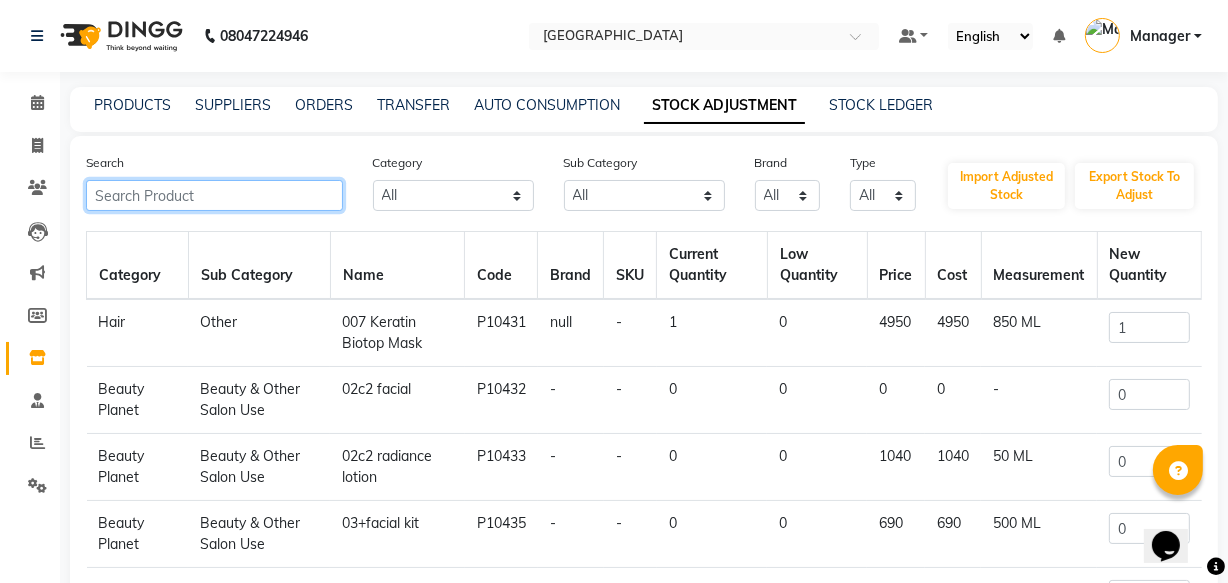 click 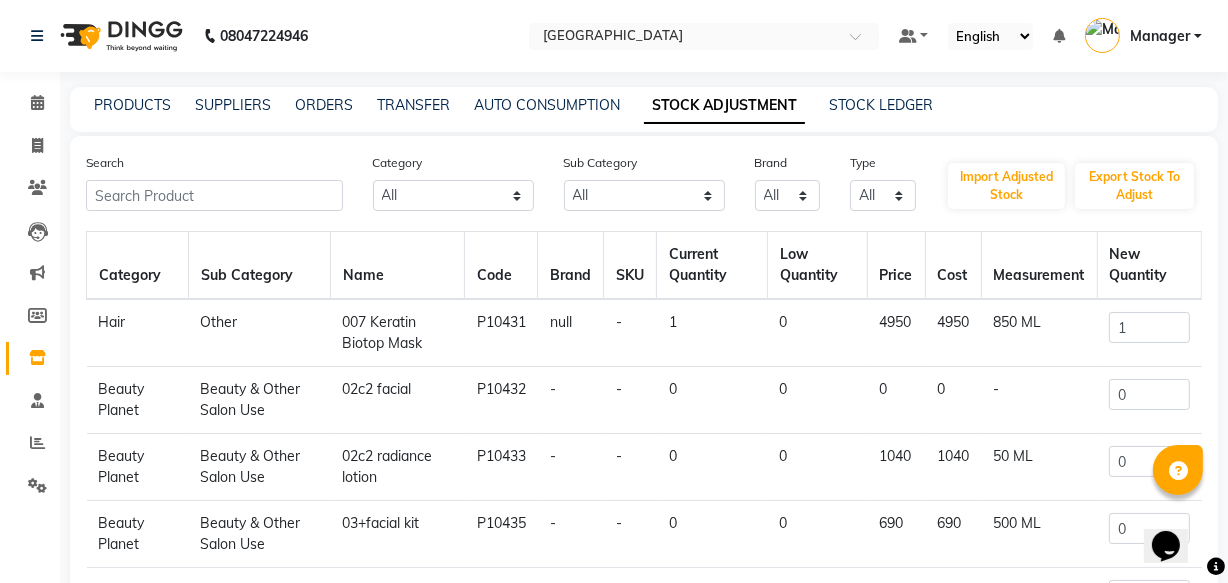 click on "-" 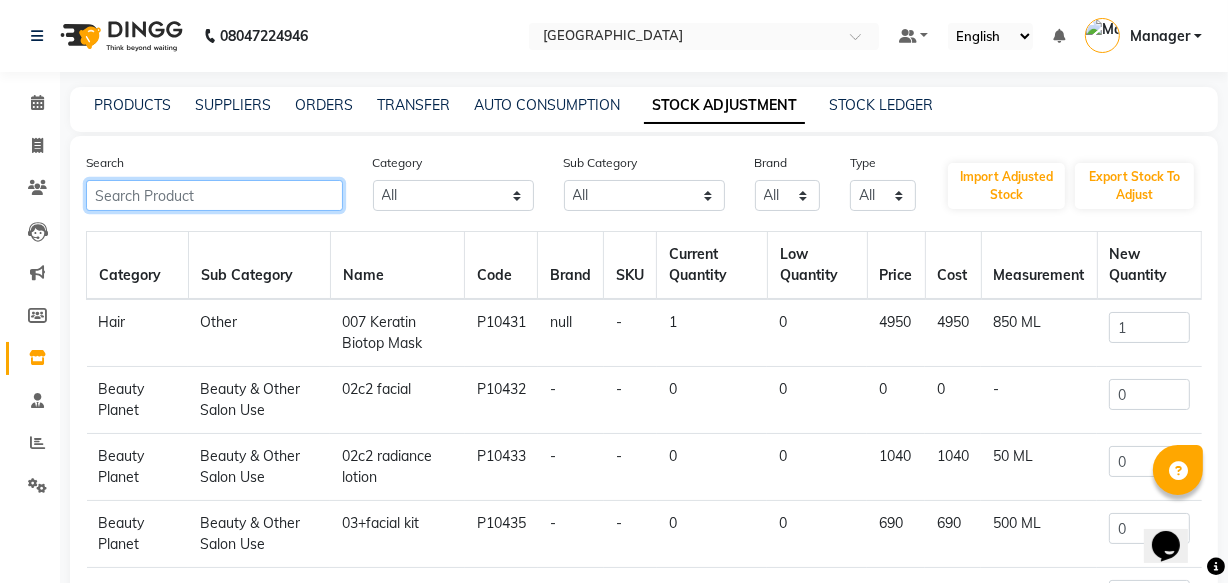 click 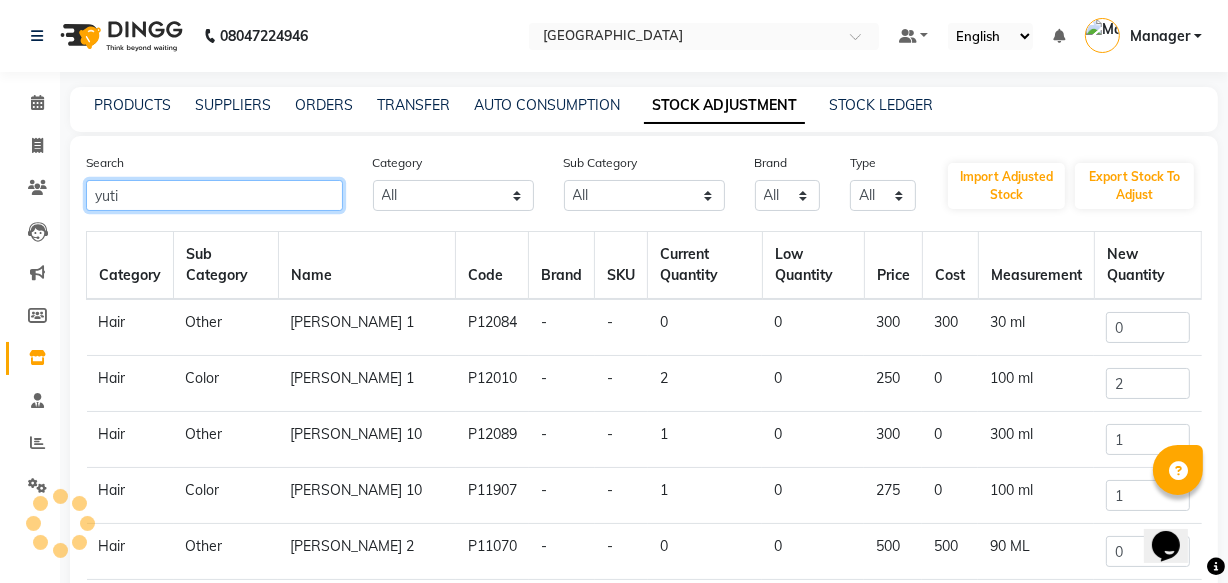 type on "yuti" 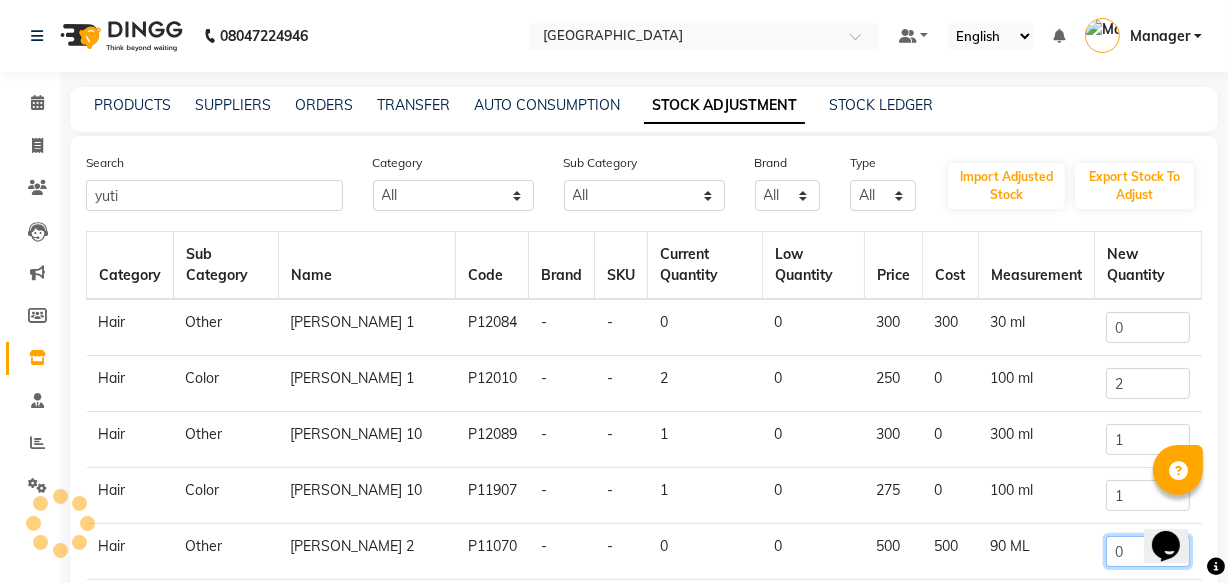 click on "0" 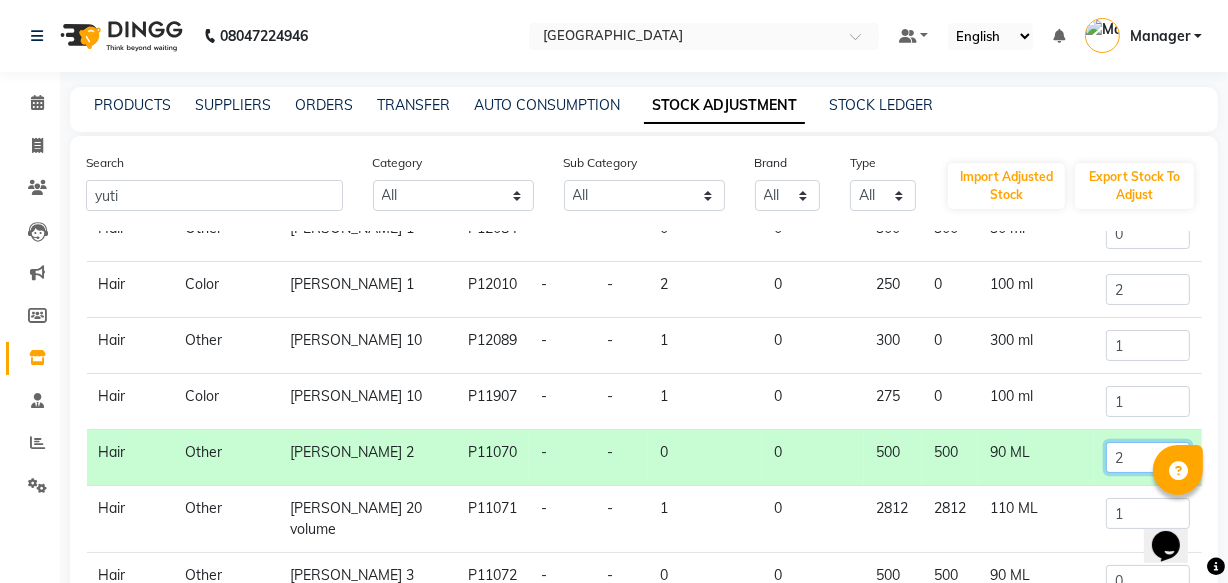 scroll, scrollTop: 165, scrollLeft: 0, axis: vertical 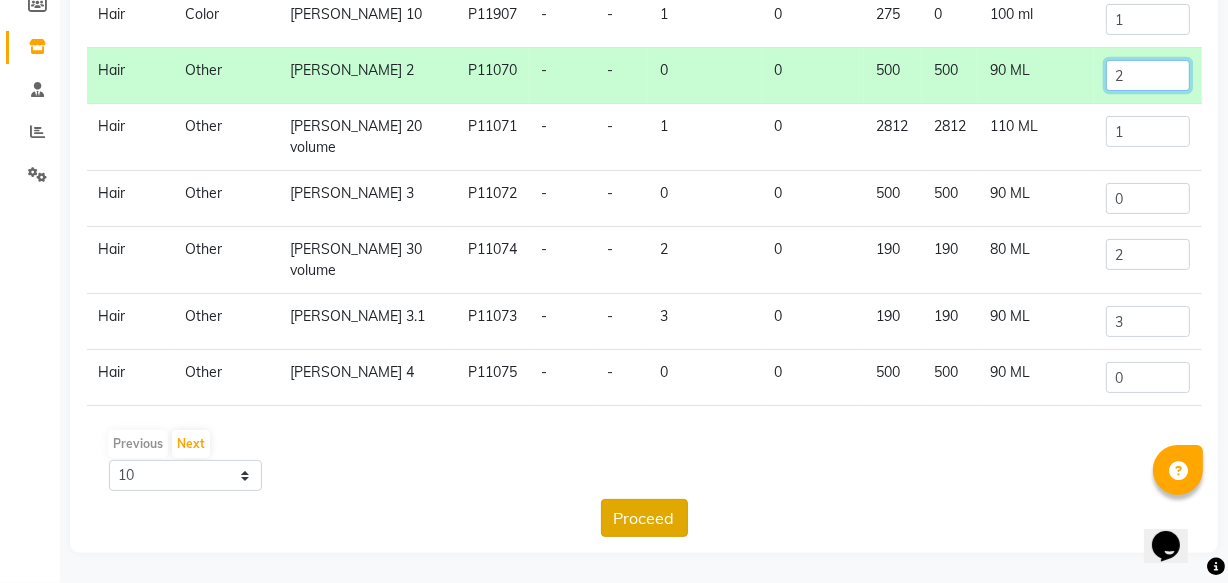 type on "2" 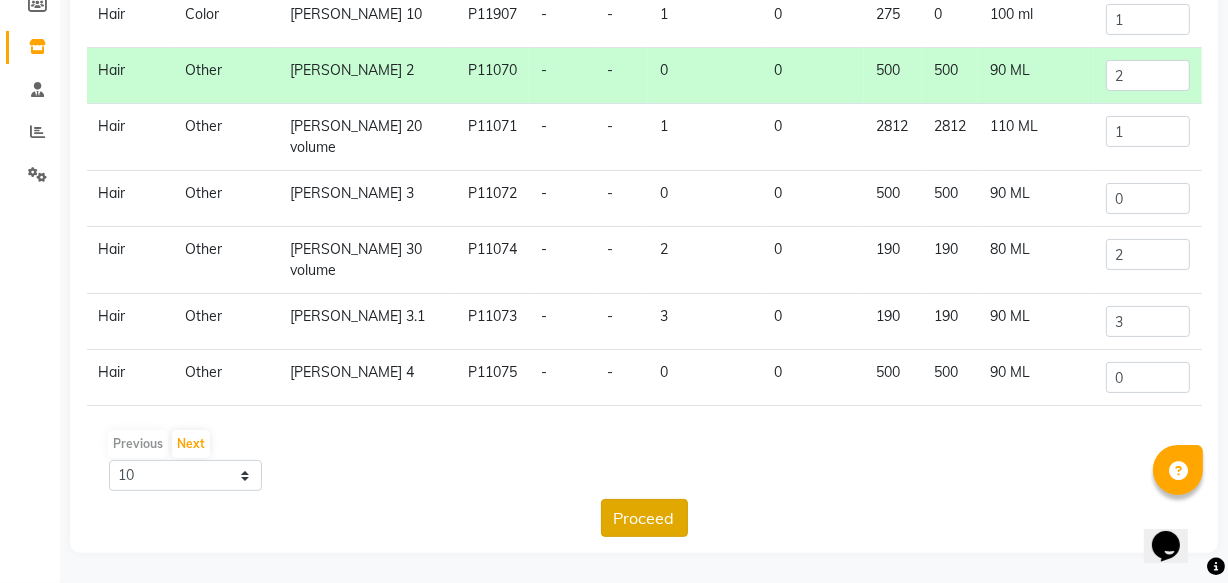 click on "Proceed" 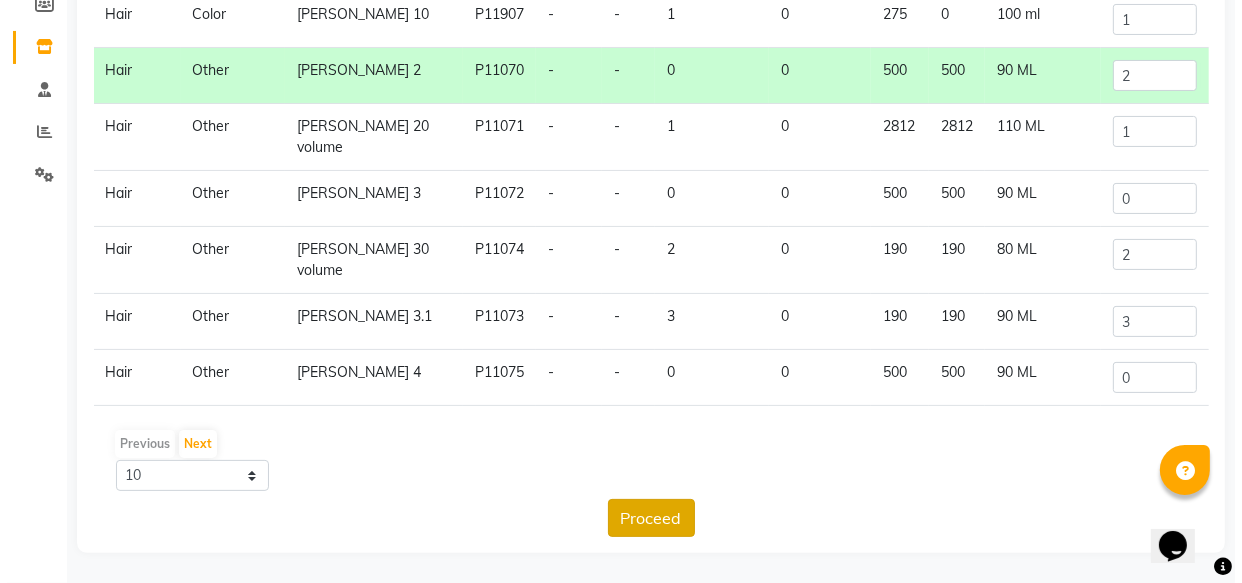 scroll, scrollTop: 0, scrollLeft: 0, axis: both 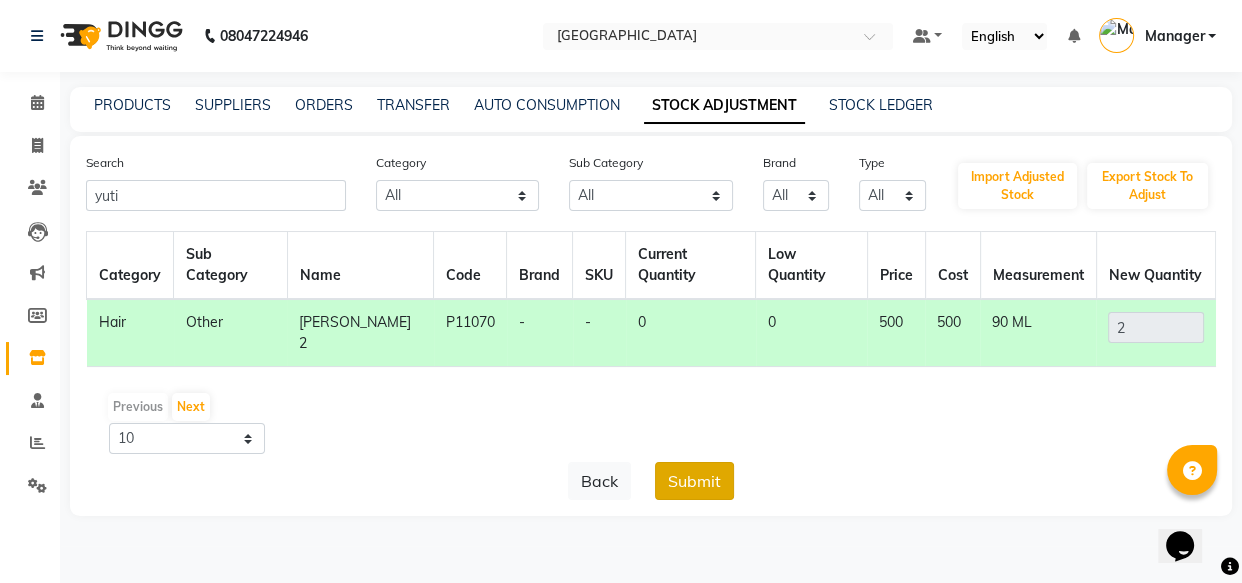 click on "Submit" 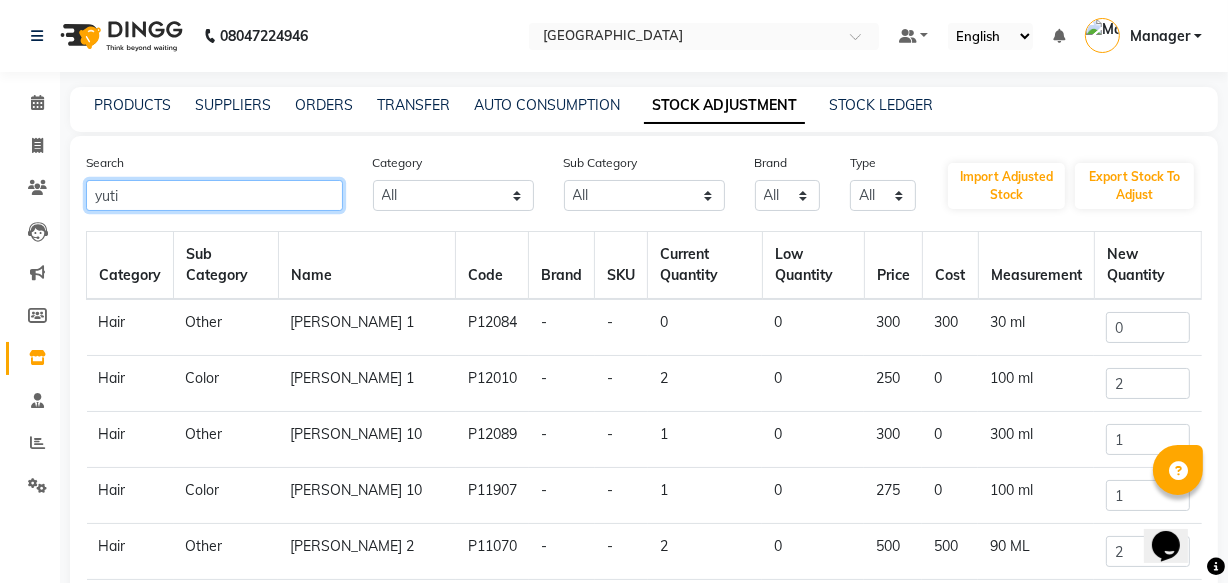 click on "yuti" 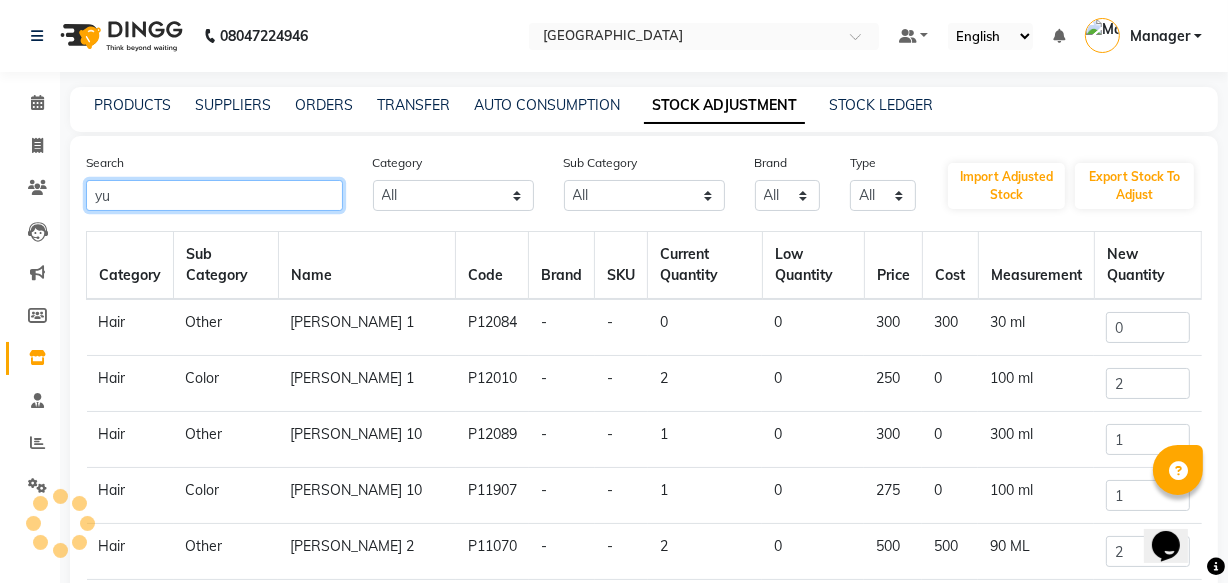 type on "y" 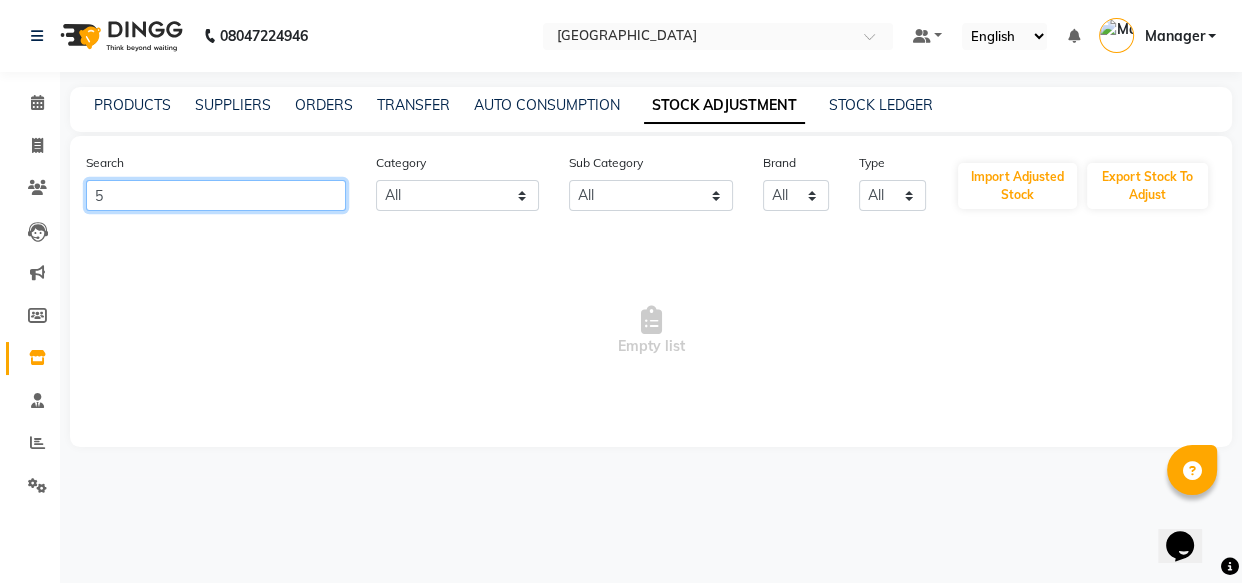 type on "5" 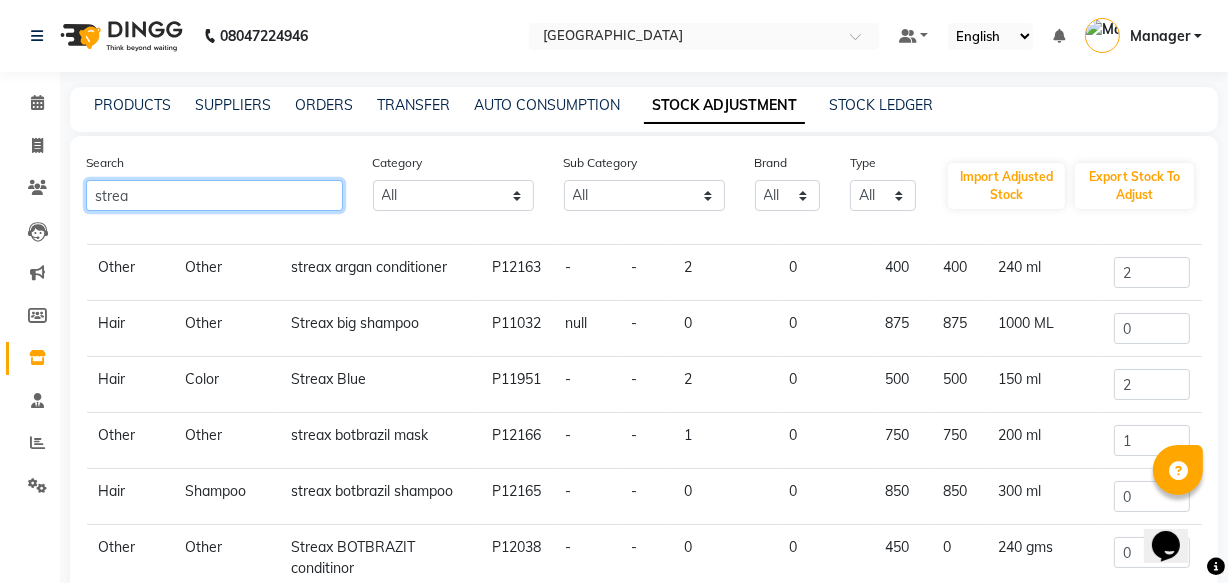 scroll, scrollTop: 187, scrollLeft: 0, axis: vertical 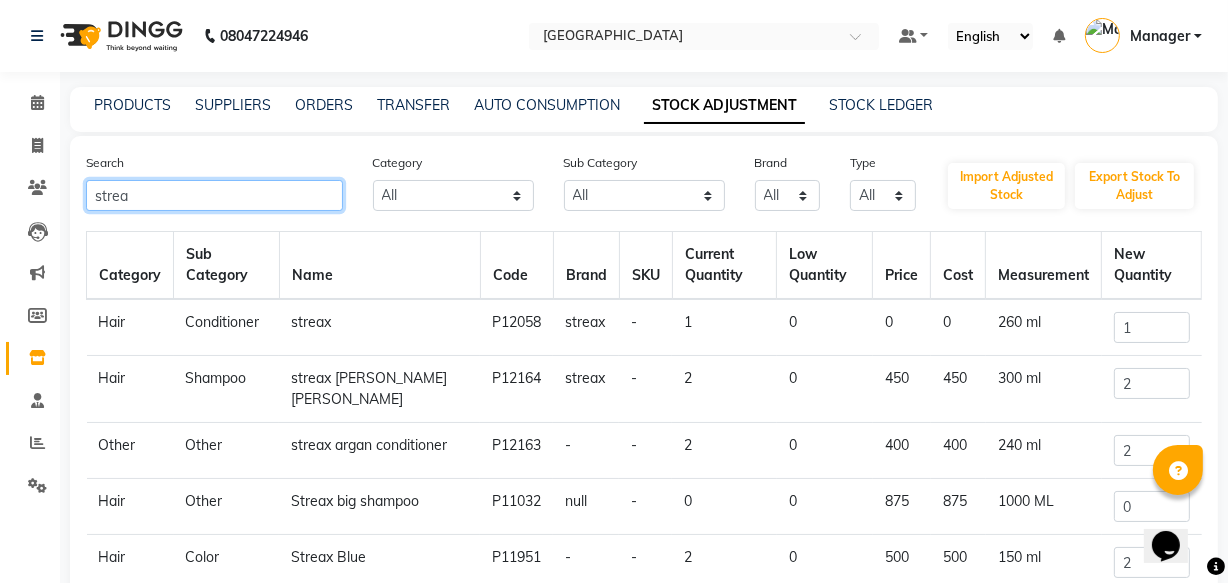 click on "strea" 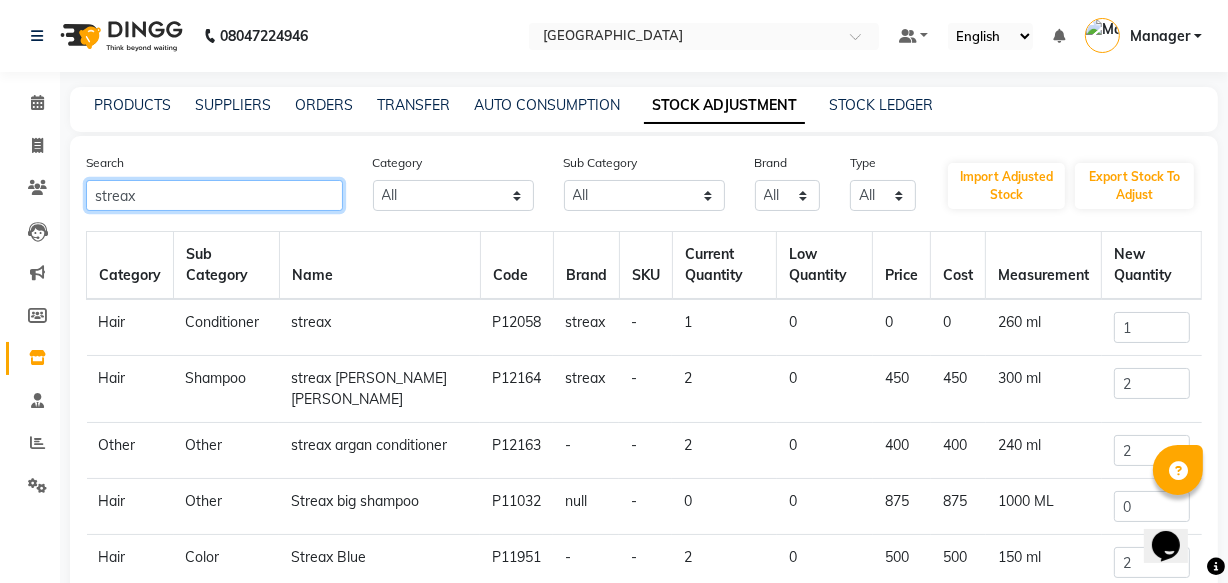 click on "Search streax Category All Hair Skin Makeup Personal Care Appliances Beard Waxing Disposable Threading Hands and Feet Beauty Planet Botox Cadiveu Casmara Cheryls Loreal Olaplex Other Sub Category All Cream Houskeeping Loreal Retail Cheryls Retail Casmara Retail Cleanser Rill Keratin Retail Botox Salon Use Beauty & Other Salon Use Honey Lips Shampoo Products Appron Bath & Body Olaplex Salon Use Hair Shaving Female Hygiene Loreal Salon Use Disposable Cheryls Salon Use Appliances Liposoulable Soap Facial Conditioner Gel Gown Keratin Salon Use Nails Botox Retail Eyes Cream Moisturiser Grooming - Women Face Pre Shave Bedsheet Brazilian Makeup Appliances Hair Colour Salon Use Pre Face Nepkin Matrix Salon Use Other Grooming - Men Serum Mask After Shave Massage Foot Dental Care Styling Towel Tools Post Toner Oil Matrix Colour Tube Sun Care Hand & Foot Brushes Serum Appliances Matrix Retail Massage Cream Tissue Masks Color Strips Makeup Remover Magic TIssue Gifts Cotton Roll Appliances Lip Care Makeup Kit Appliances 1" 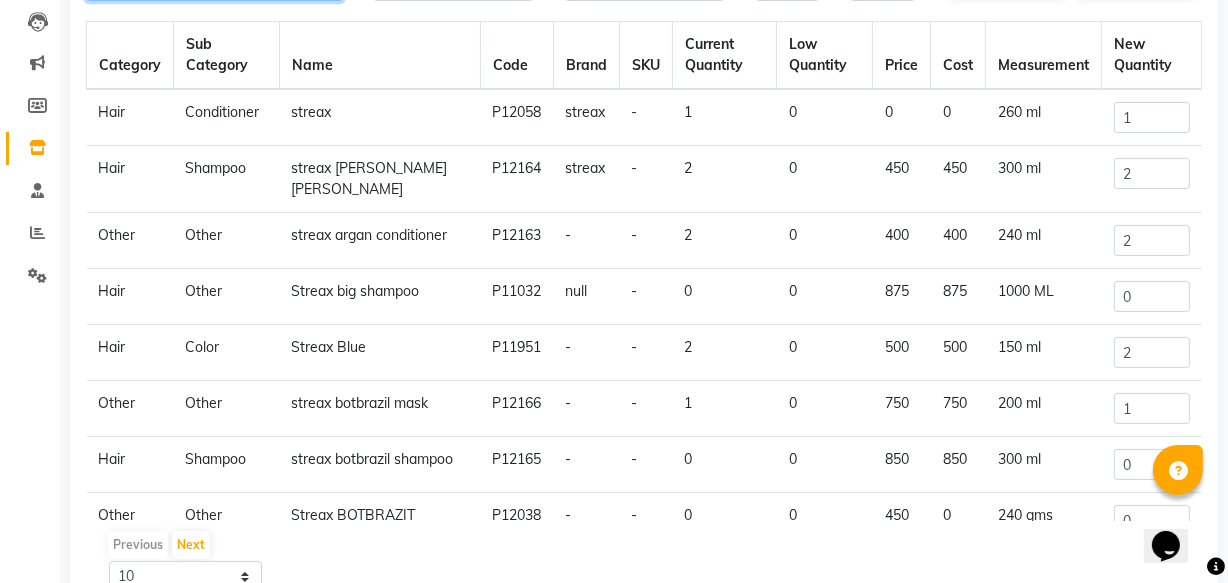 scroll, scrollTop: 311, scrollLeft: 0, axis: vertical 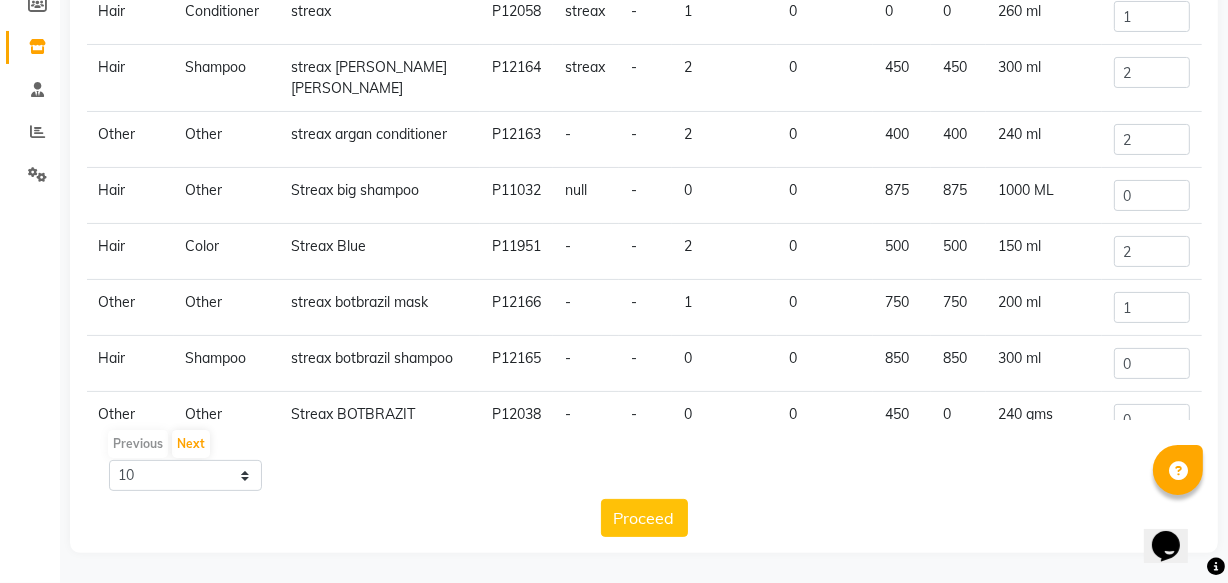 type on "streax" 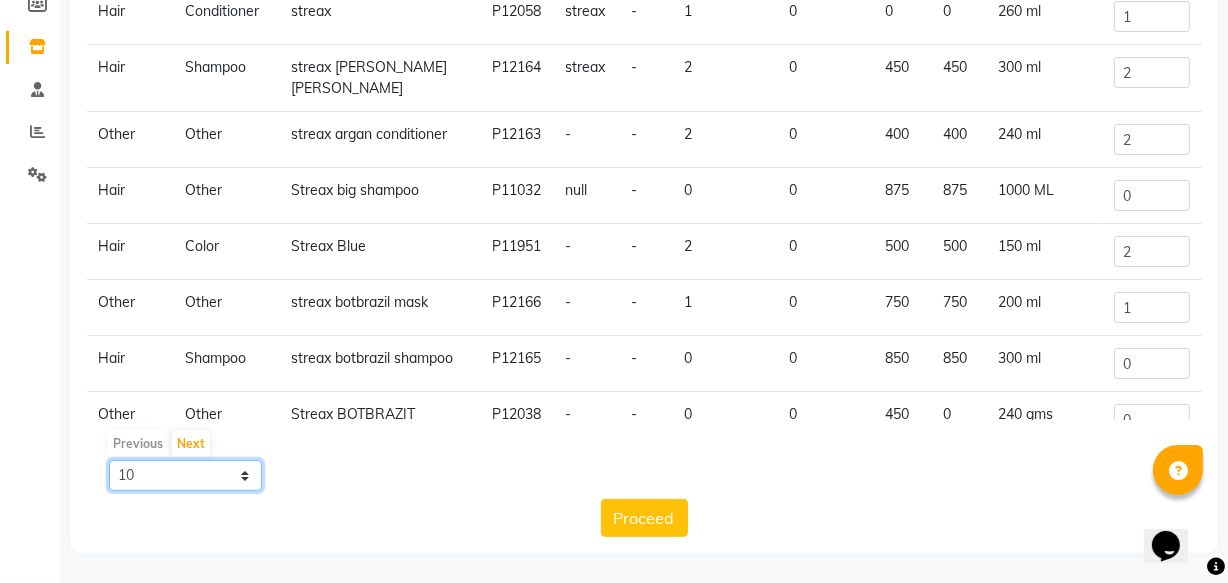 click on "10 50 100" 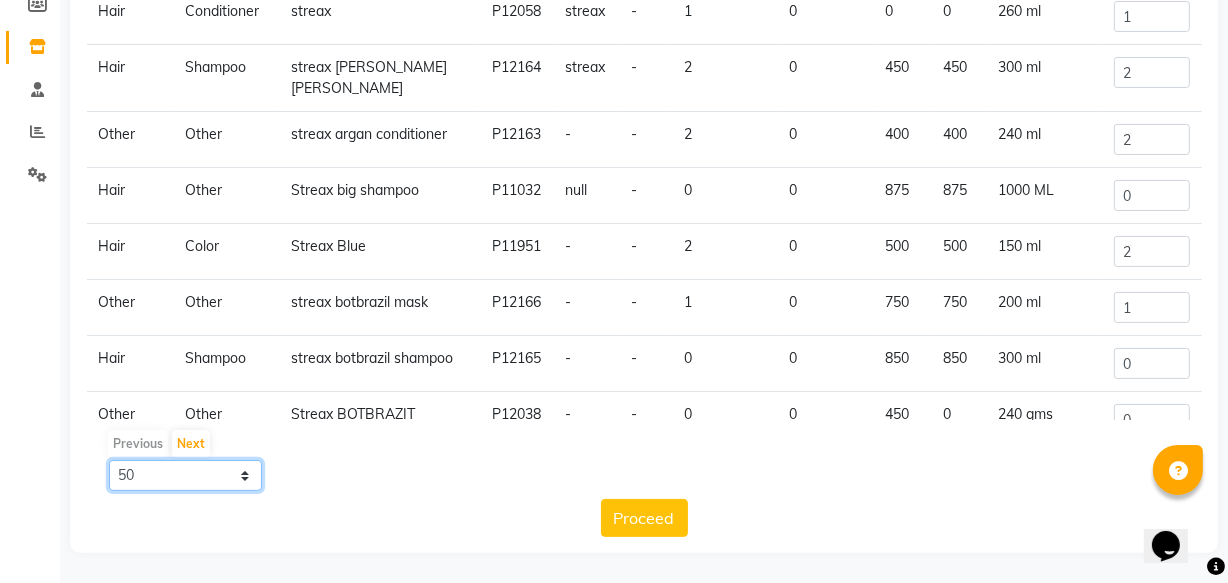 click on "10 50 100" 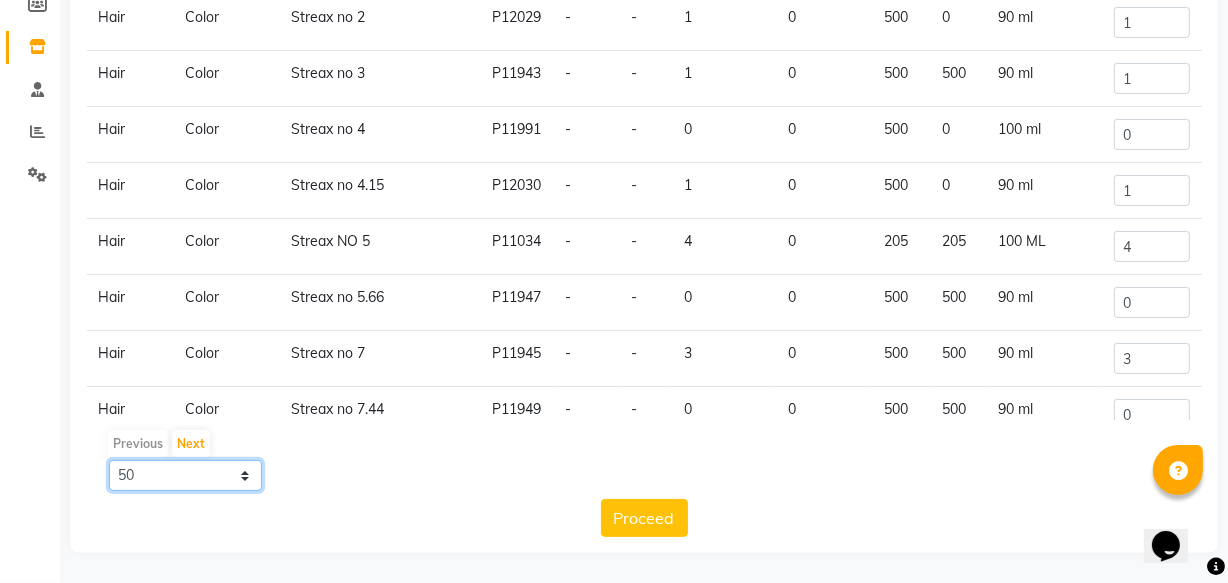 scroll, scrollTop: 866, scrollLeft: 0, axis: vertical 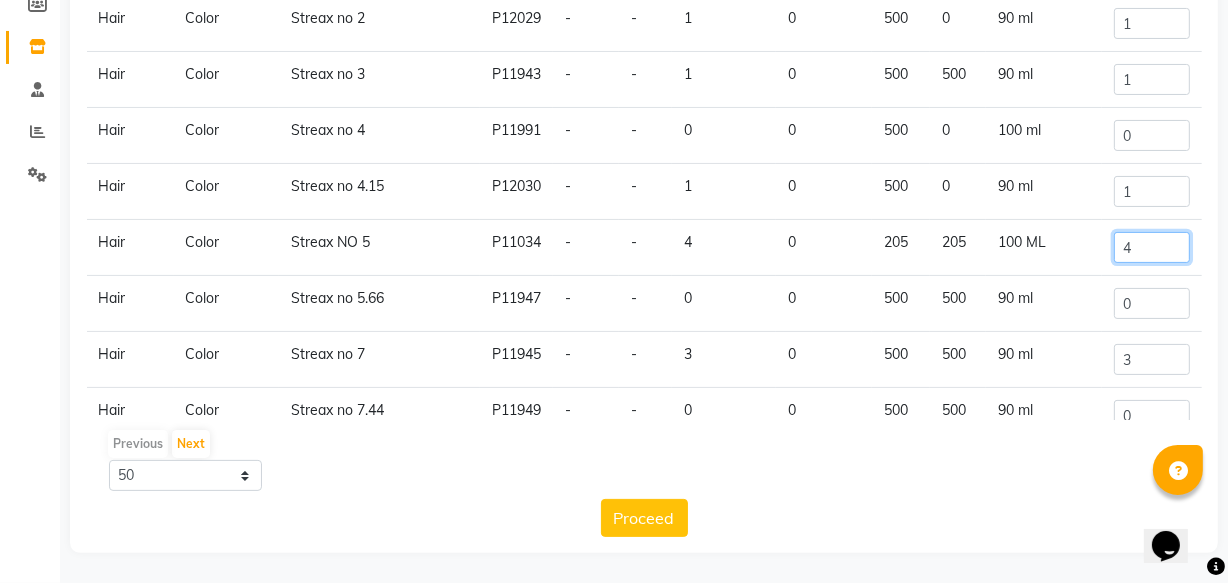 click on "4" 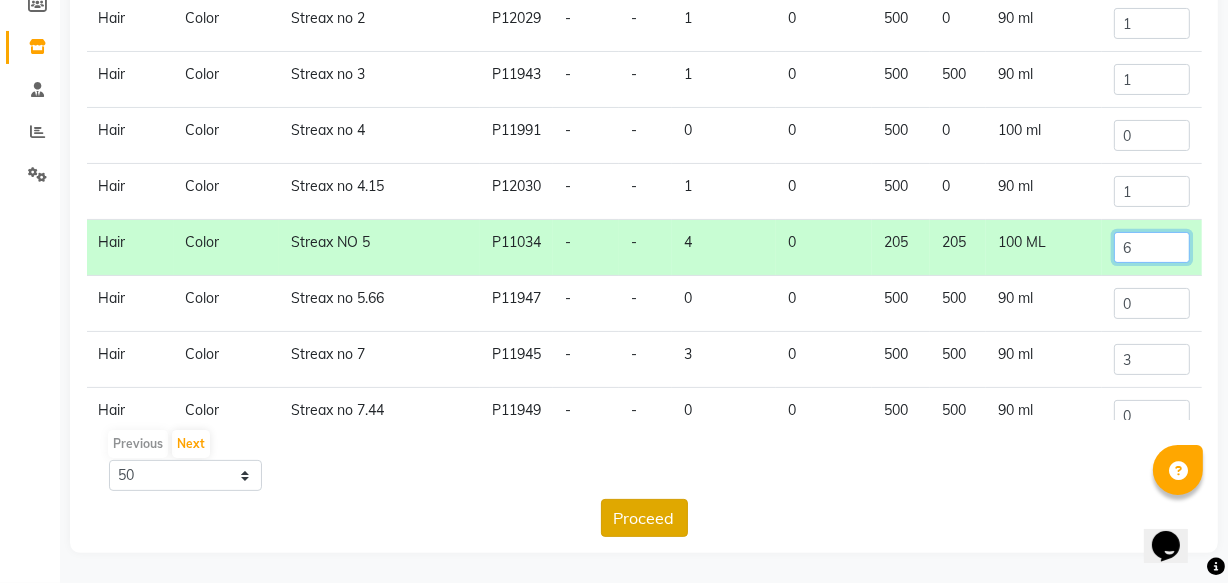 type on "6" 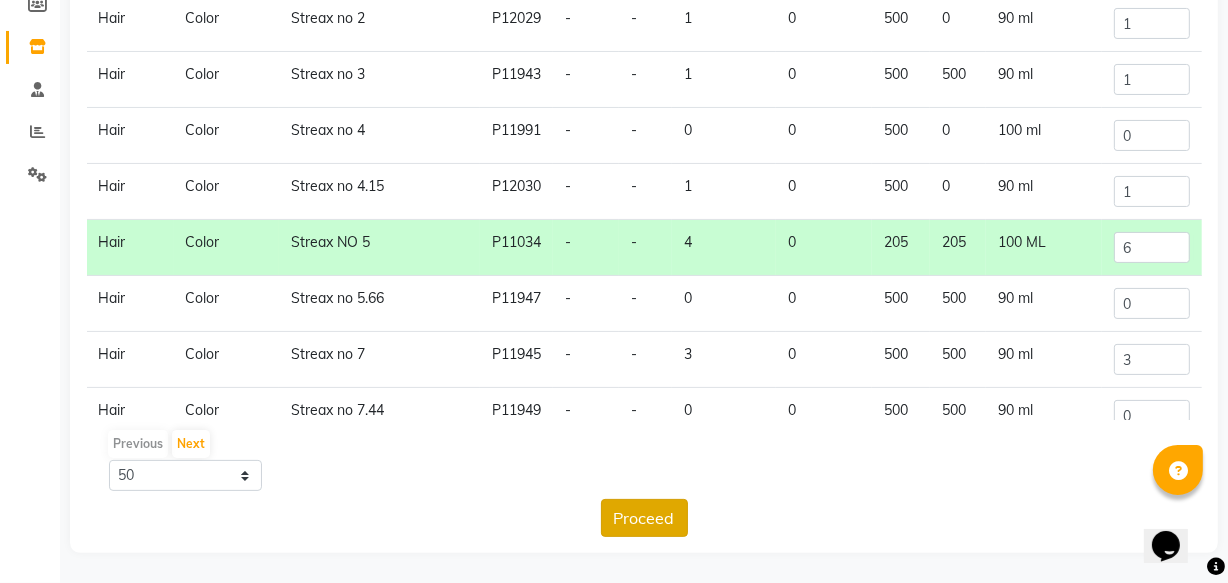 click on "Proceed" 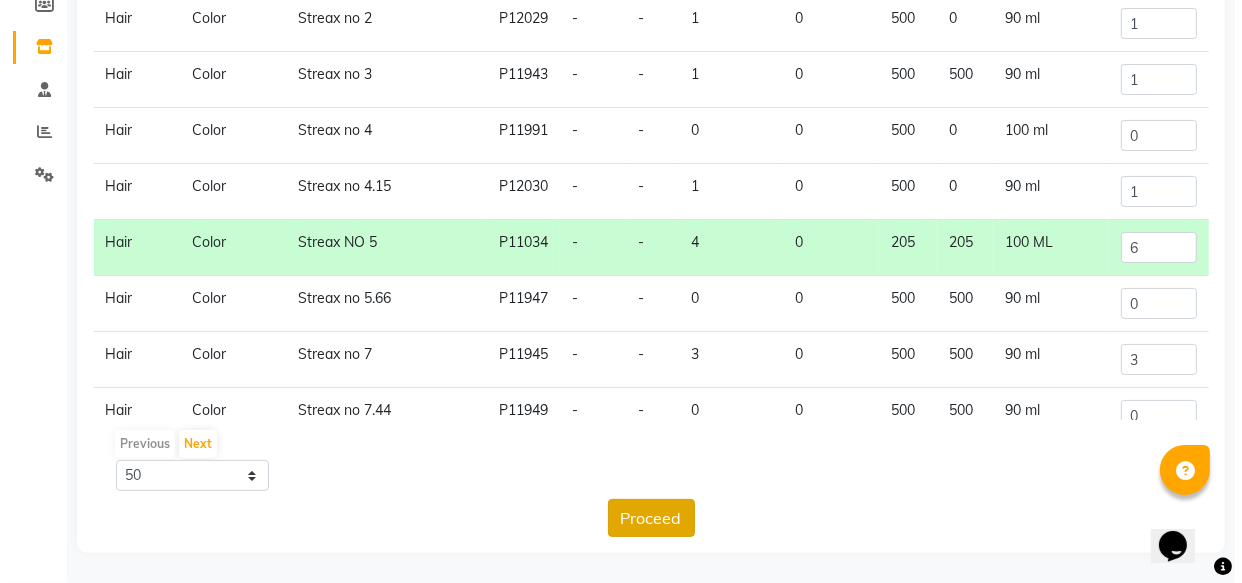scroll, scrollTop: 0, scrollLeft: 0, axis: both 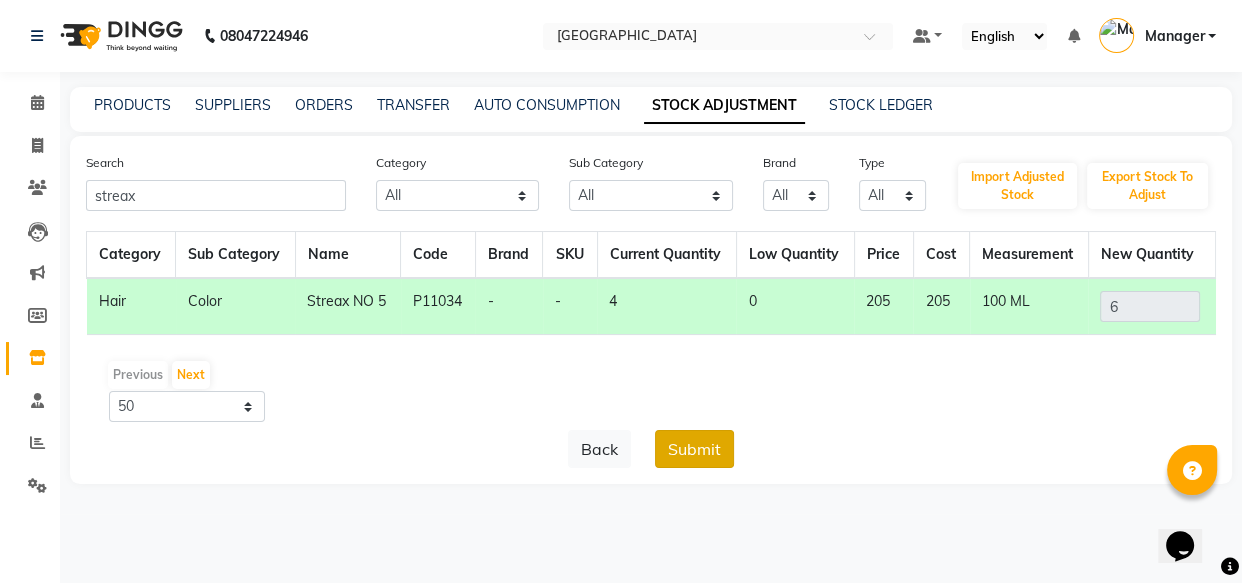 click on "Submit" 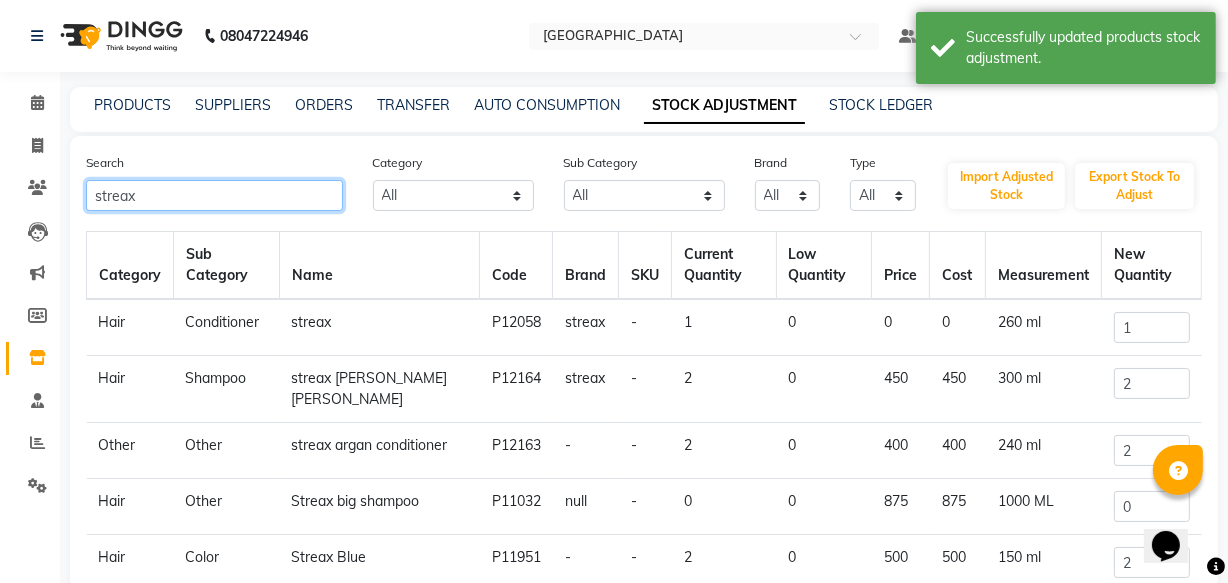 click on "streax" 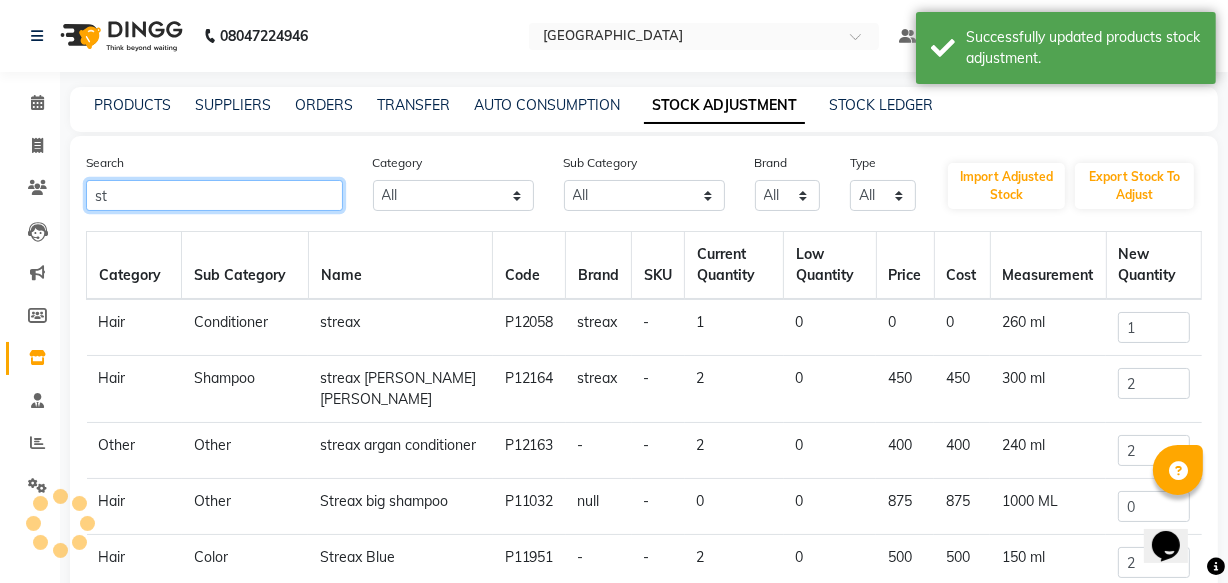 type on "s" 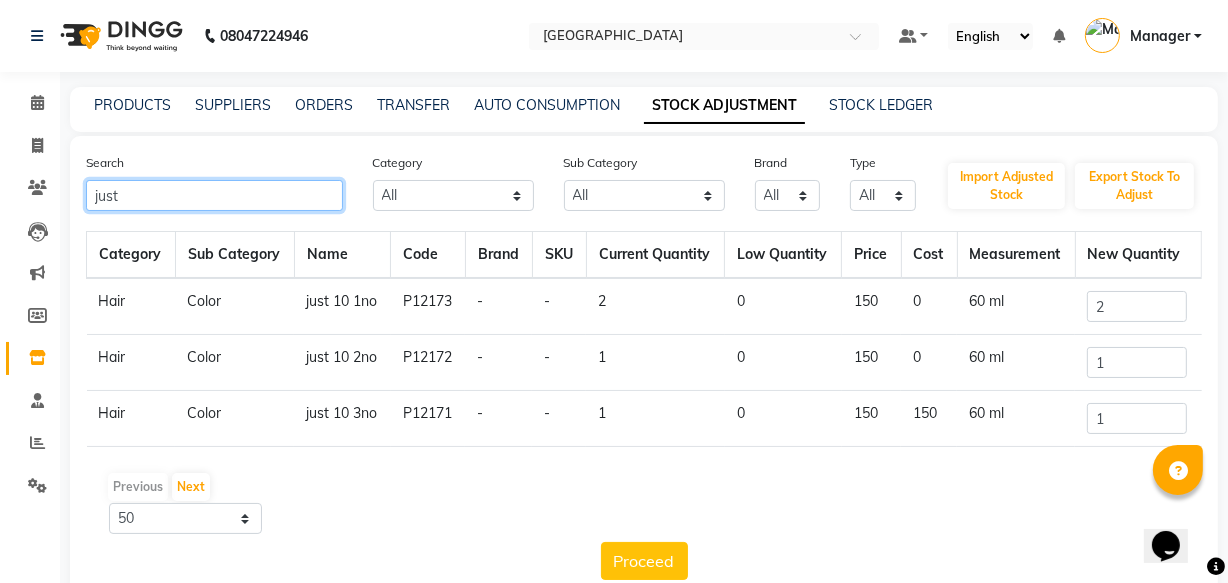 type on "just" 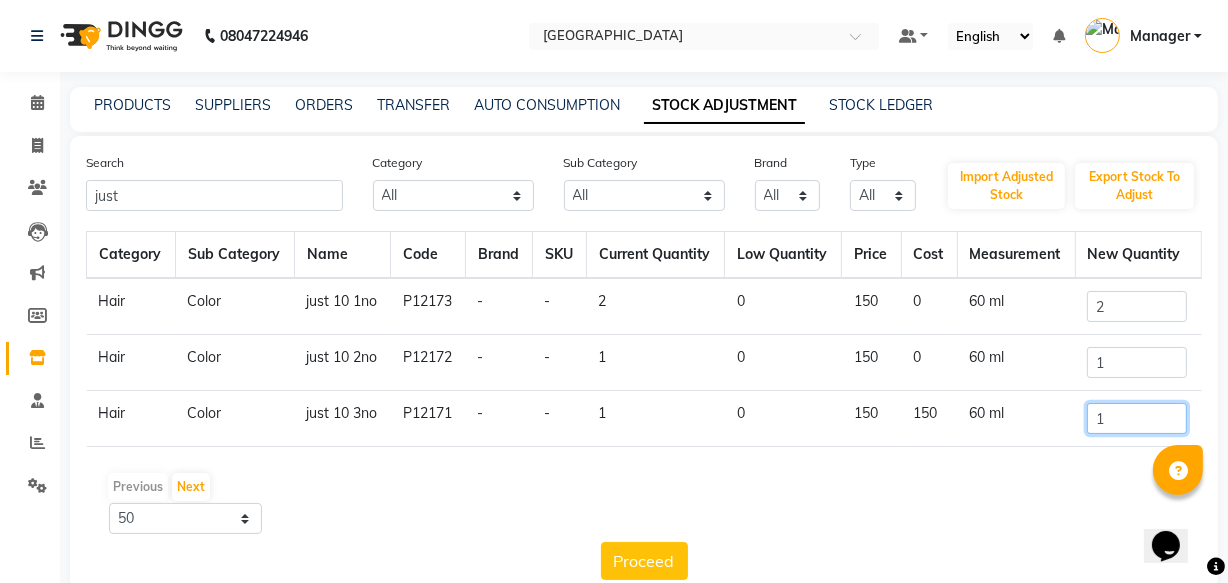 click on "1" 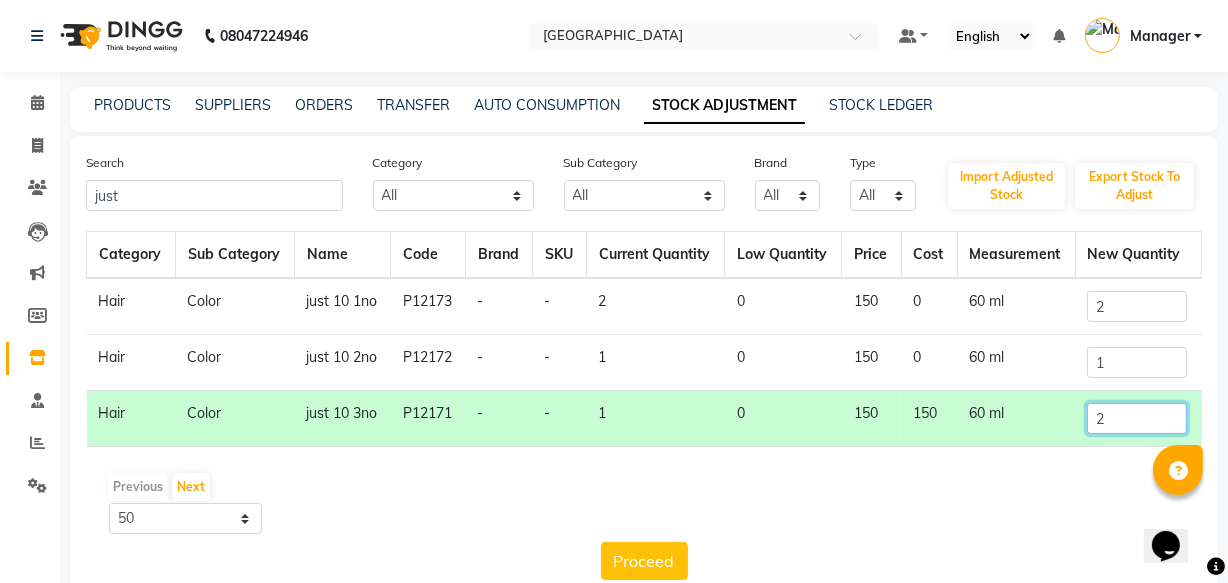 type on "2" 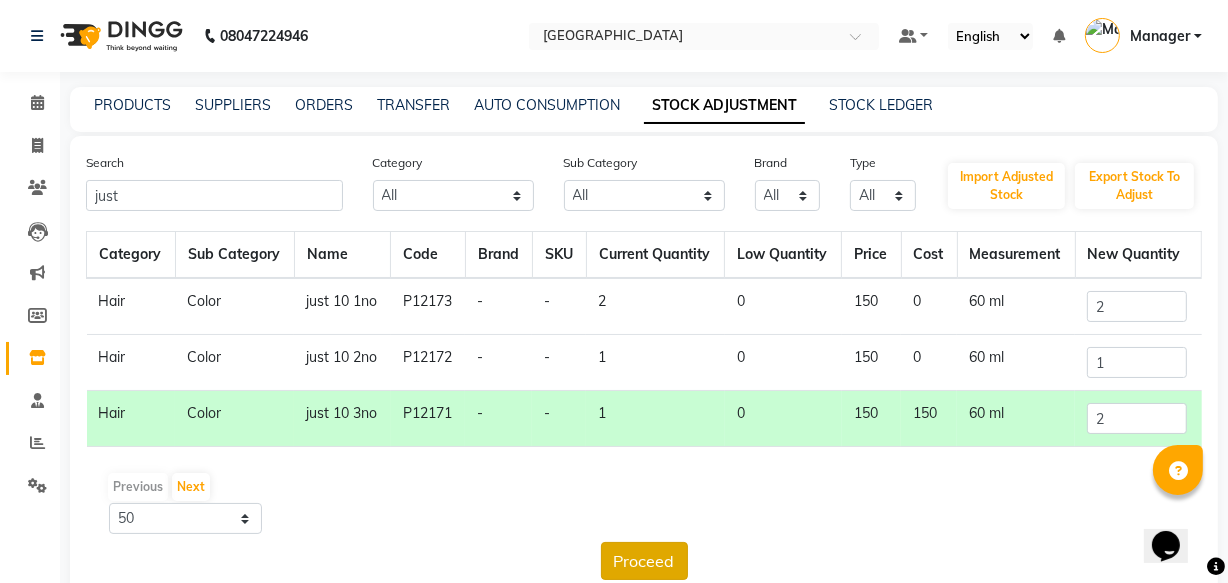 click on "Proceed" 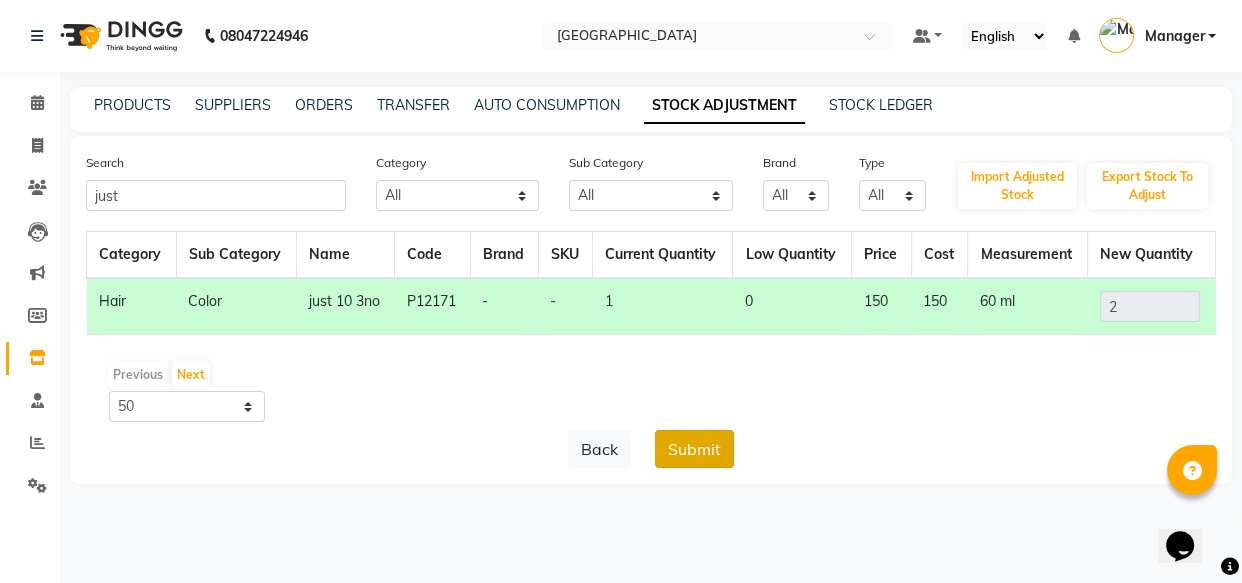 click on "Submit" 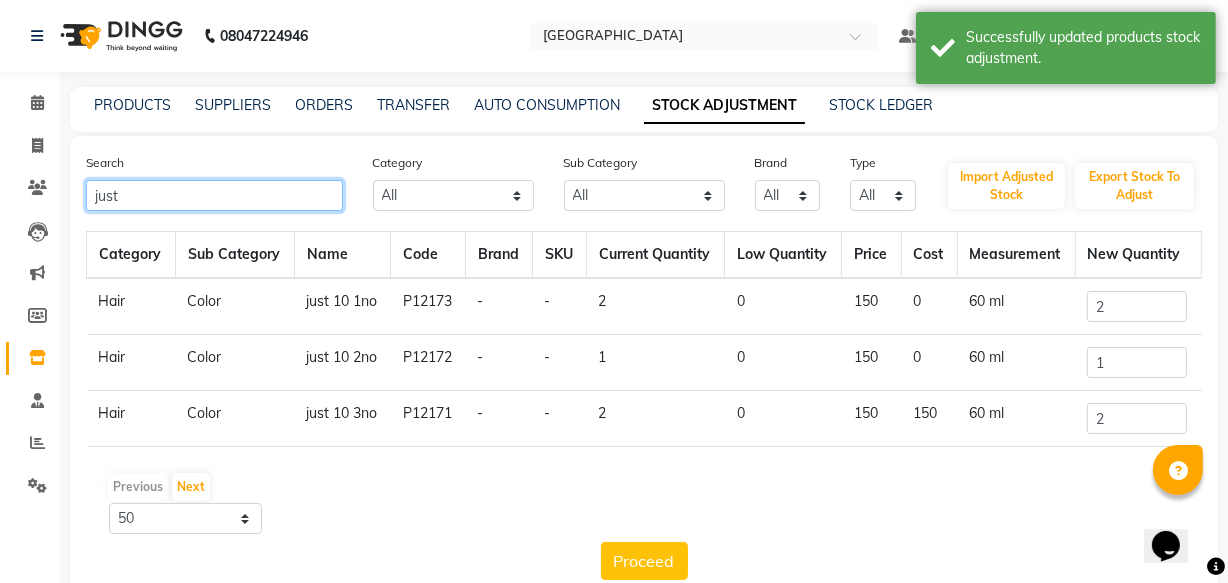 click on "just" 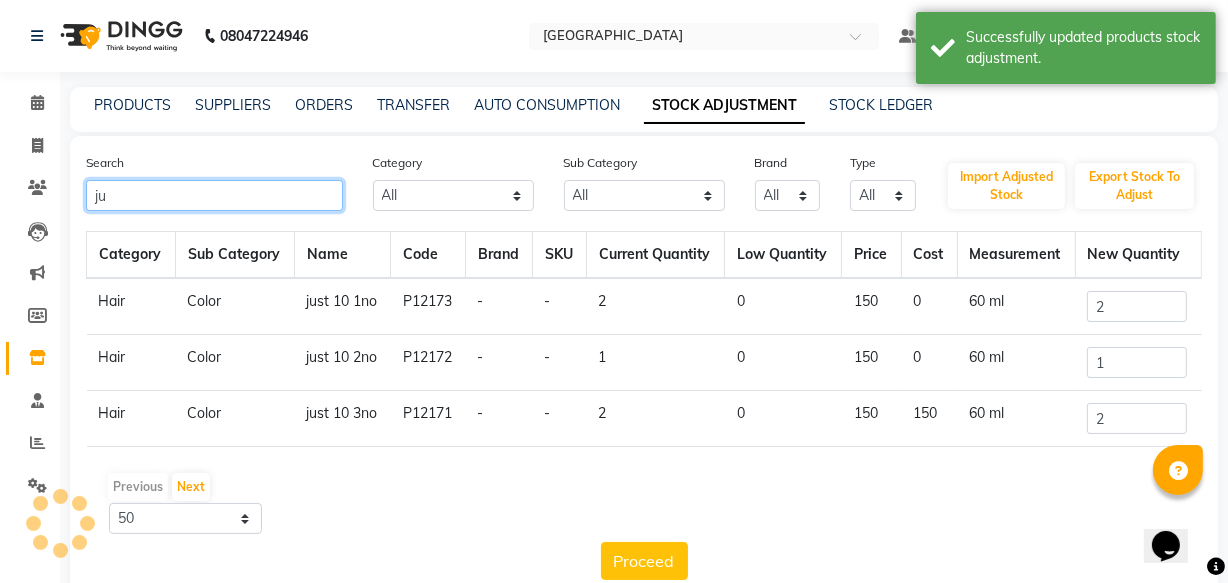 type on "j" 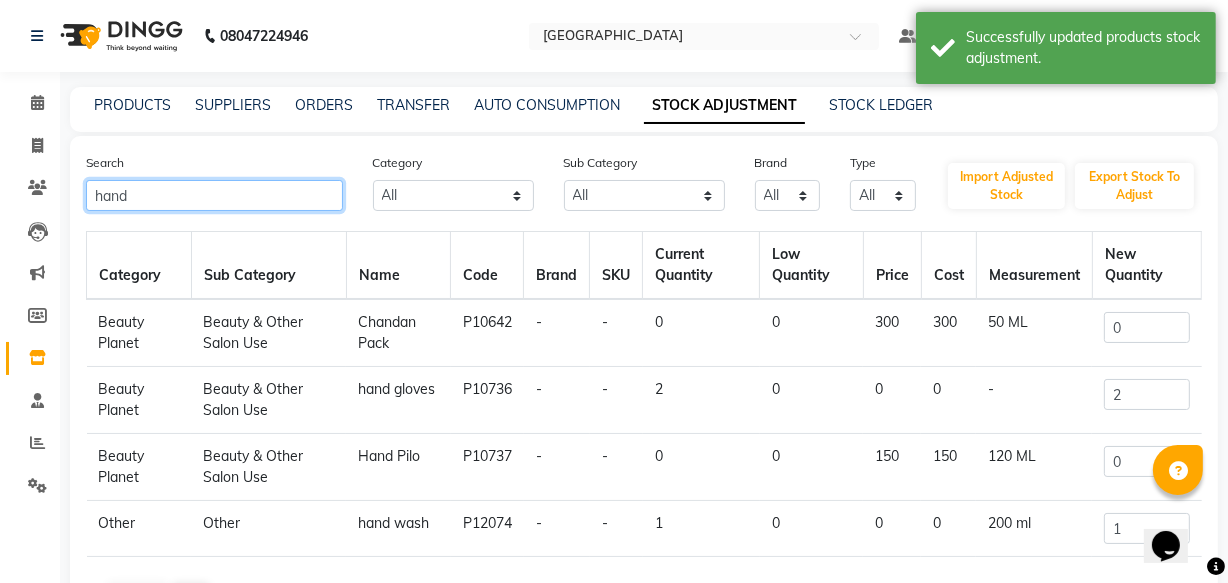 type on "hand" 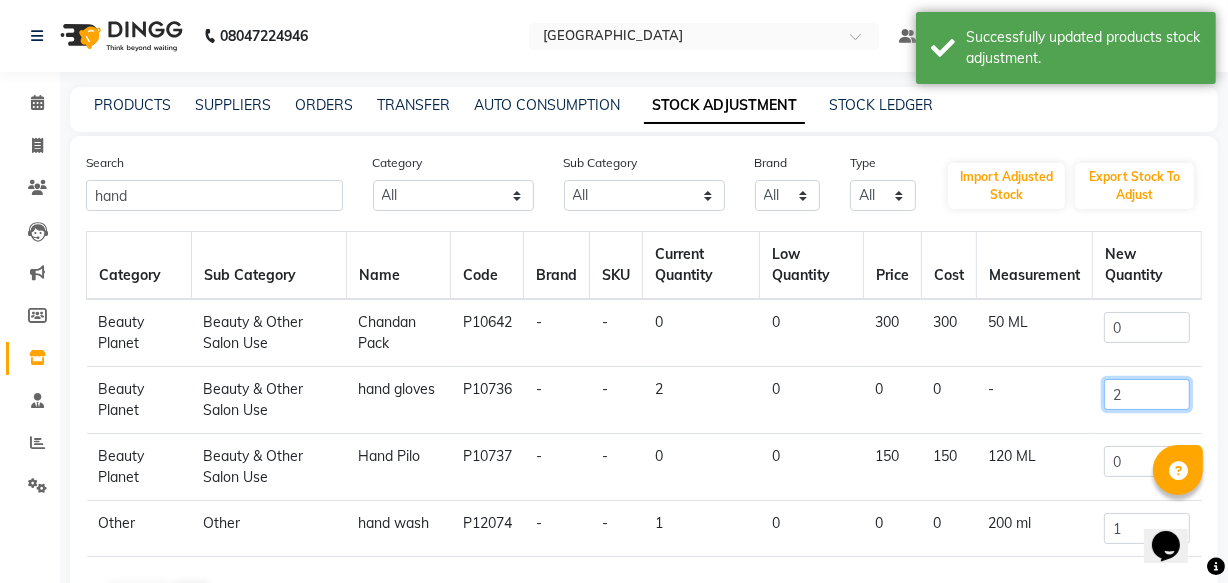 click on "2" 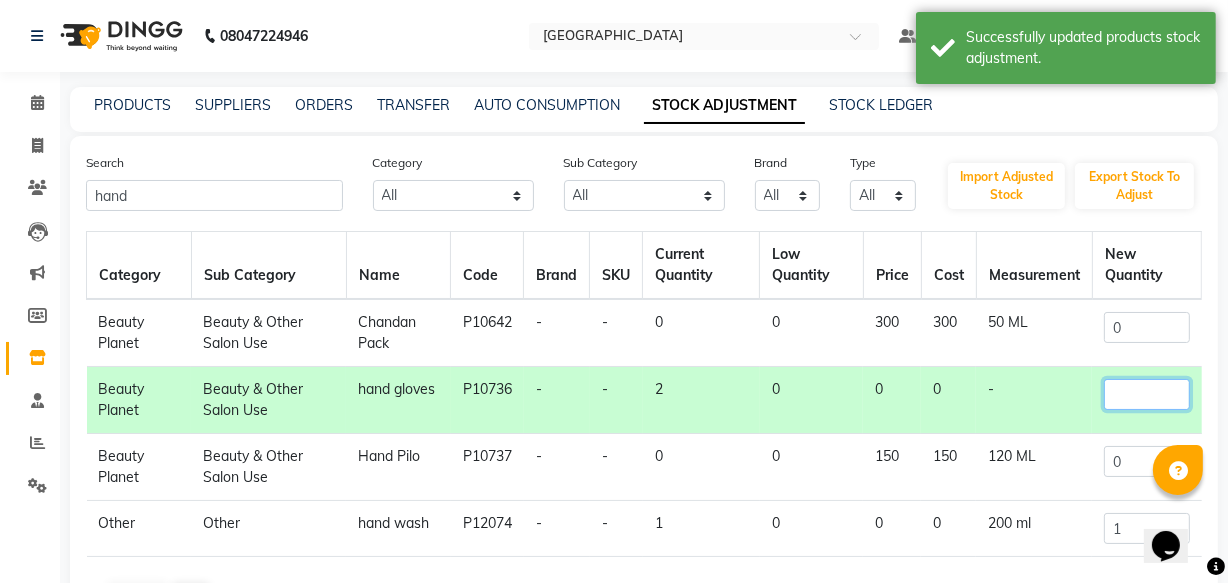 type on "2" 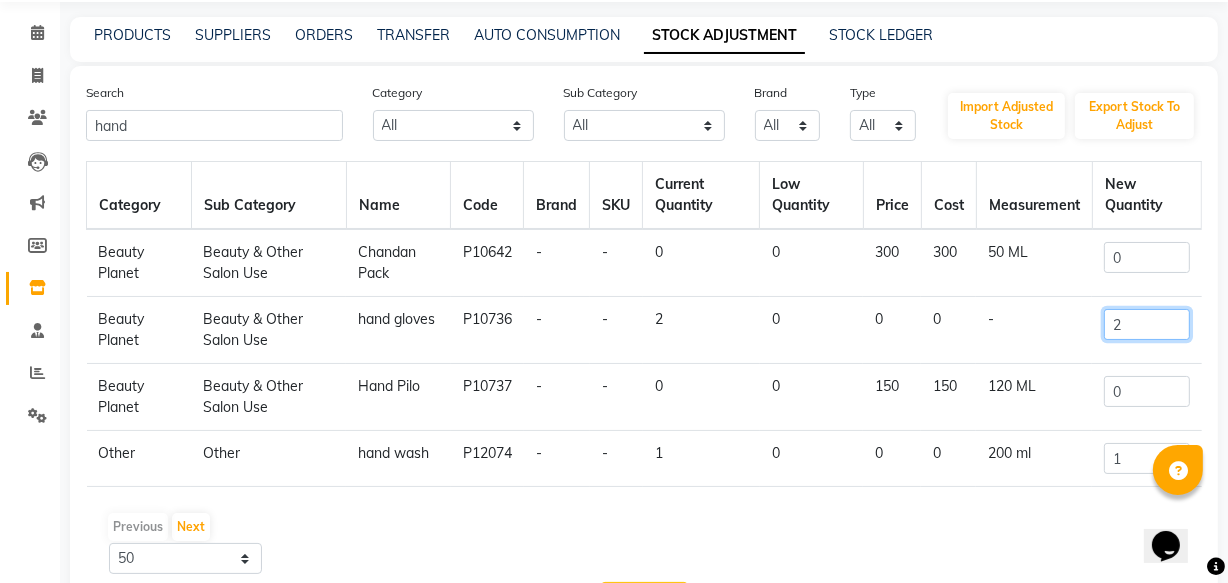 scroll, scrollTop: 152, scrollLeft: 0, axis: vertical 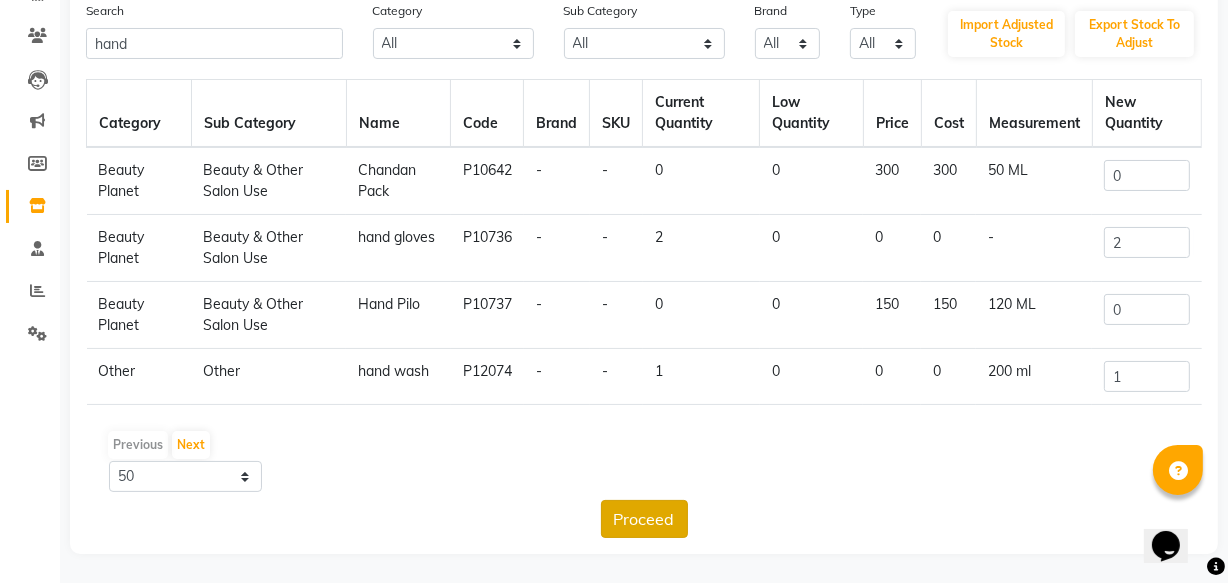 click on "Proceed" 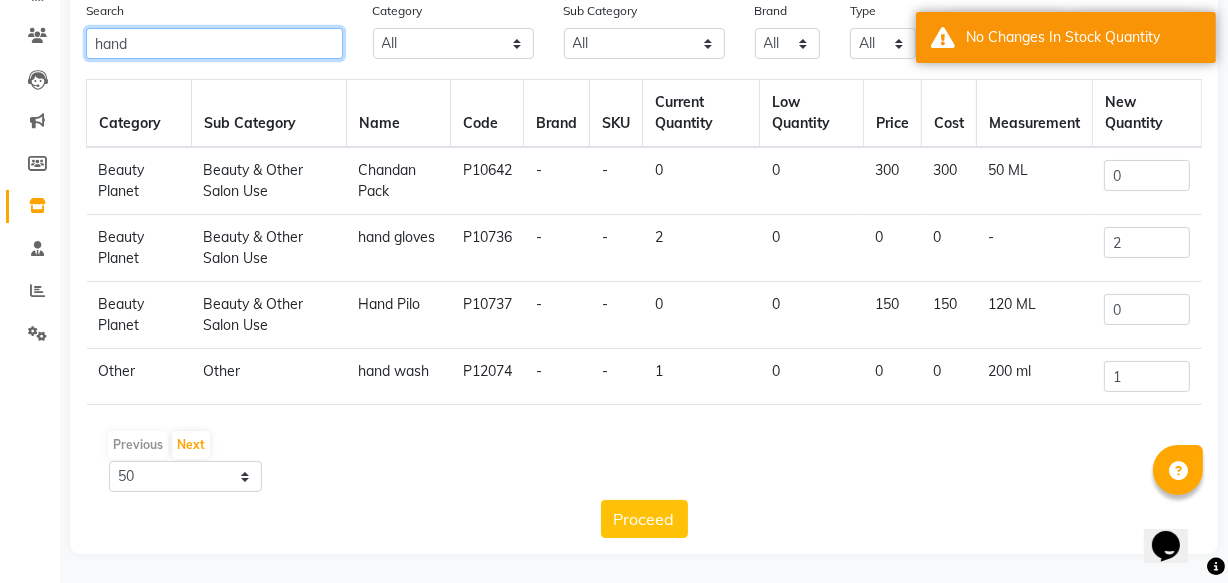 click on "hand" 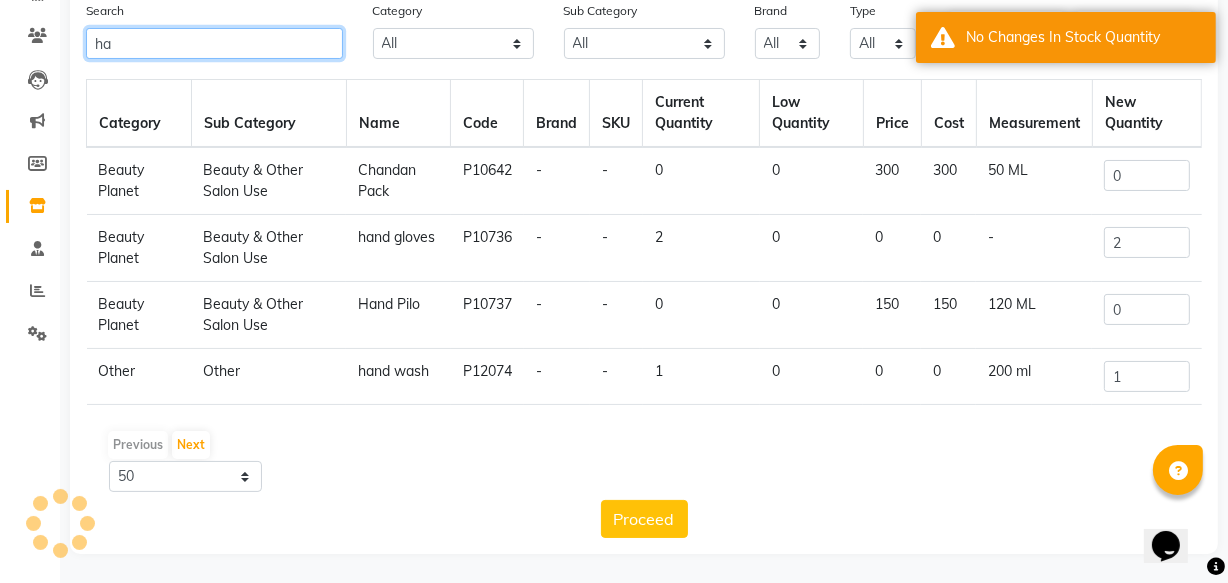 type on "h" 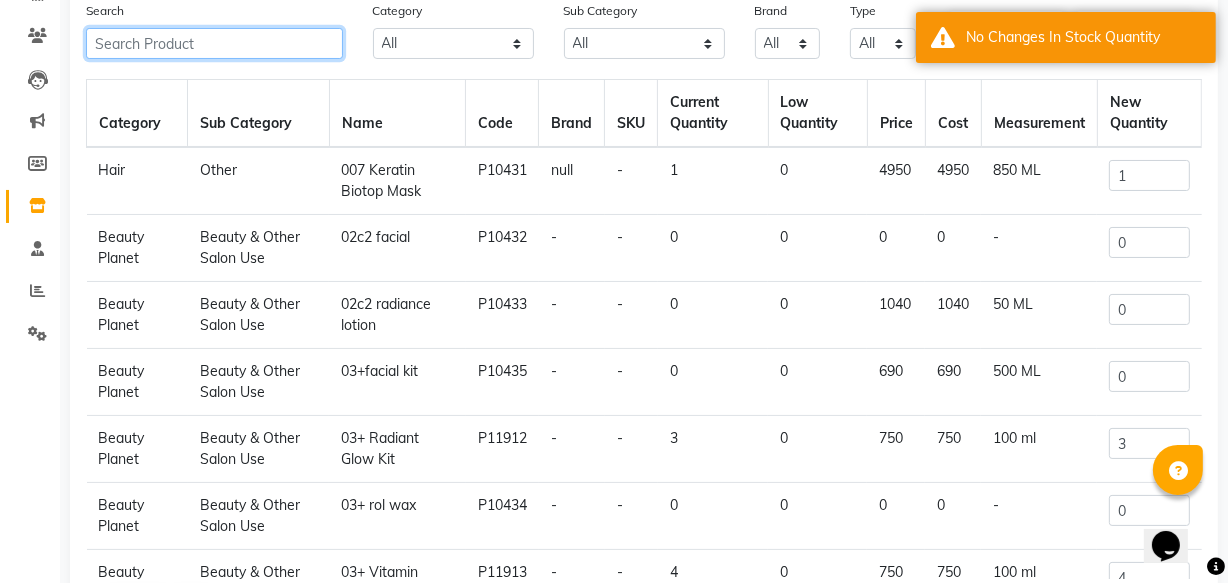 type on "s" 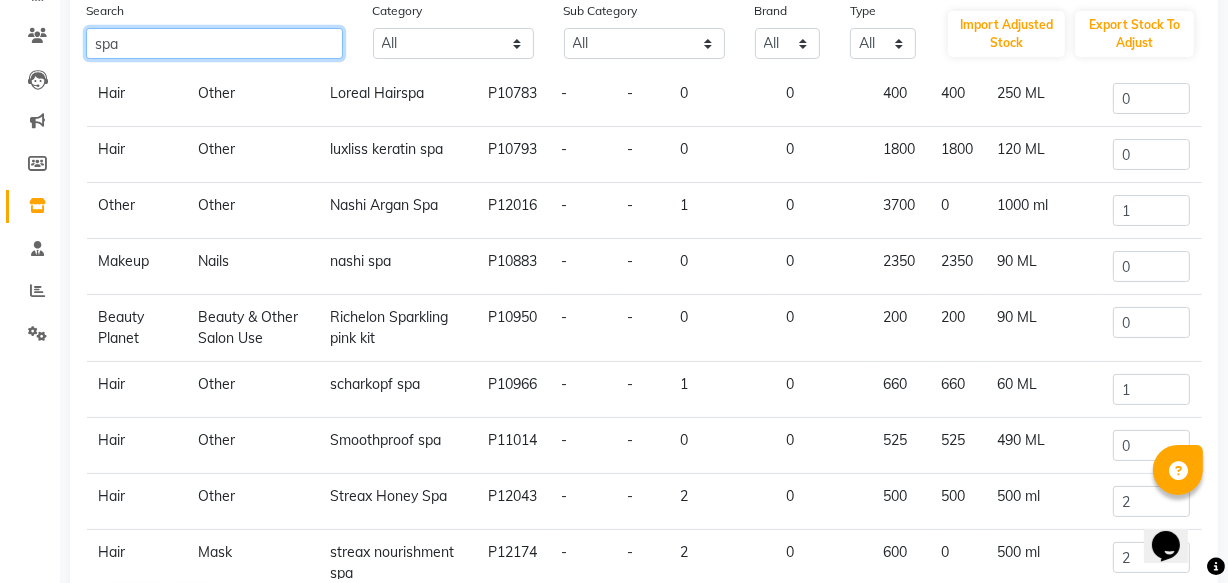 scroll, scrollTop: 723, scrollLeft: 0, axis: vertical 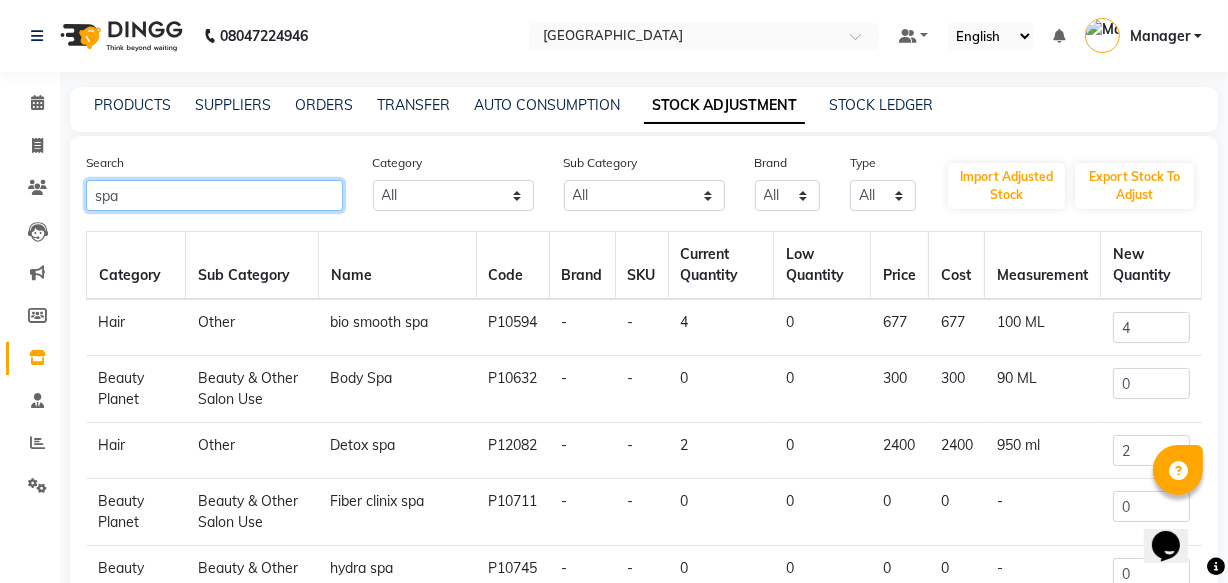 click on "spa" 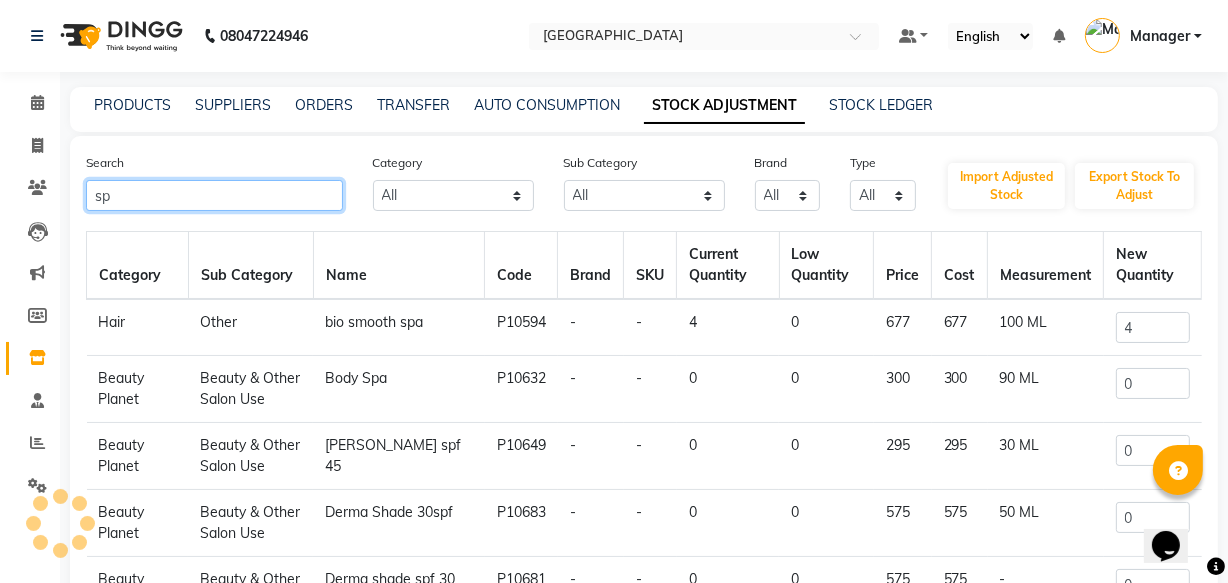 type on "s" 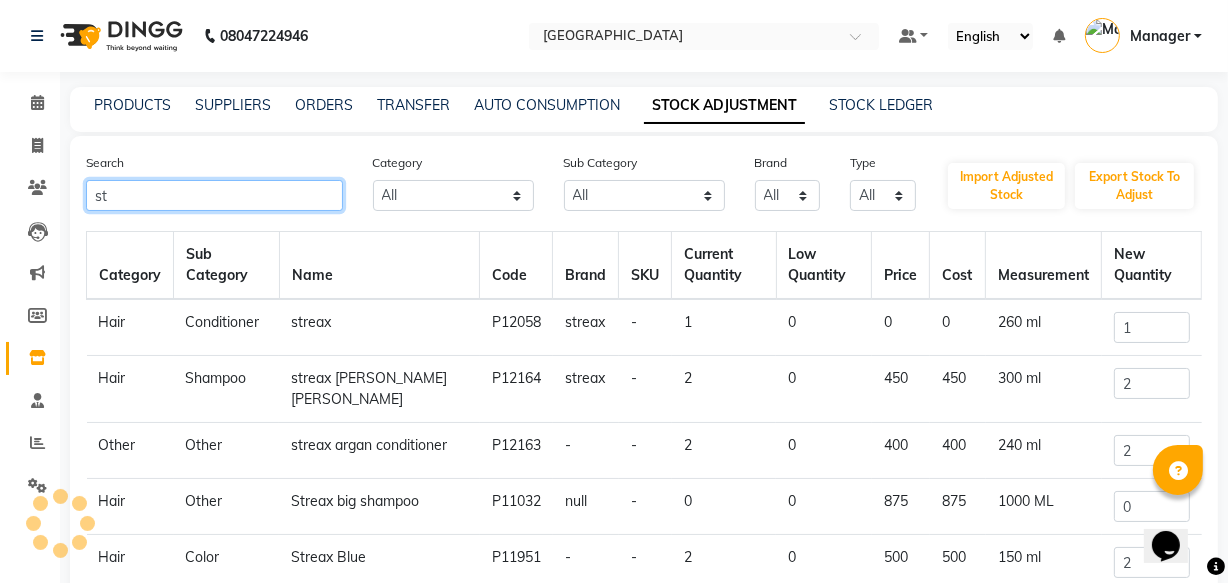 type on "s" 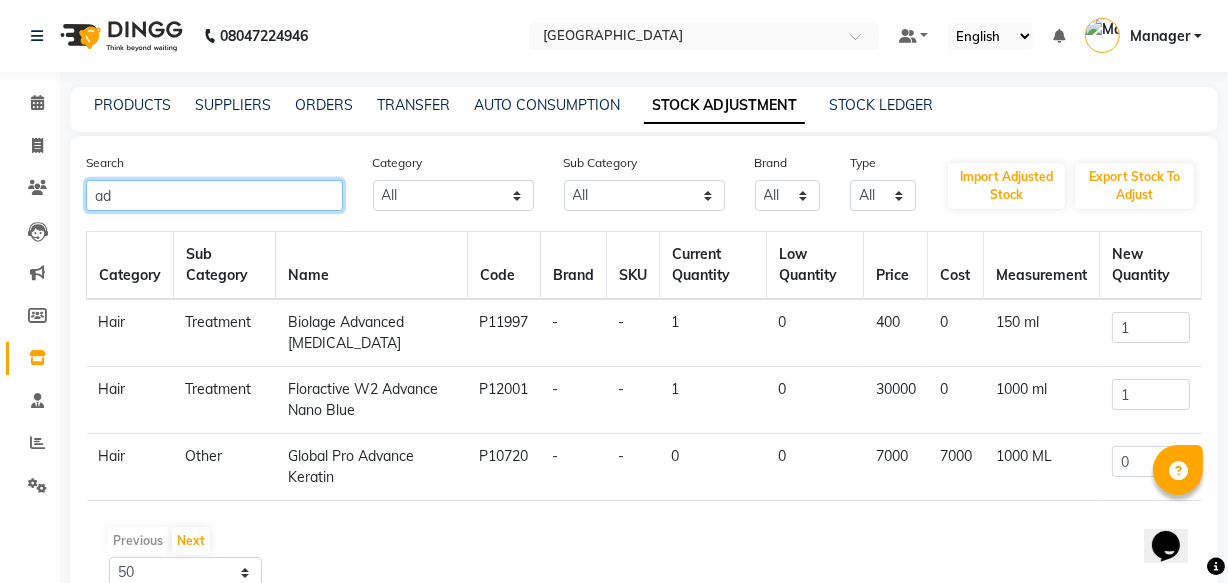 type on "a" 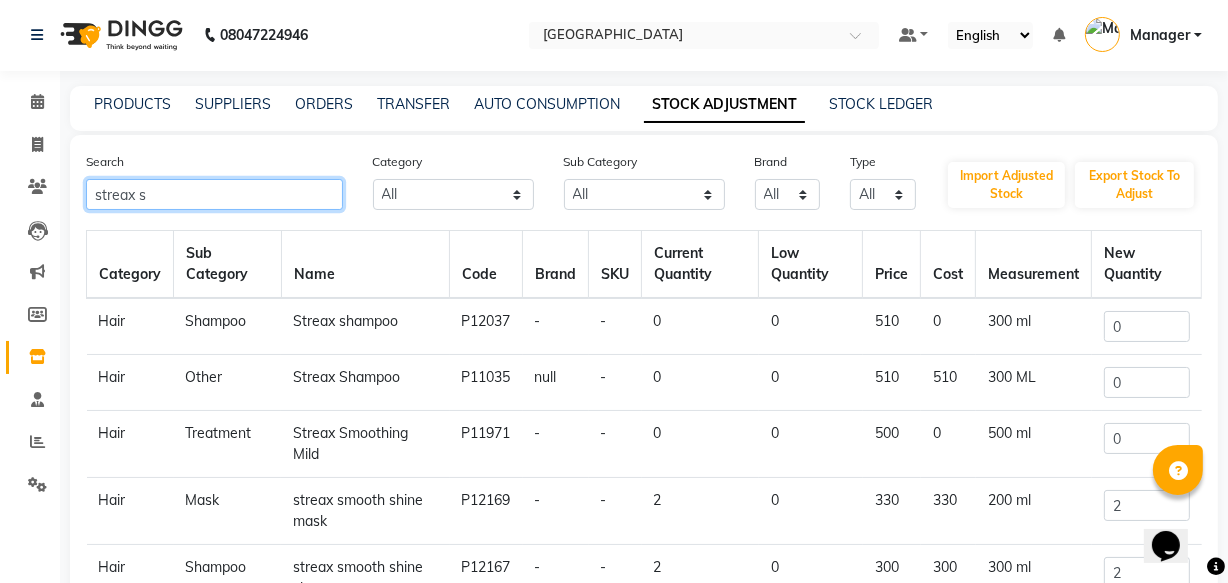 scroll, scrollTop: 0, scrollLeft: 0, axis: both 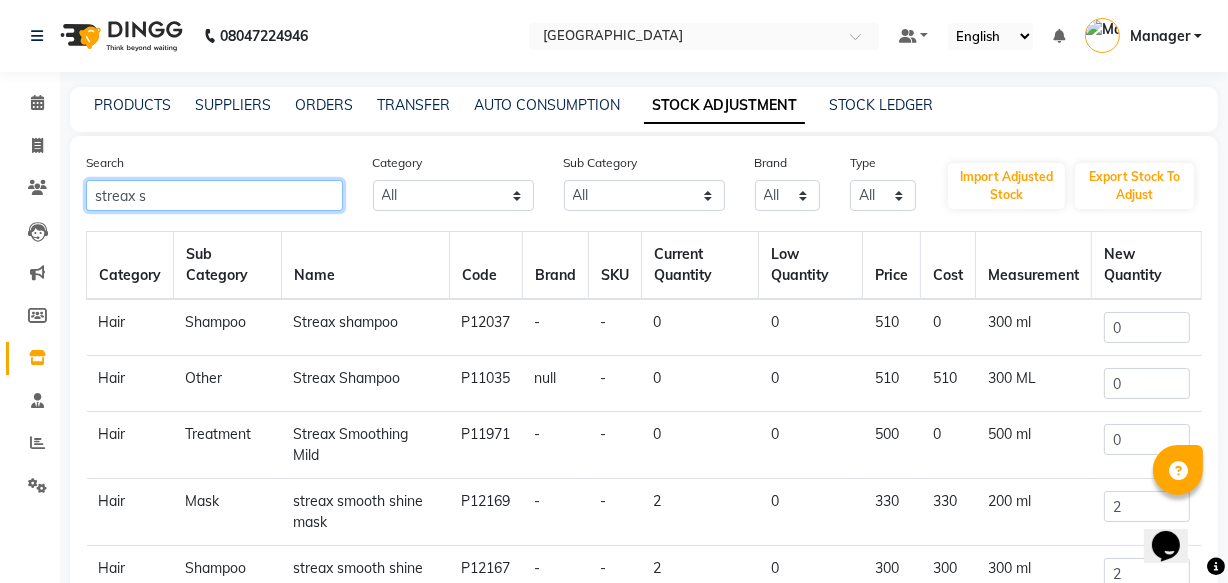 click on "streax s" 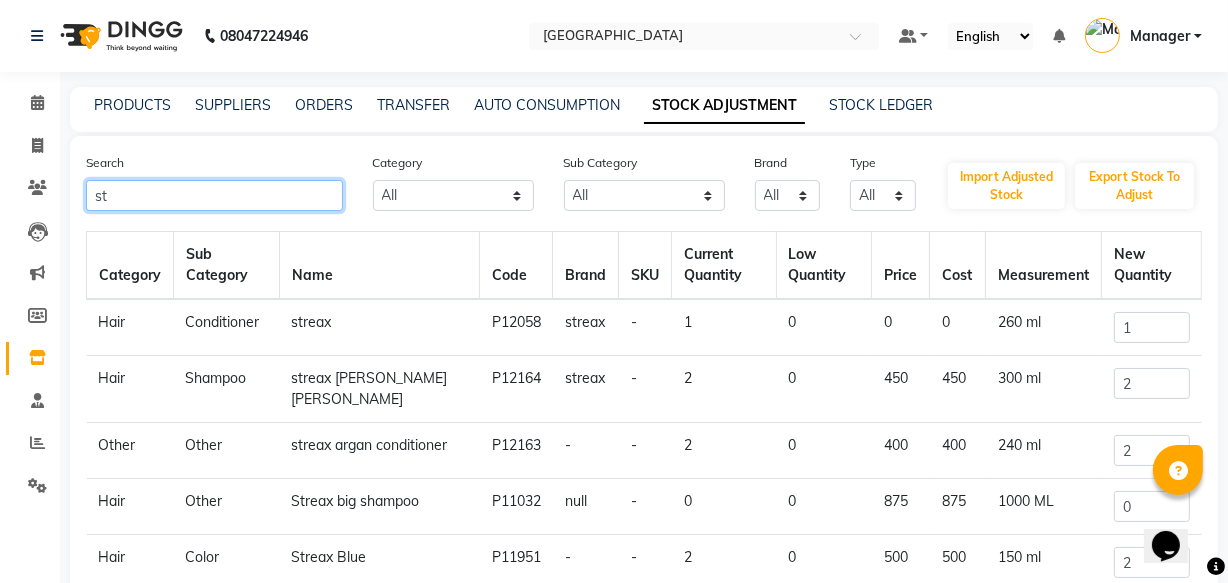 type on "s" 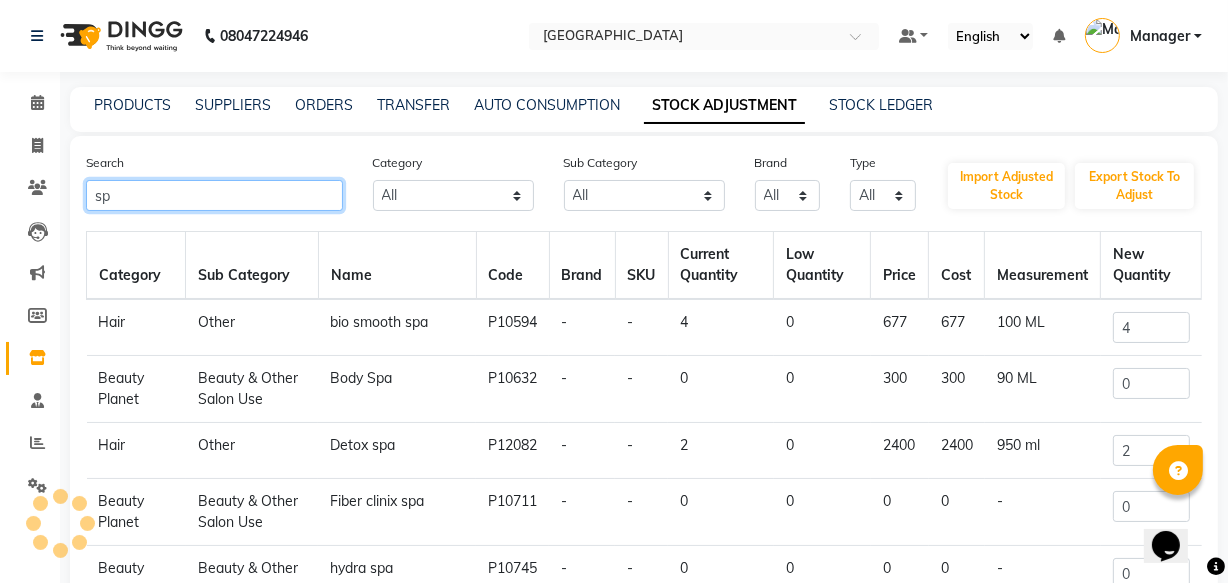 type on "s" 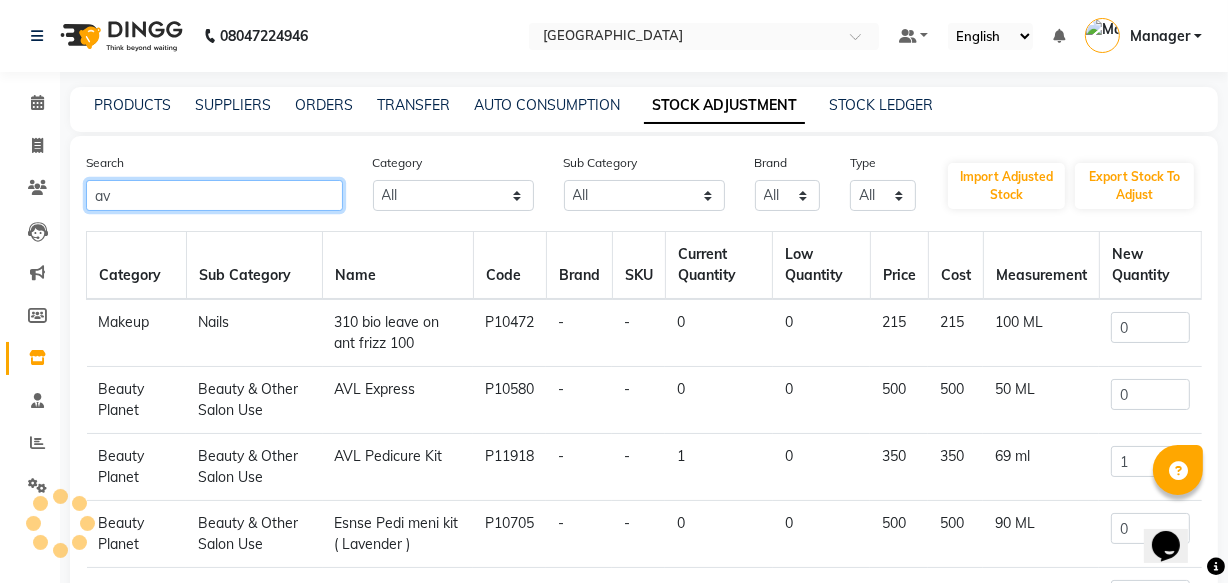 type on "a" 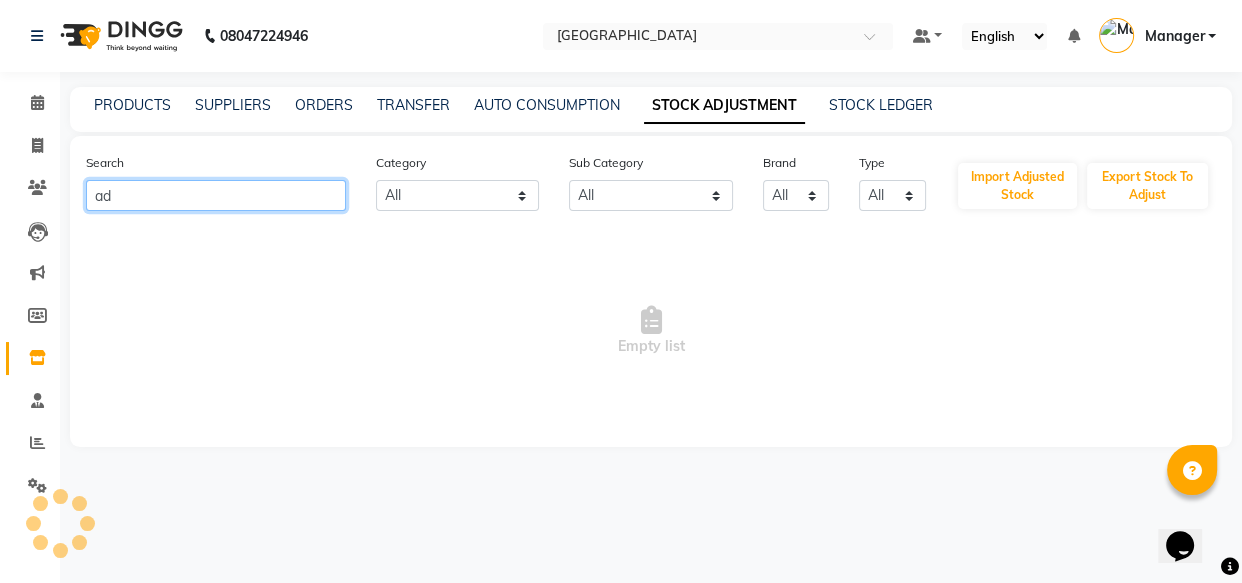 type on "a" 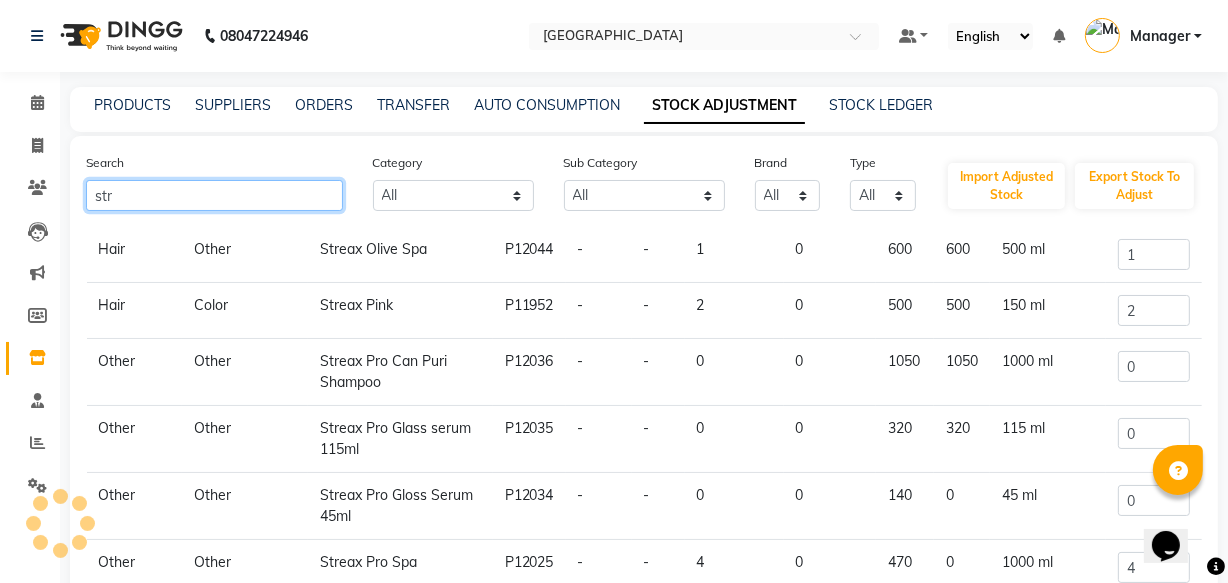 scroll, scrollTop: 1699, scrollLeft: 0, axis: vertical 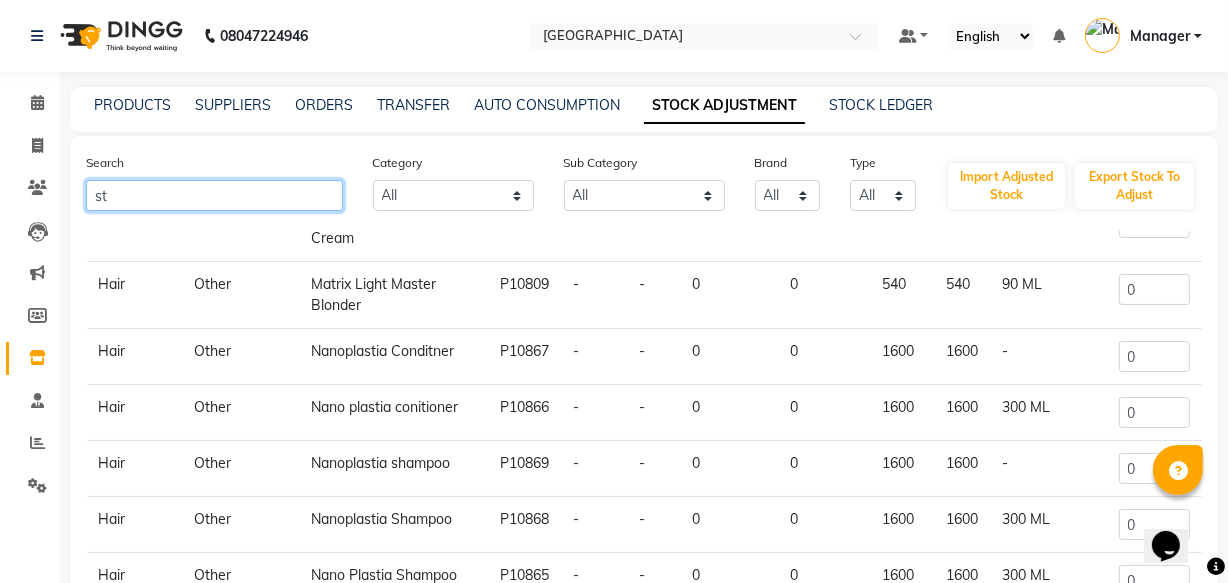 click on "st" 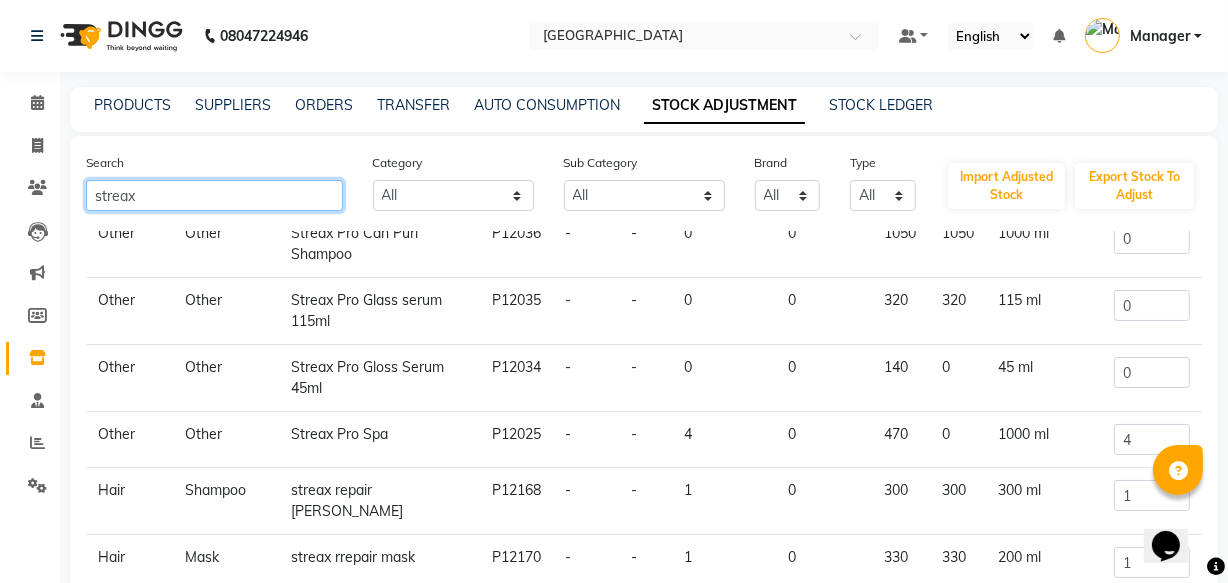 scroll, scrollTop: 1690, scrollLeft: 0, axis: vertical 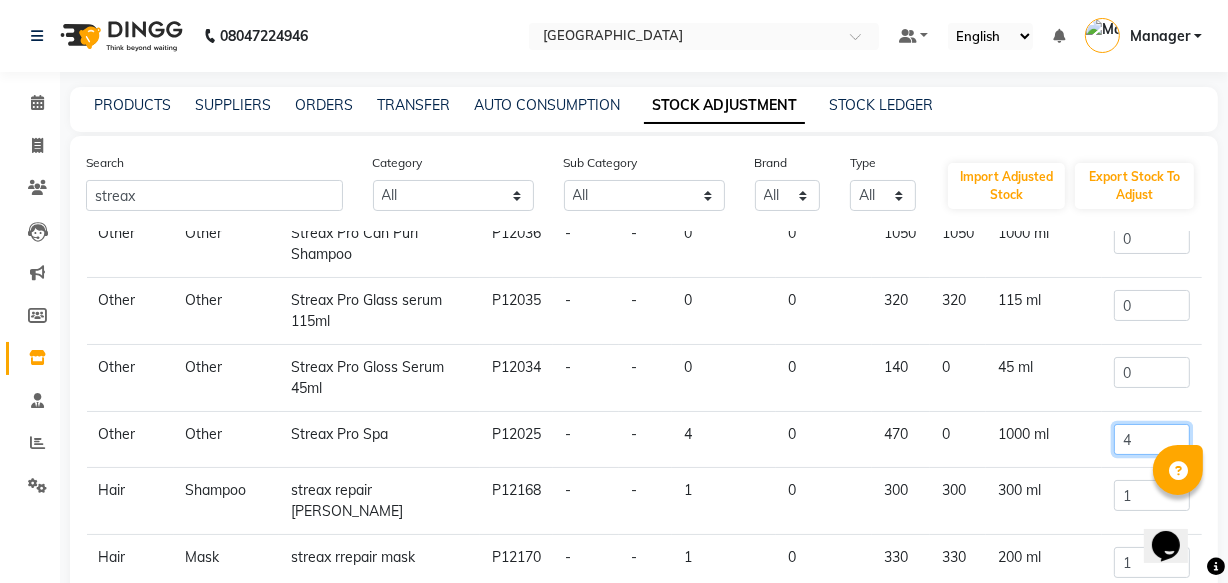 click on "4" 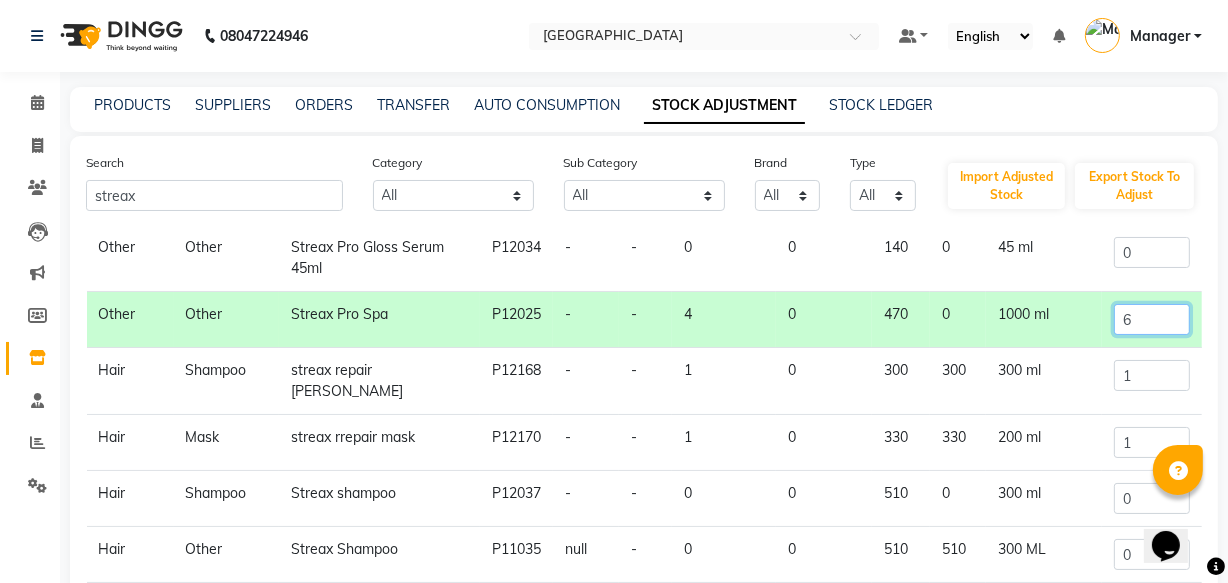 scroll, scrollTop: 1930, scrollLeft: 0, axis: vertical 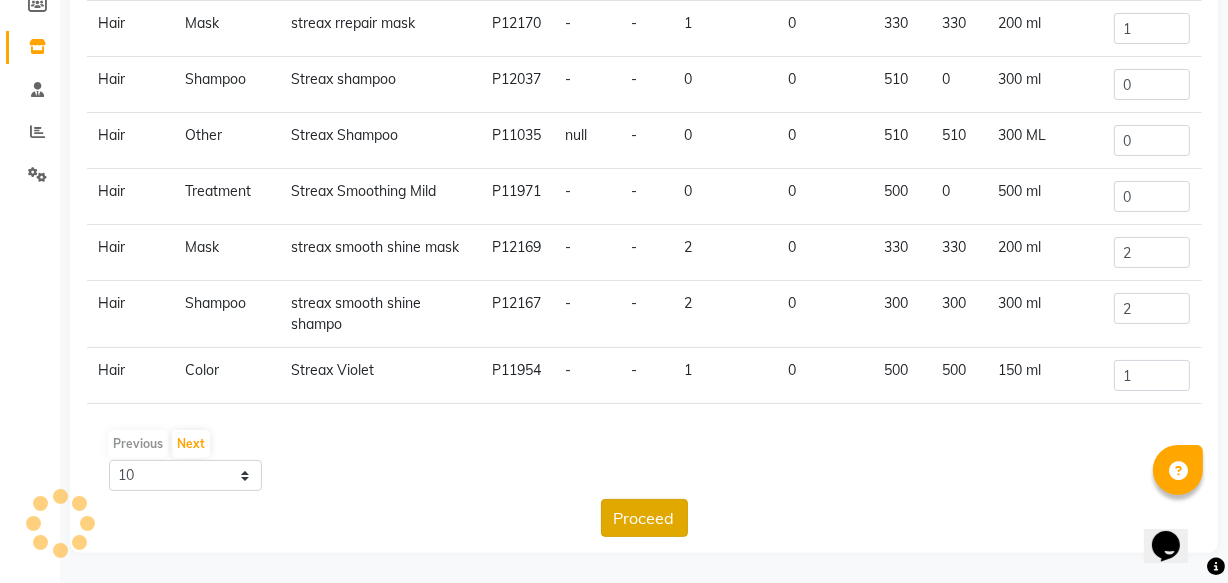 type on "6" 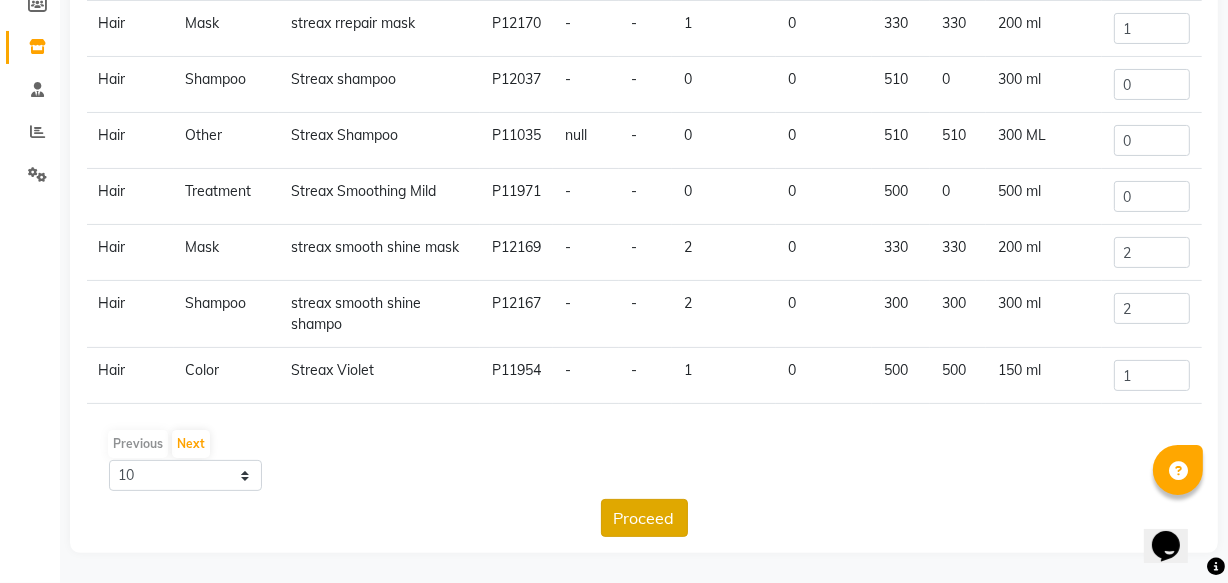 click on "Proceed" 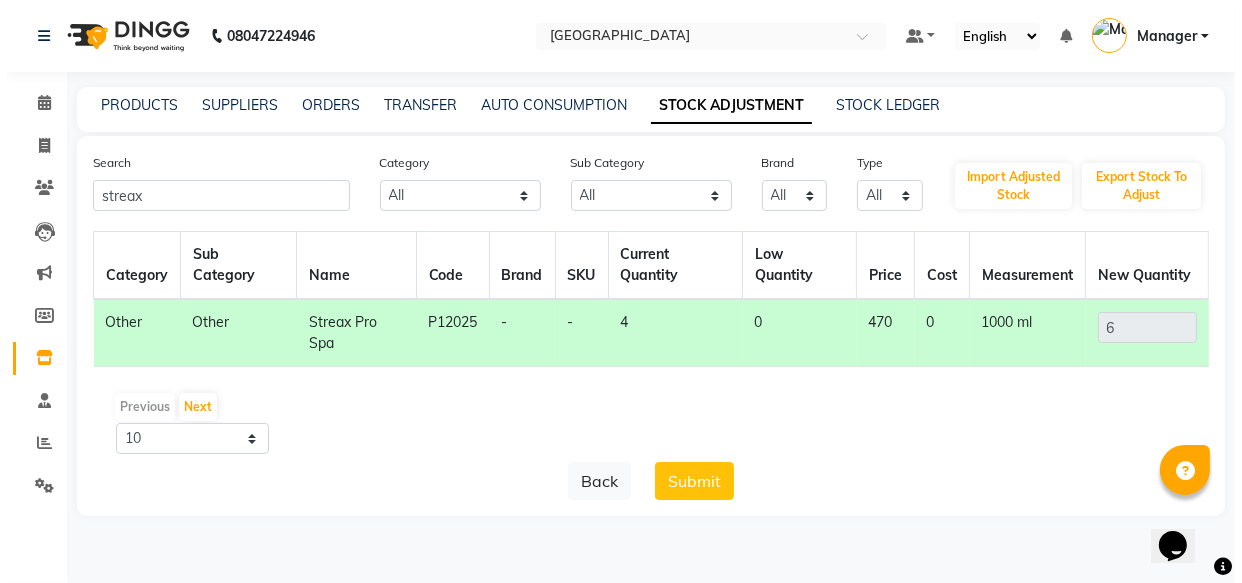 scroll, scrollTop: 0, scrollLeft: 0, axis: both 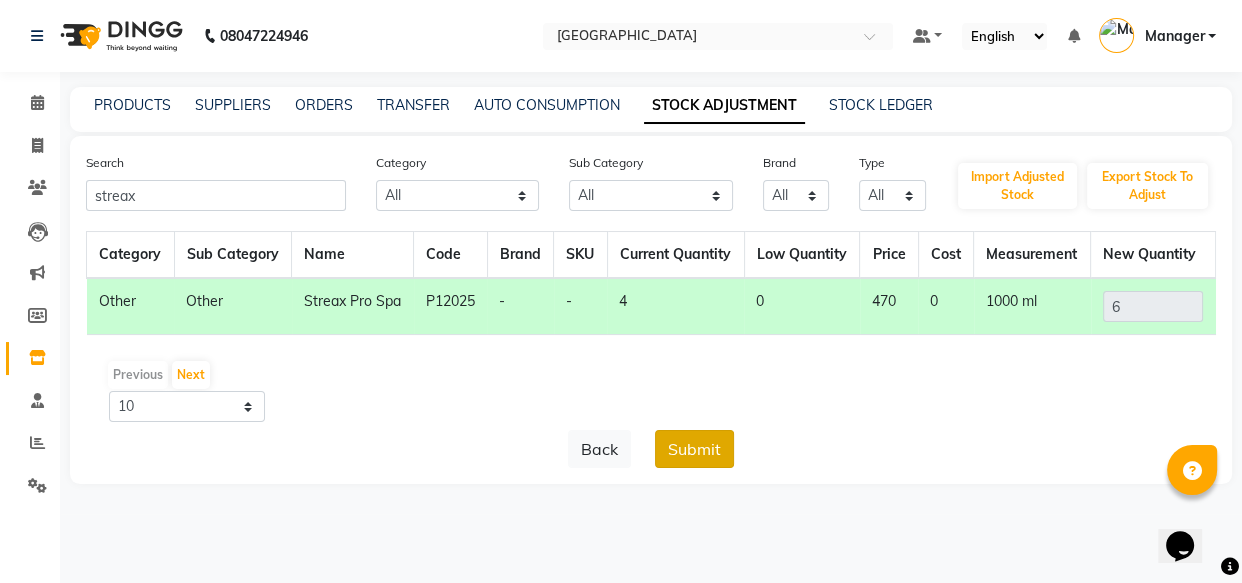 click on "Submit" 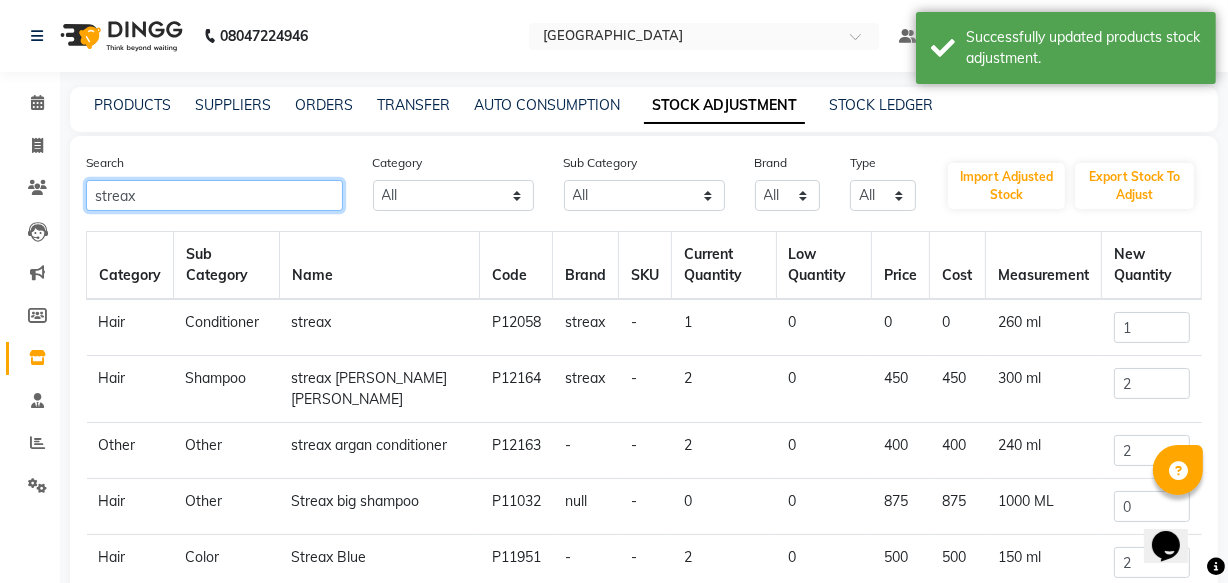 click on "streax" 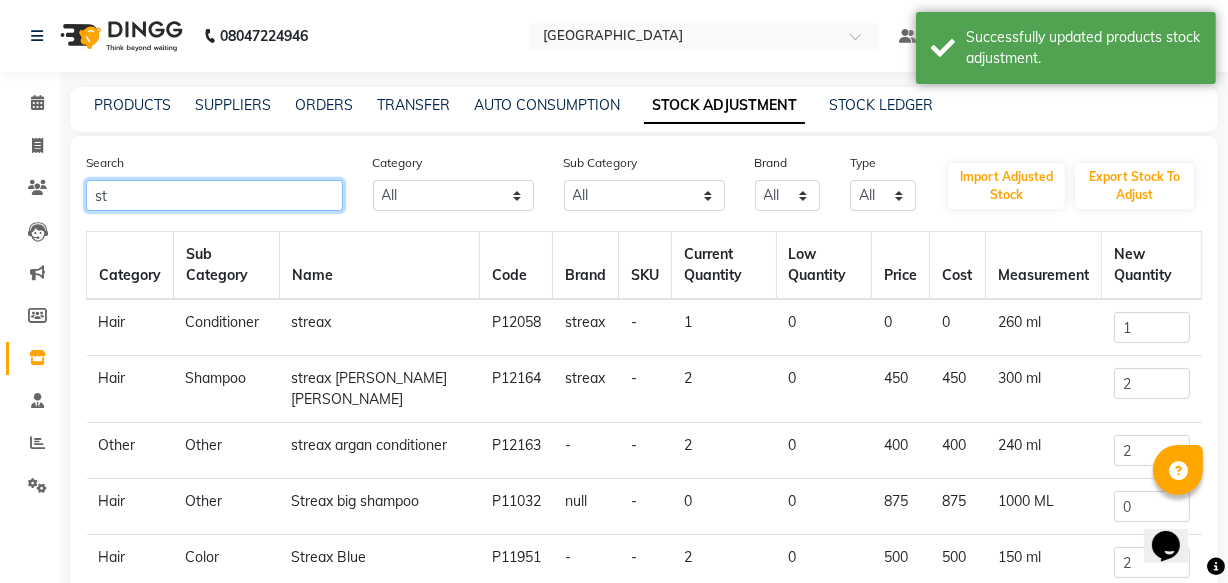type on "s" 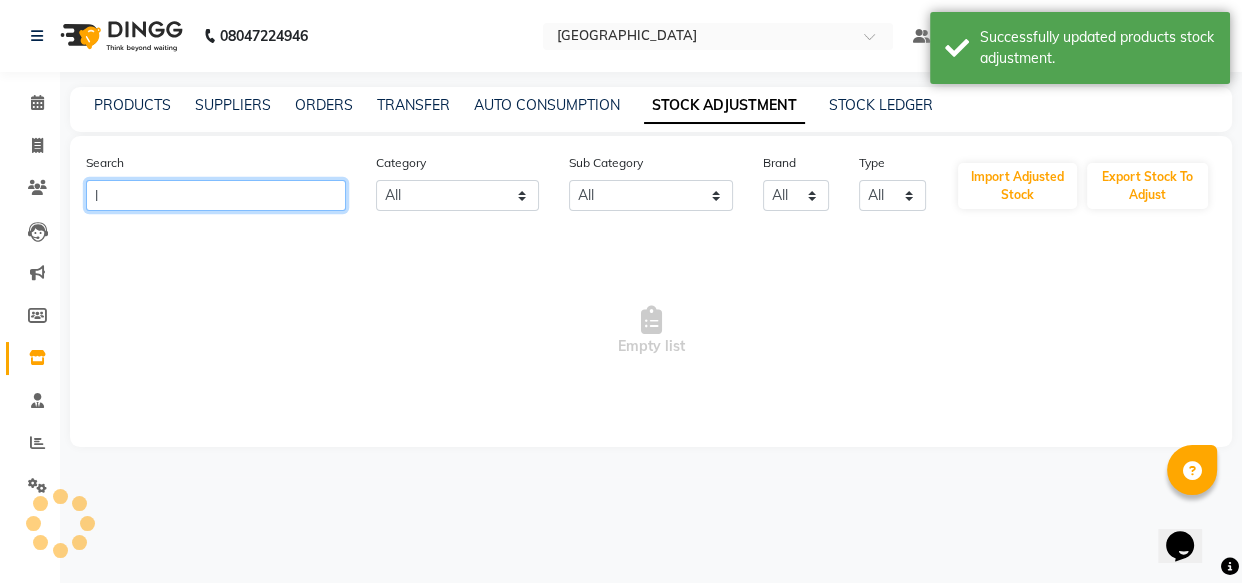 type on "l" 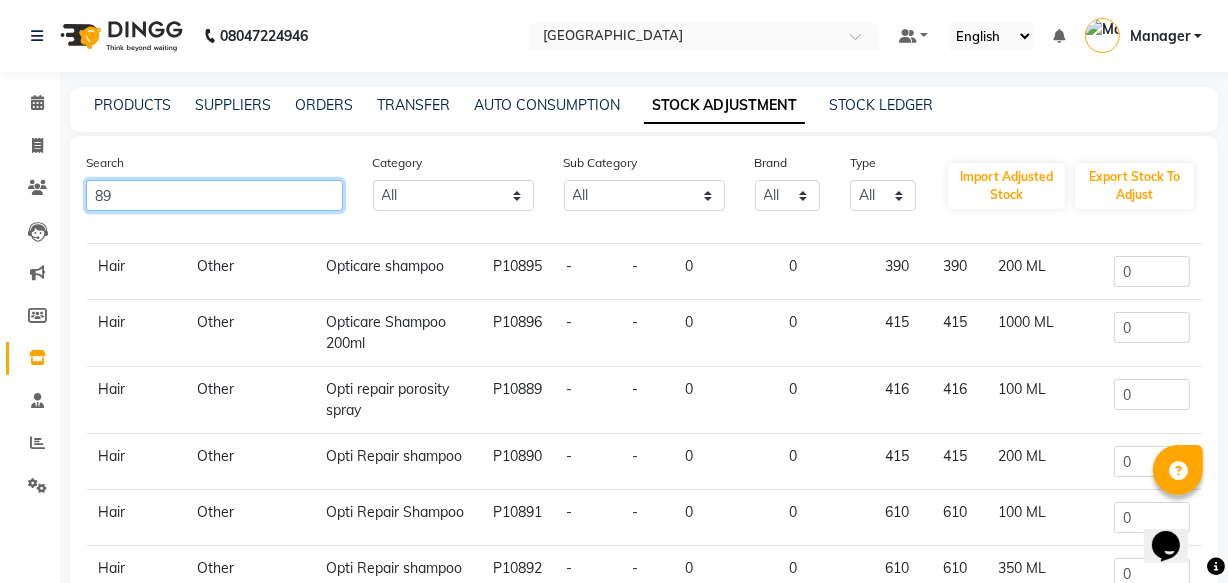 scroll, scrollTop: 1124, scrollLeft: 0, axis: vertical 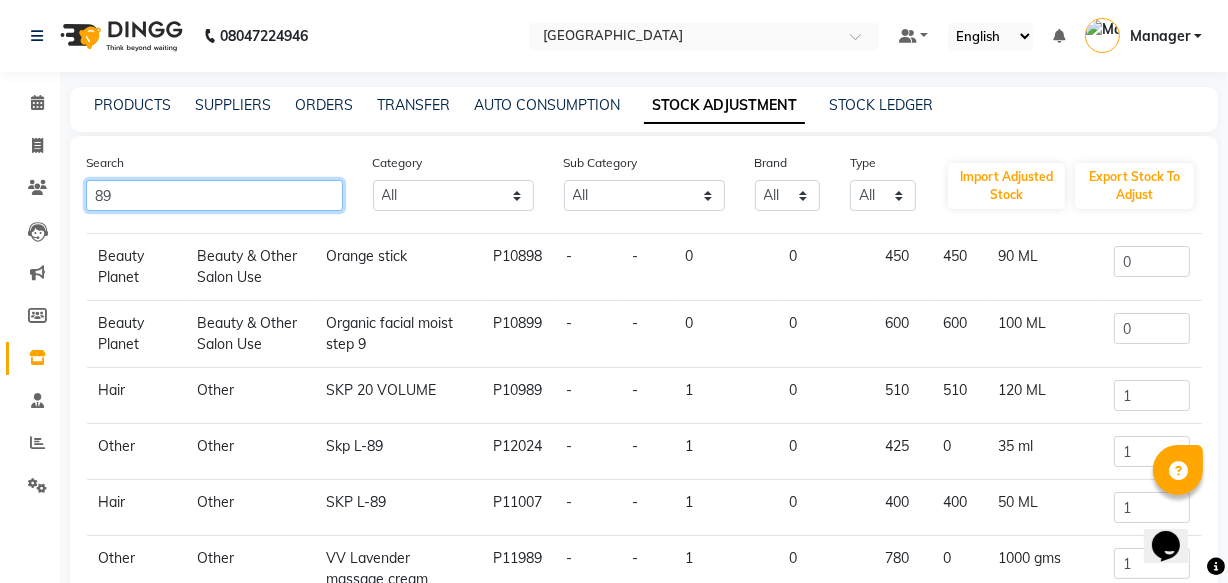 type on "89" 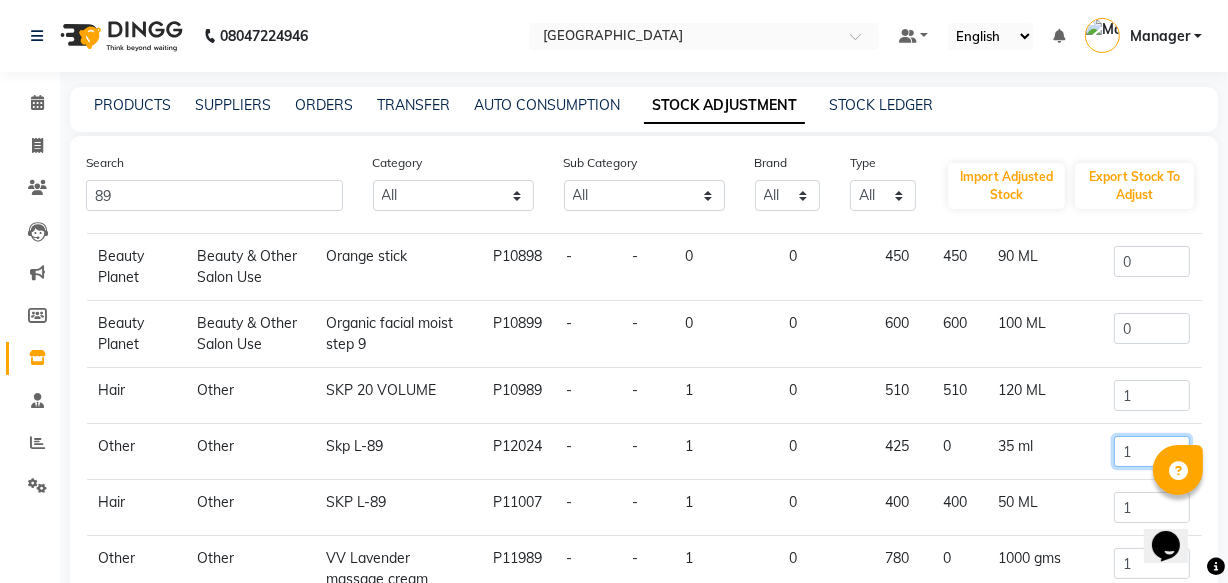 click on "1" 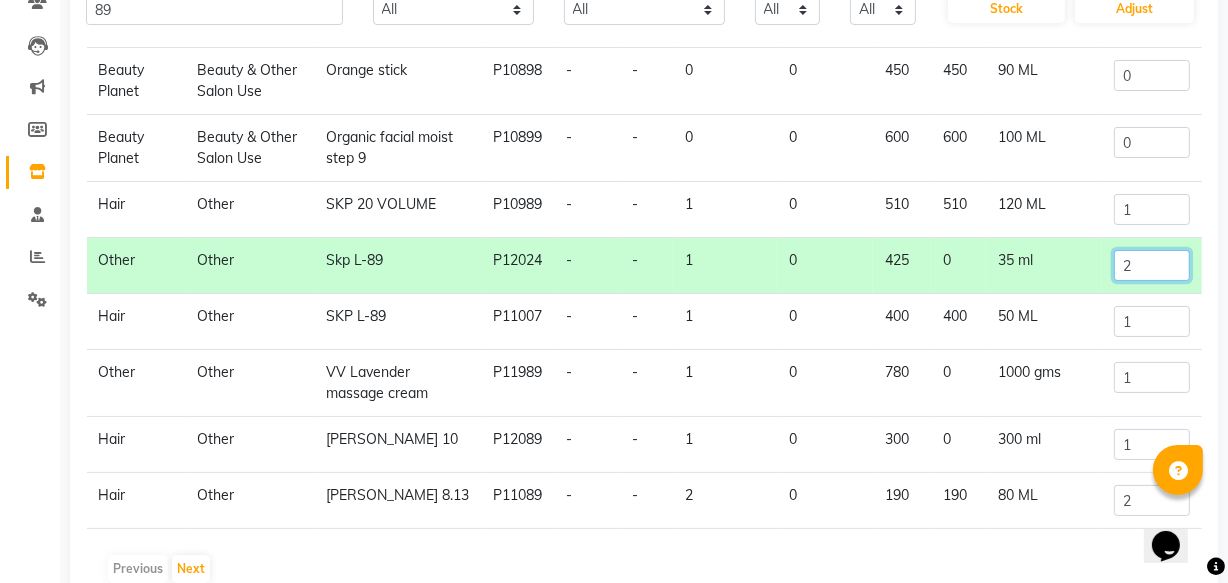 scroll, scrollTop: 311, scrollLeft: 0, axis: vertical 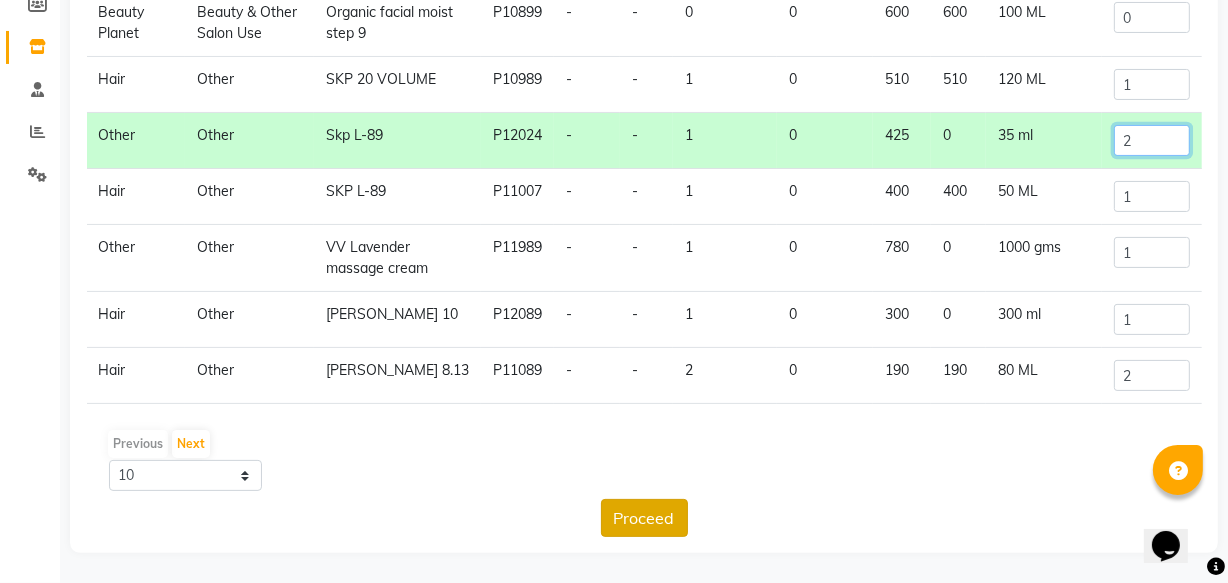type on "2" 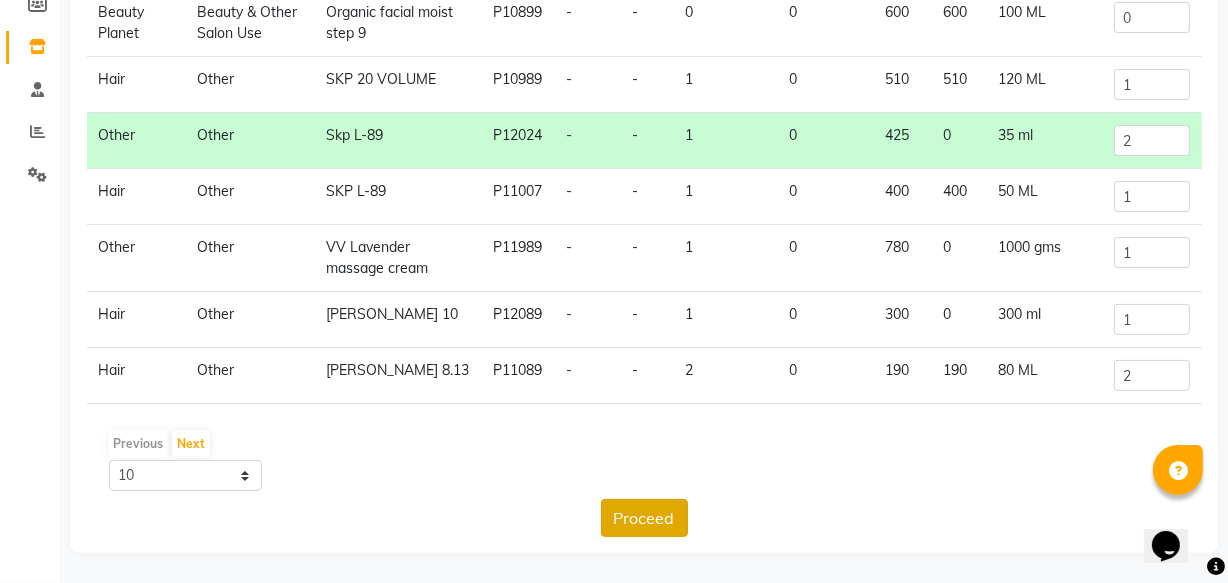 click on "Proceed" 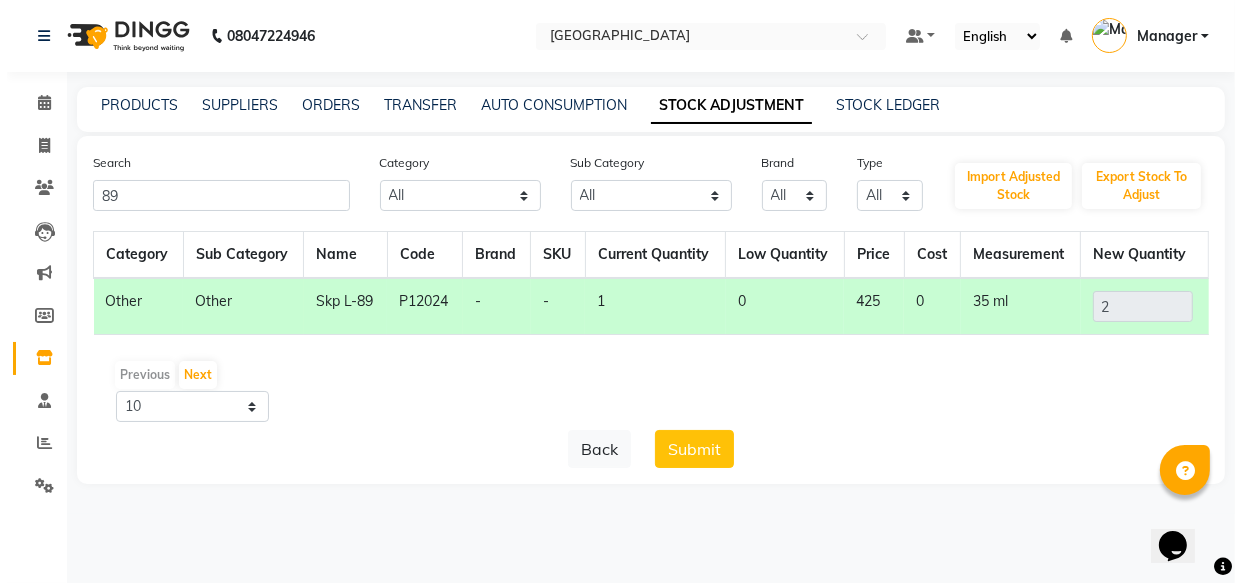scroll, scrollTop: 0, scrollLeft: 0, axis: both 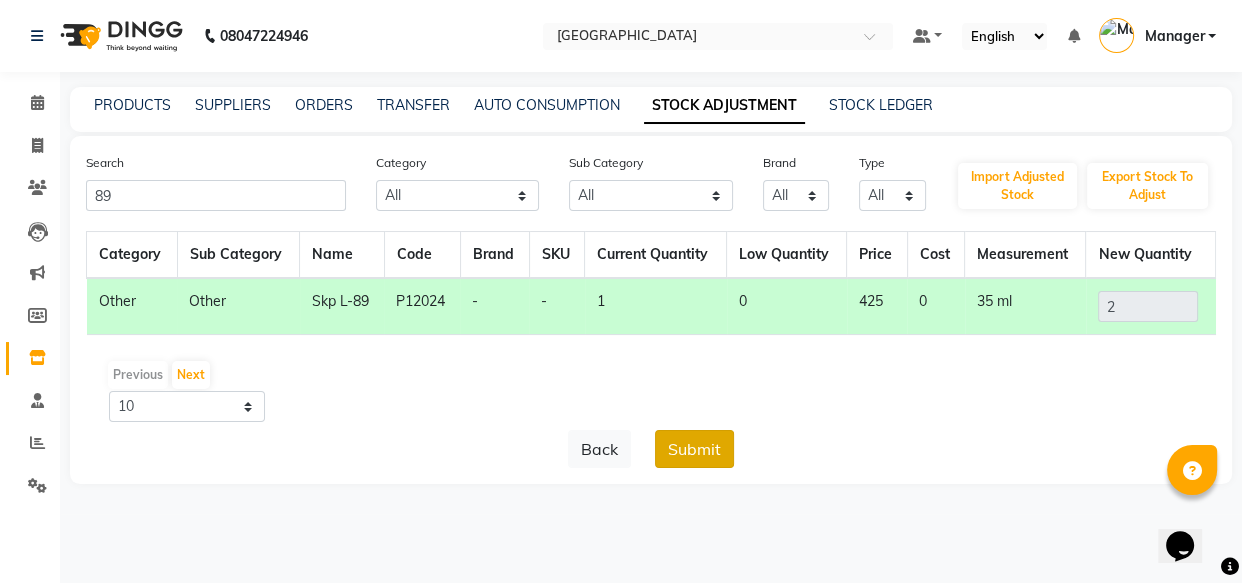 click on "Submit" 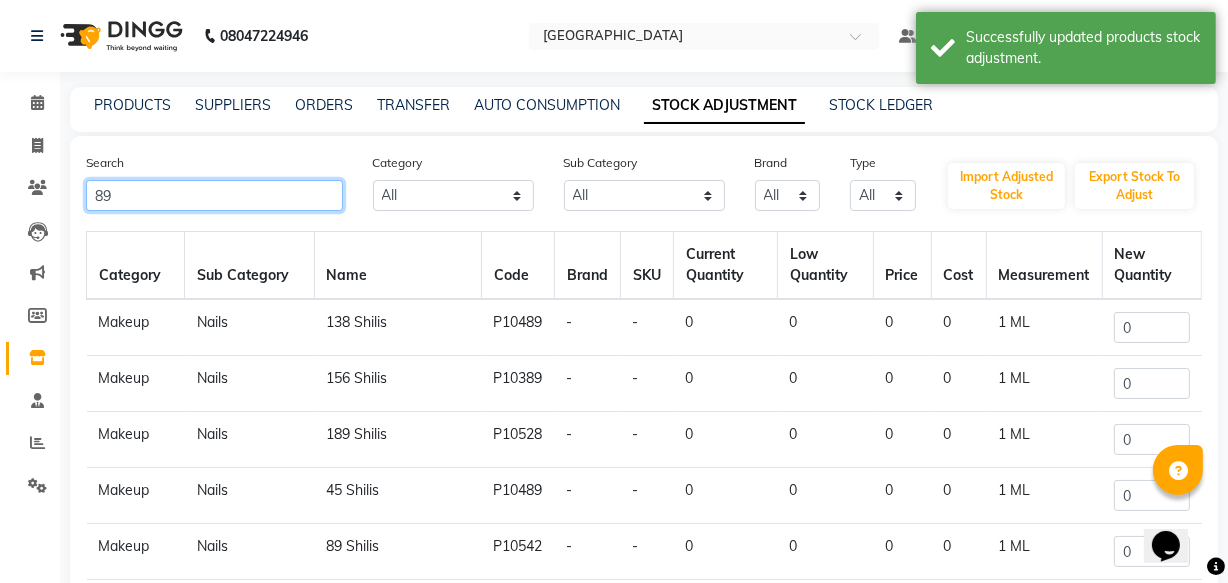 click on "89" 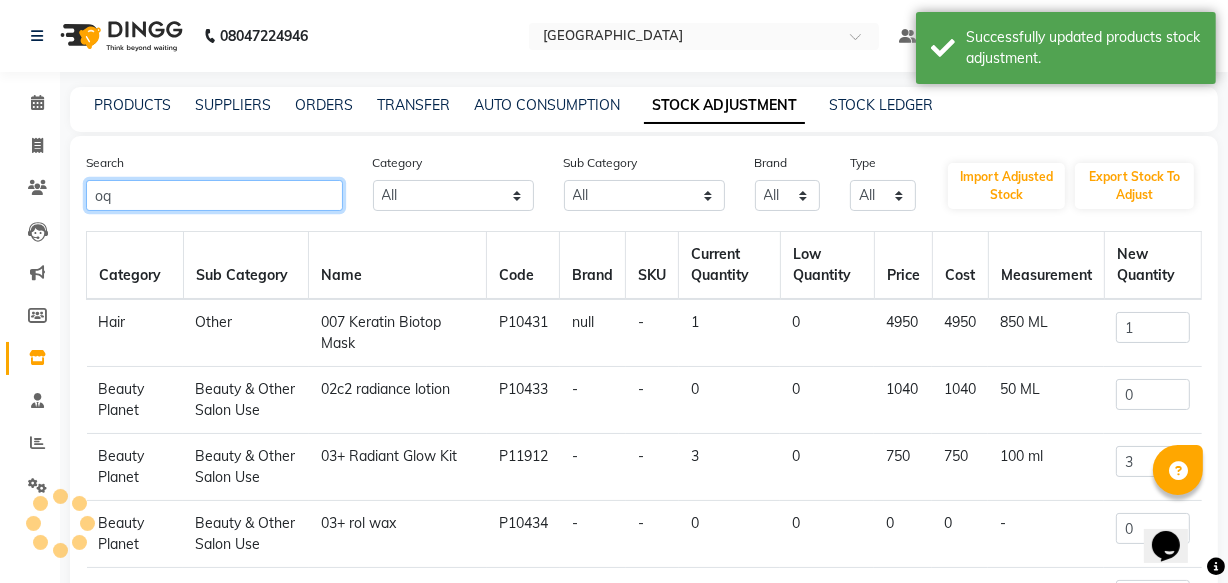 type on "o" 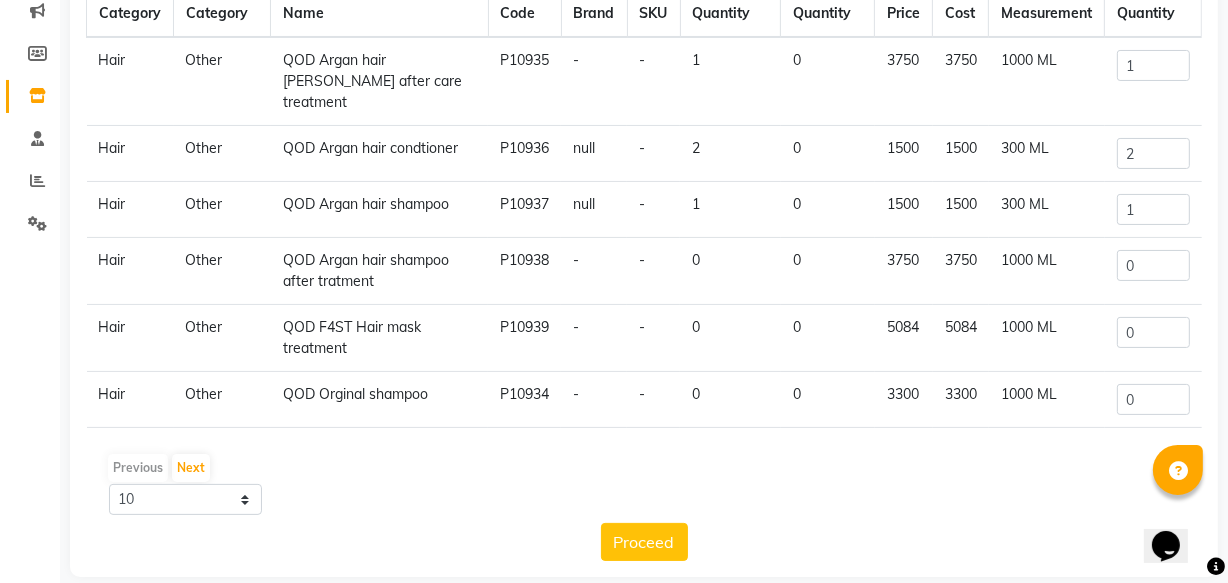 scroll, scrollTop: 275, scrollLeft: 0, axis: vertical 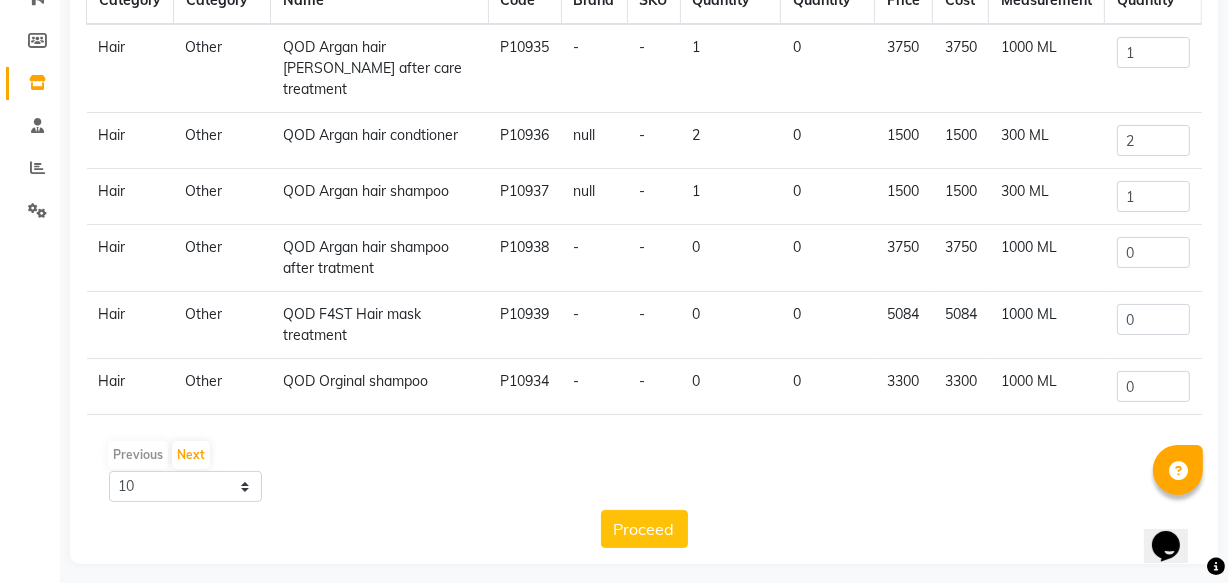 type on "qo" 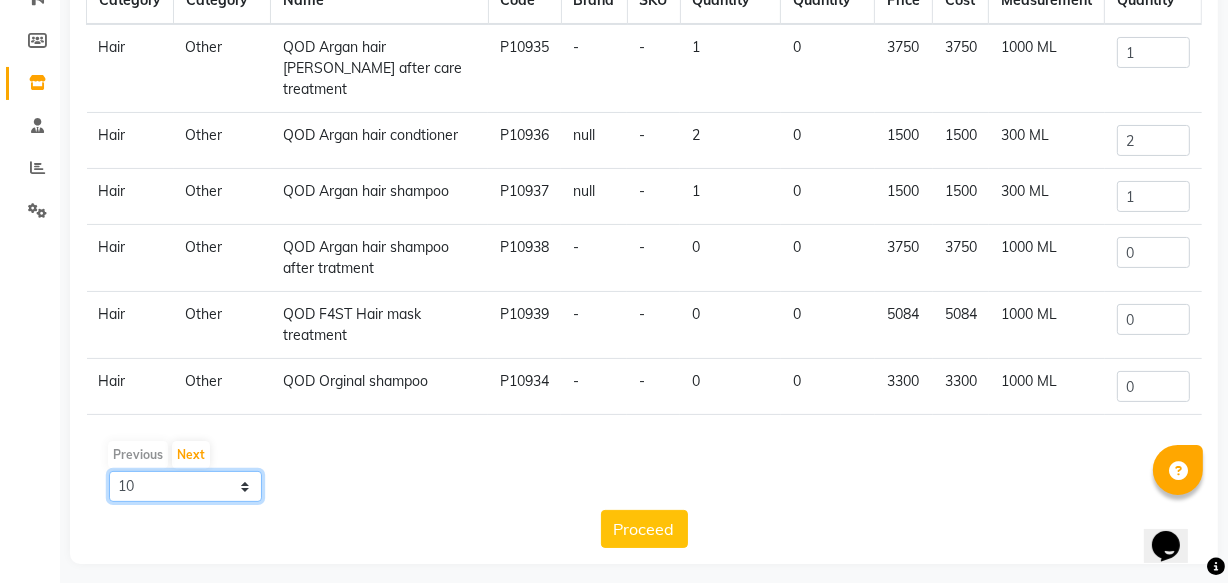 click on "10 50 100" 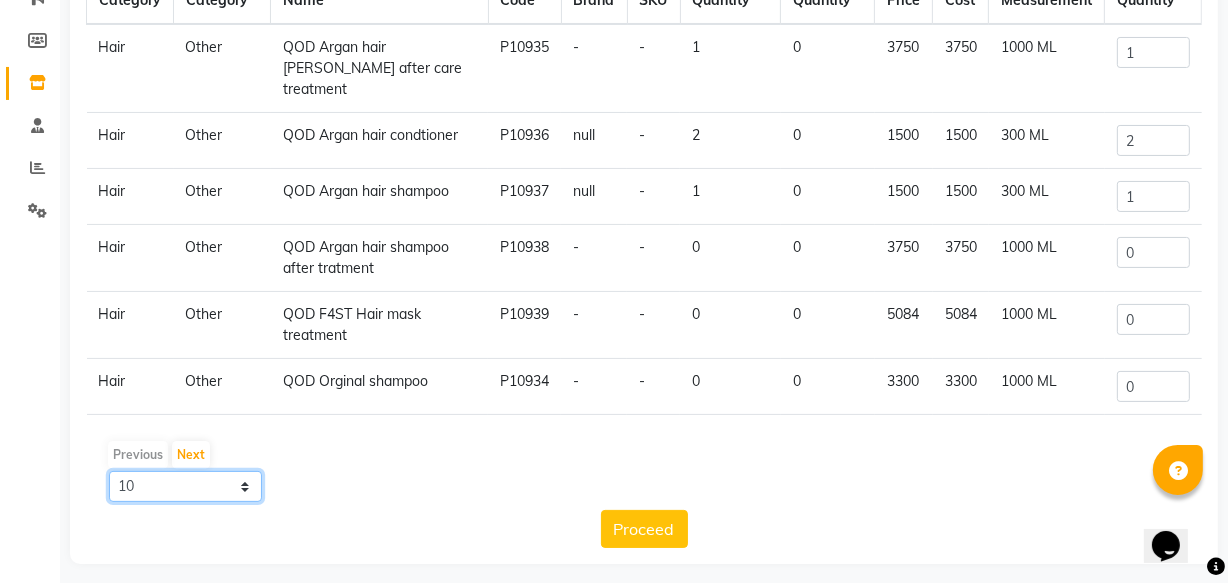 select on "50" 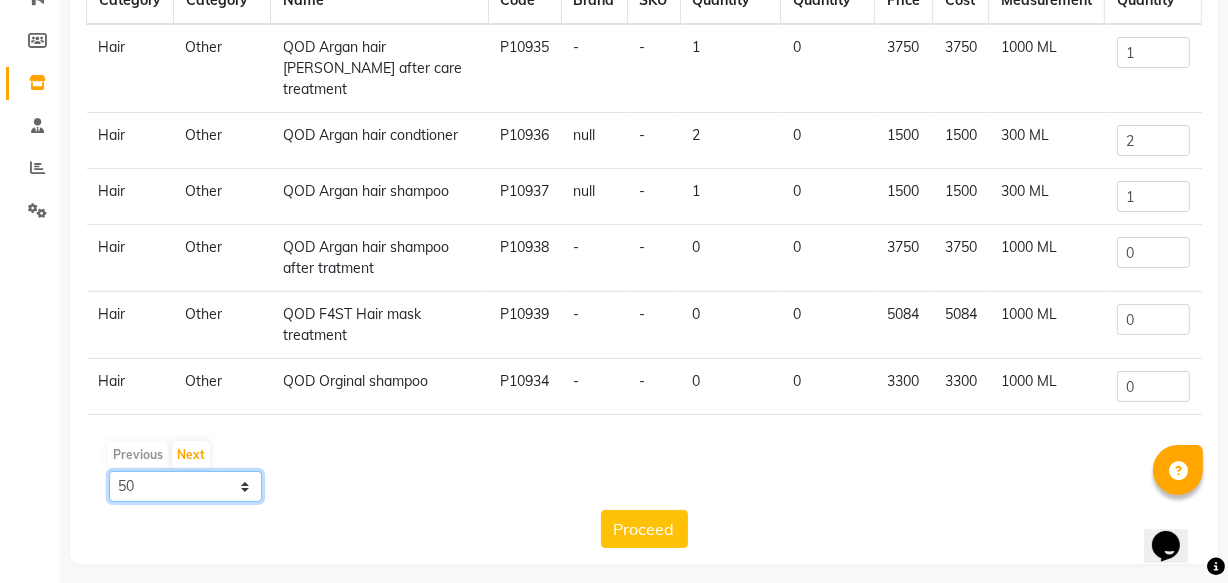 click on "10 50 100" 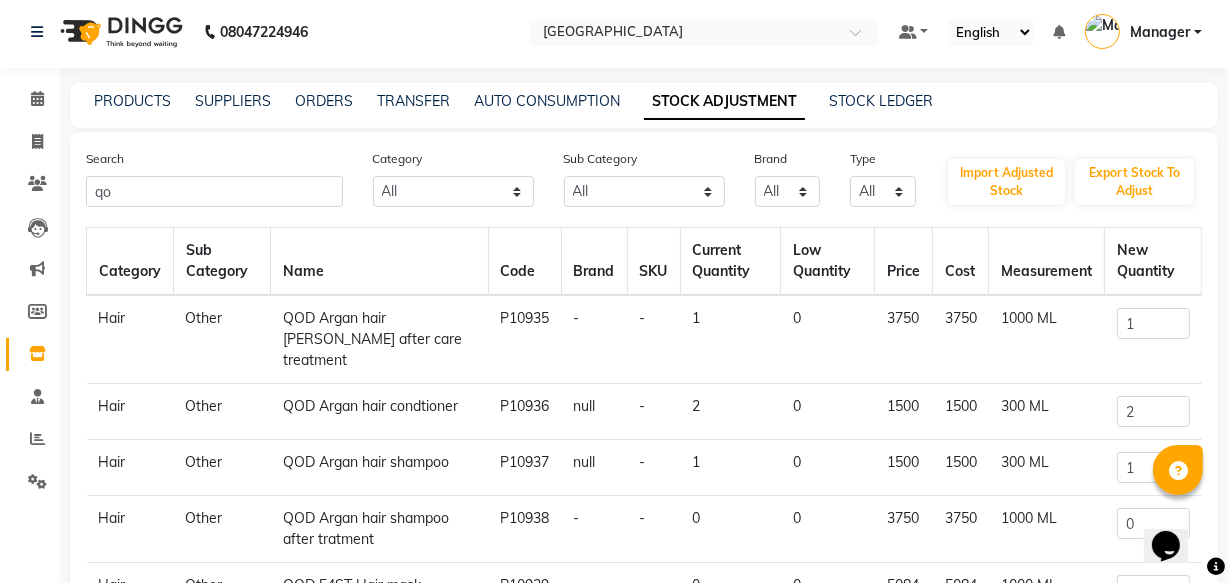 scroll, scrollTop: 0, scrollLeft: 0, axis: both 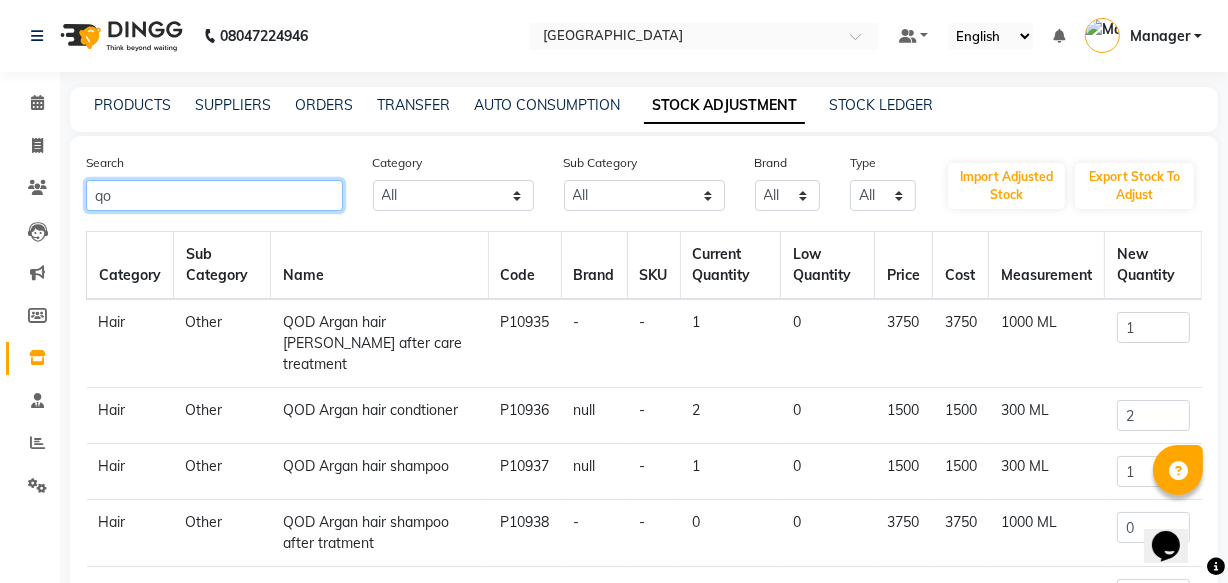 click on "qo" 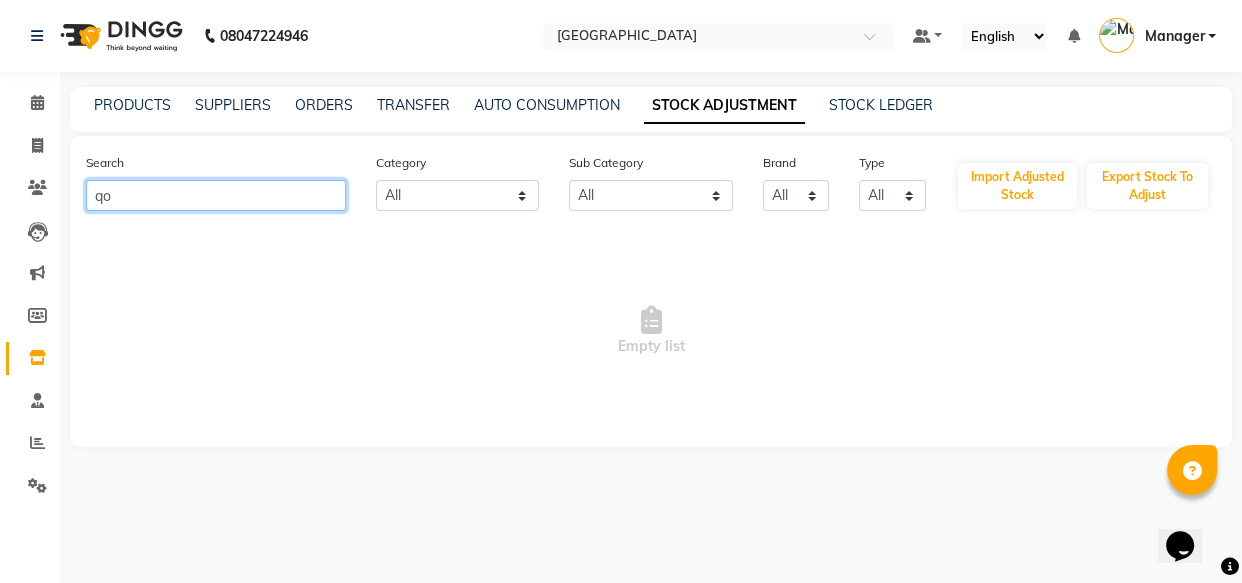 type on "q" 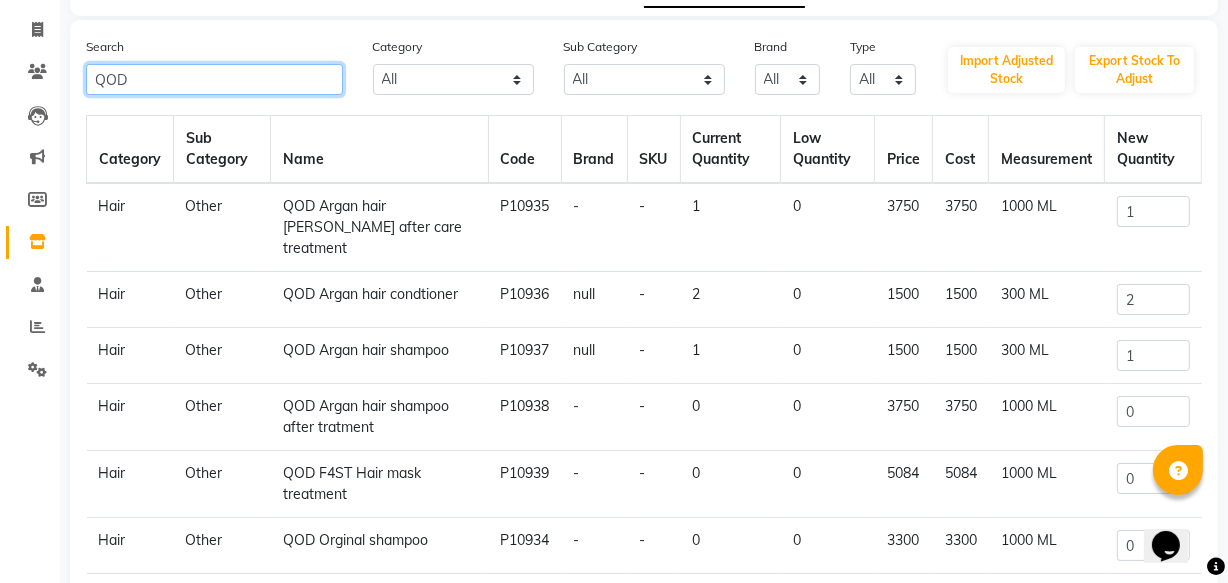 scroll, scrollTop: 118, scrollLeft: 0, axis: vertical 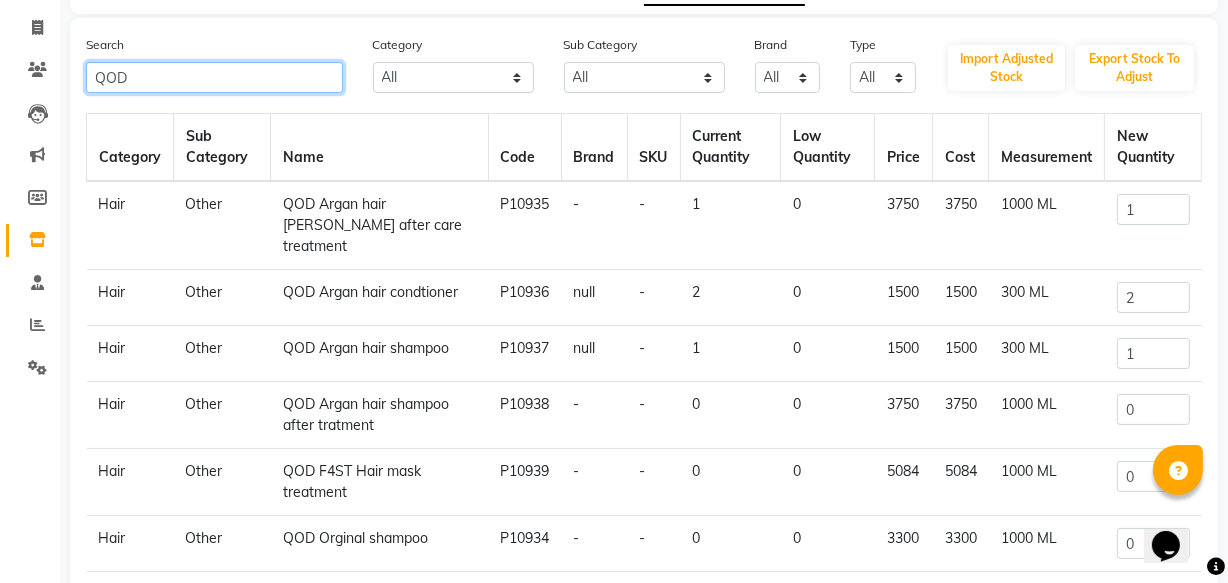 type on "QOD" 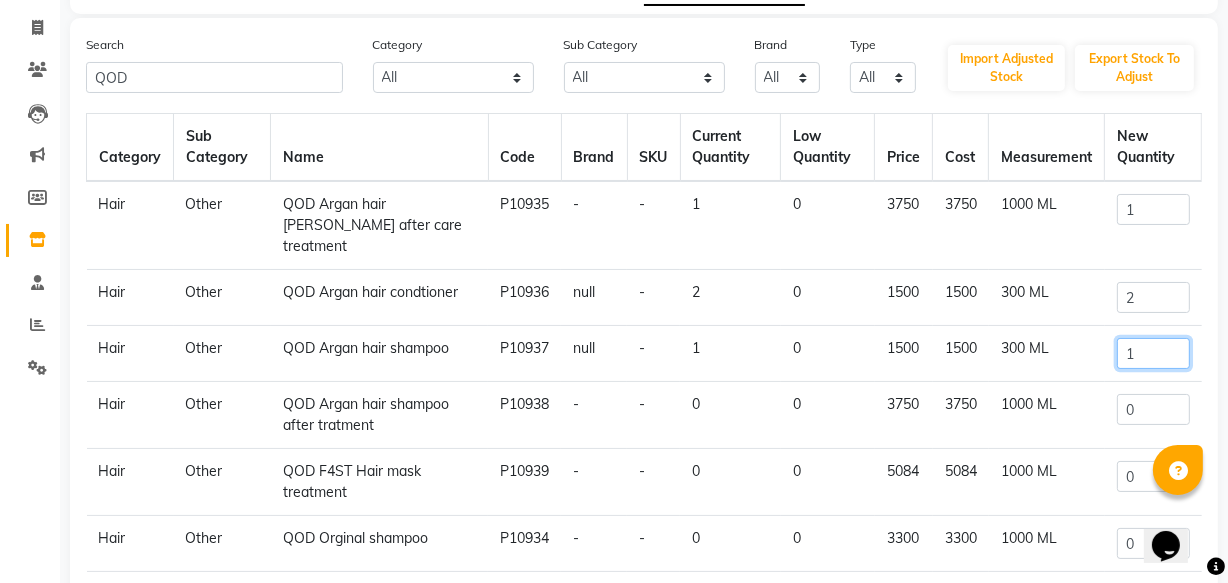 click on "1" 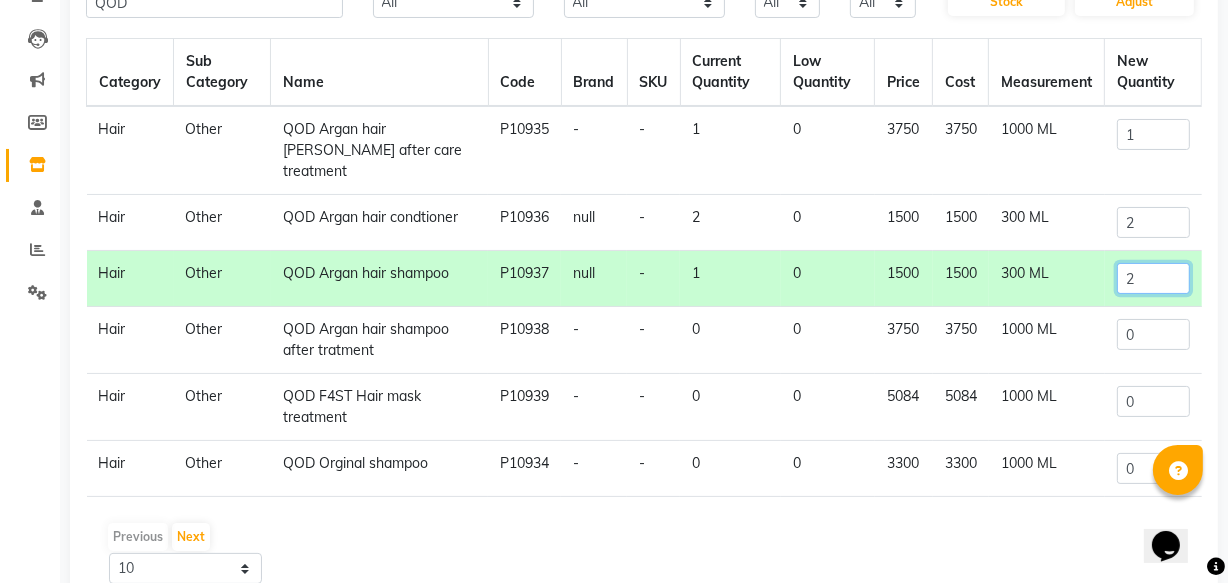 scroll, scrollTop: 275, scrollLeft: 0, axis: vertical 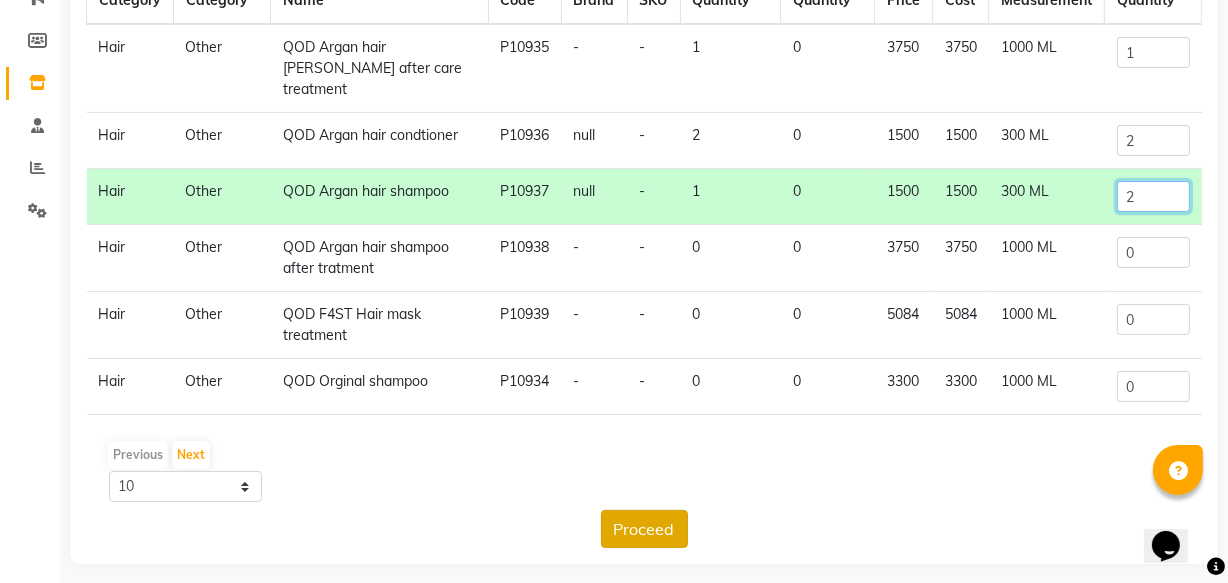 type on "2" 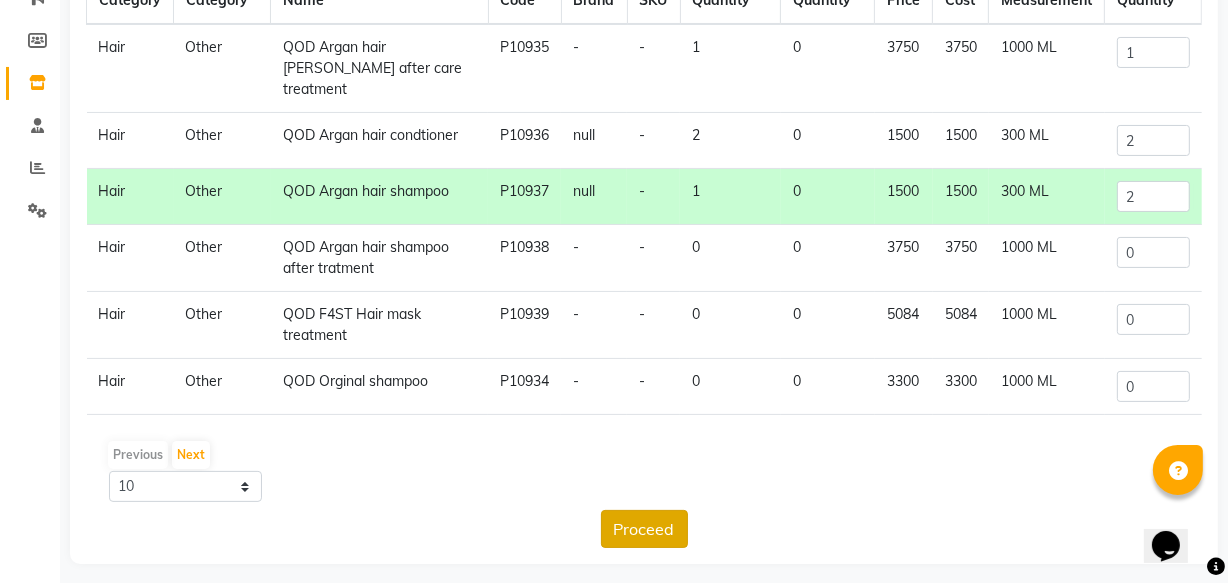 click on "Proceed" 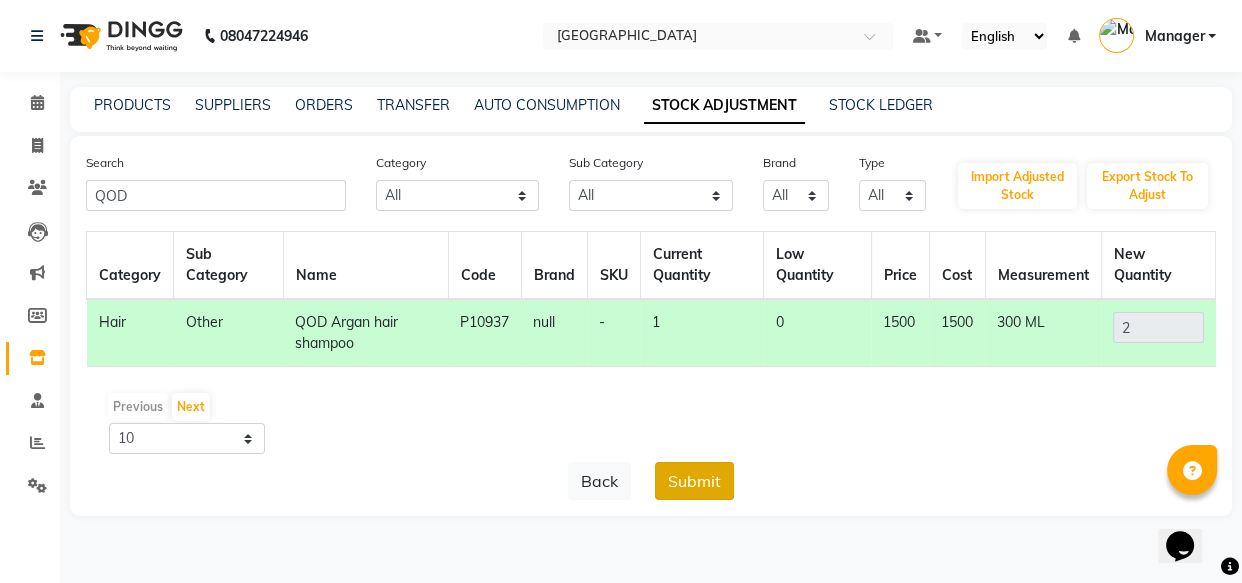 click on "Submit" 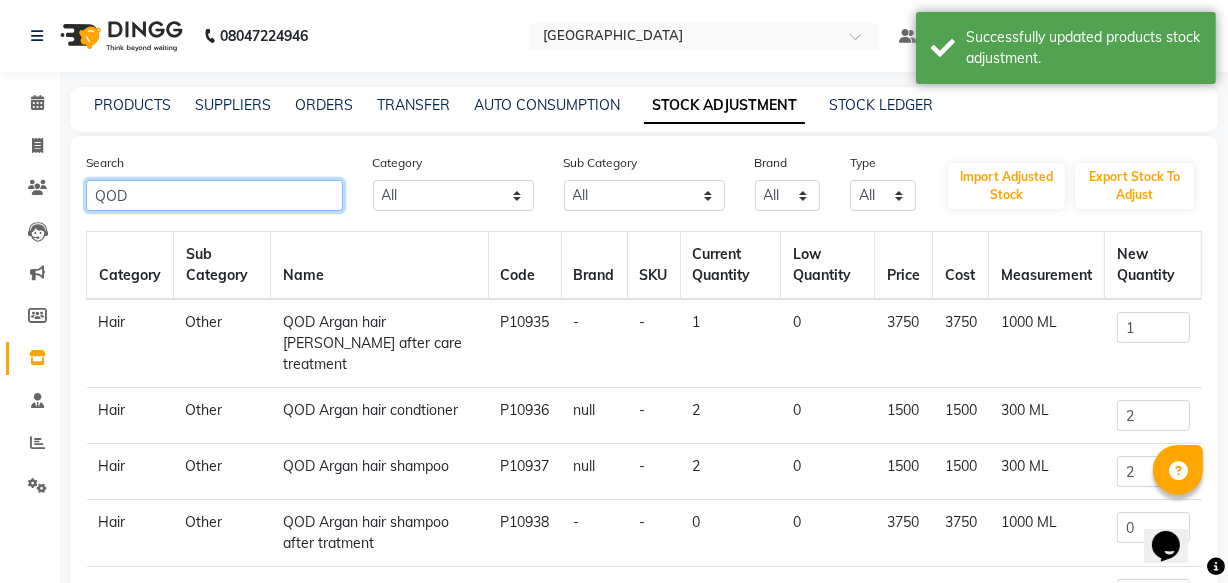 click on "QOD" 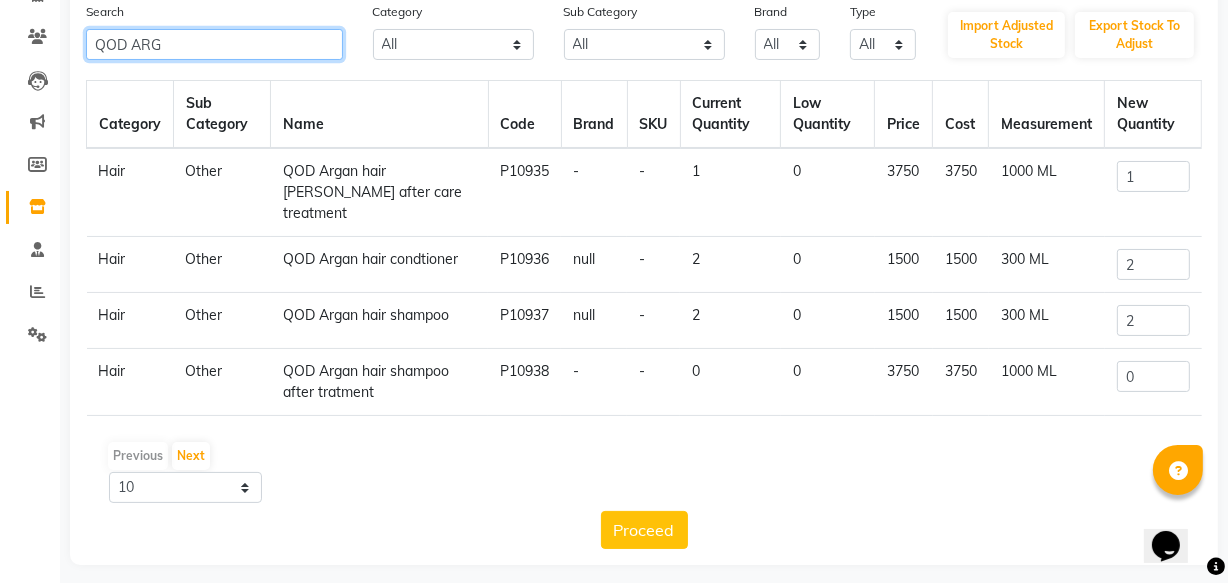 scroll, scrollTop: 152, scrollLeft: 0, axis: vertical 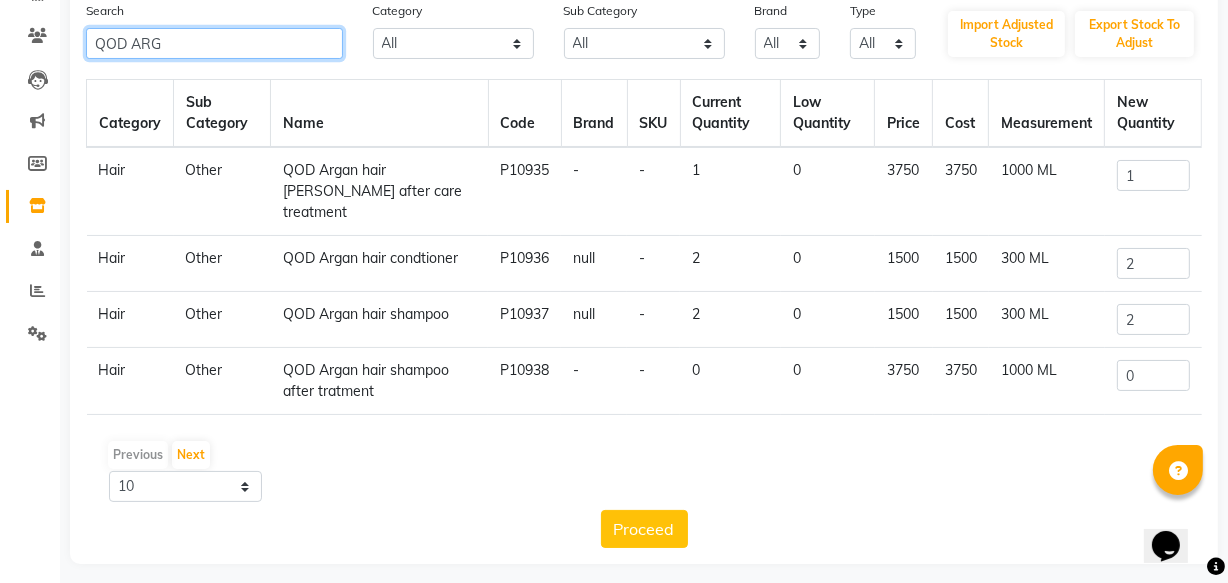 type on "QOD ARG" 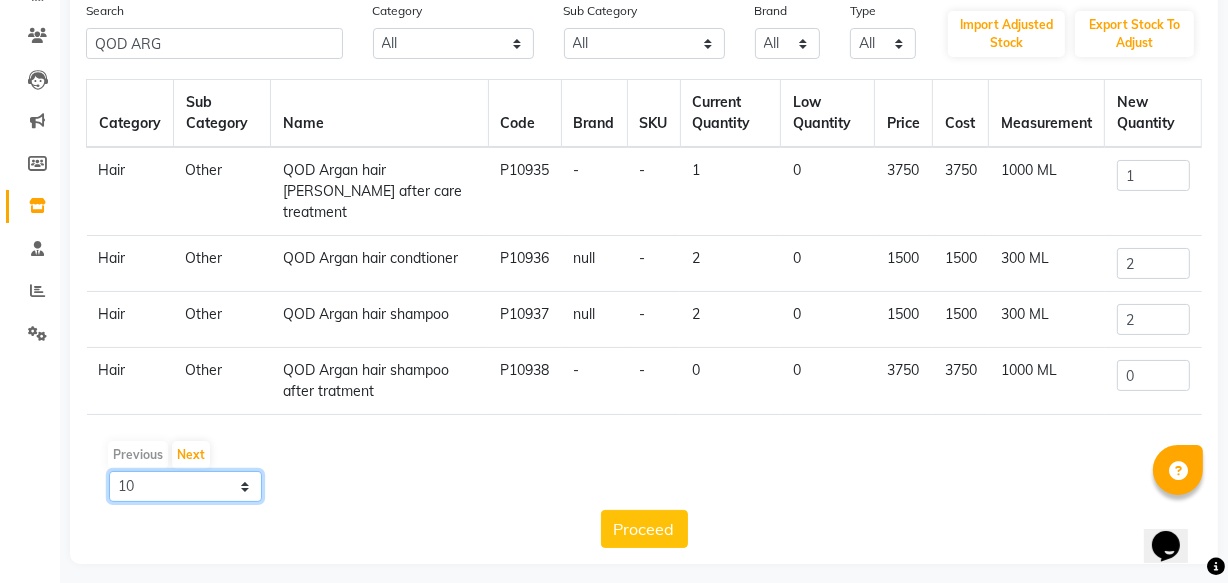 click on "10 50 100" 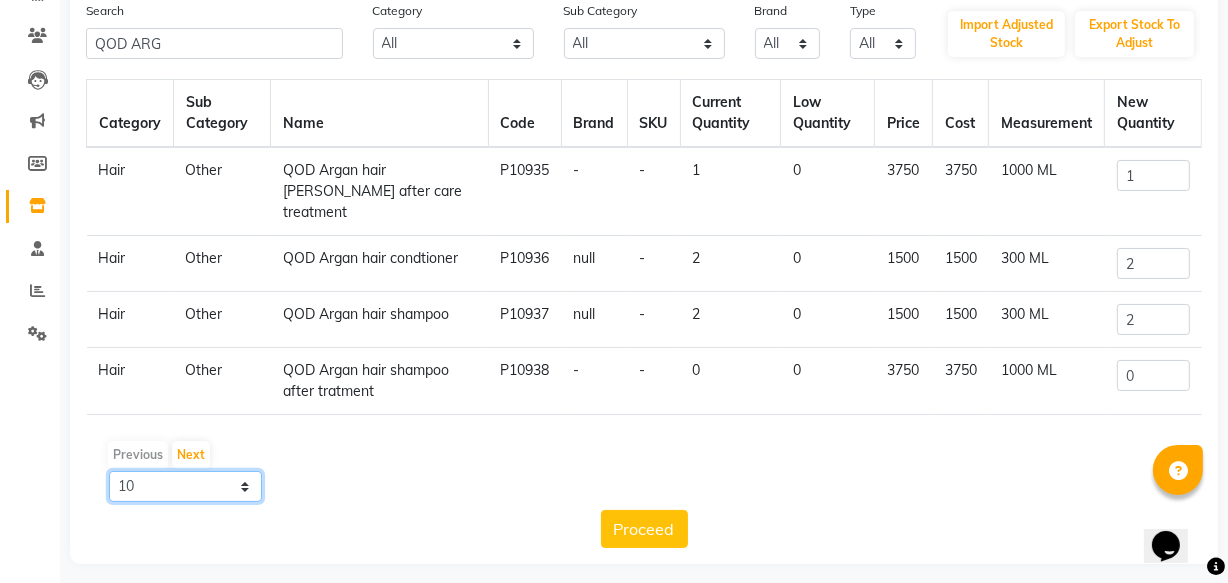 select on "50" 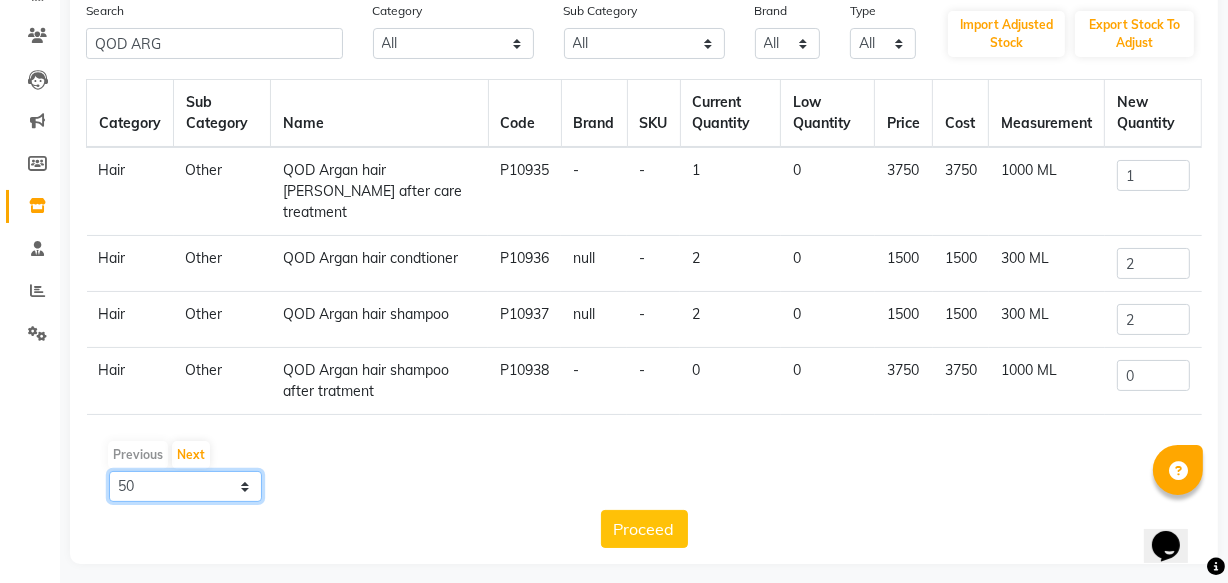click on "10 50 100" 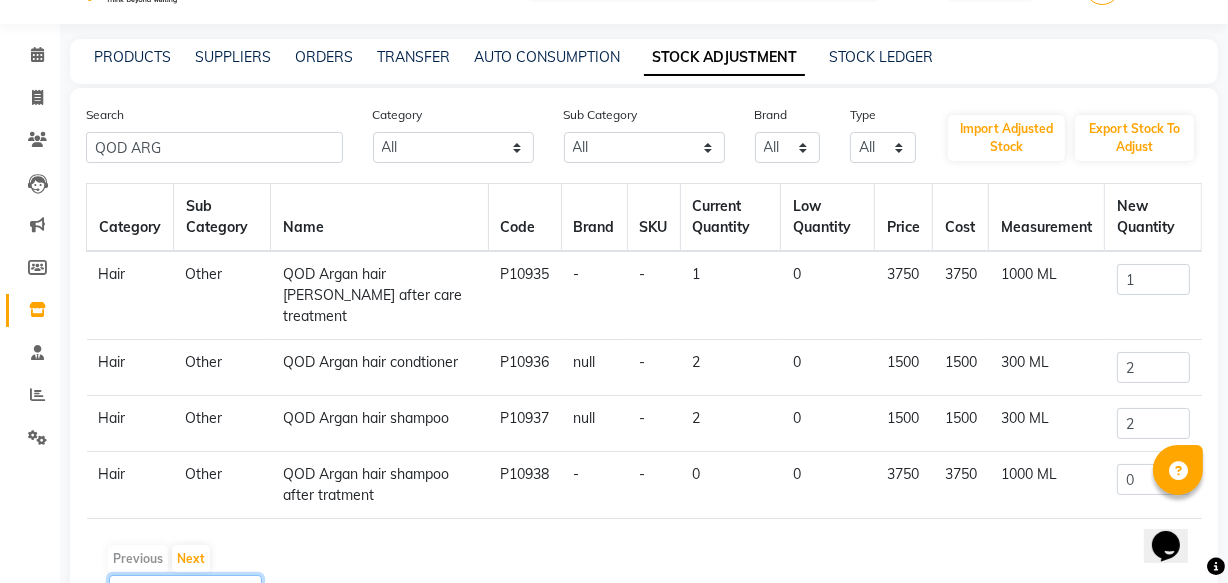 scroll, scrollTop: 0, scrollLeft: 0, axis: both 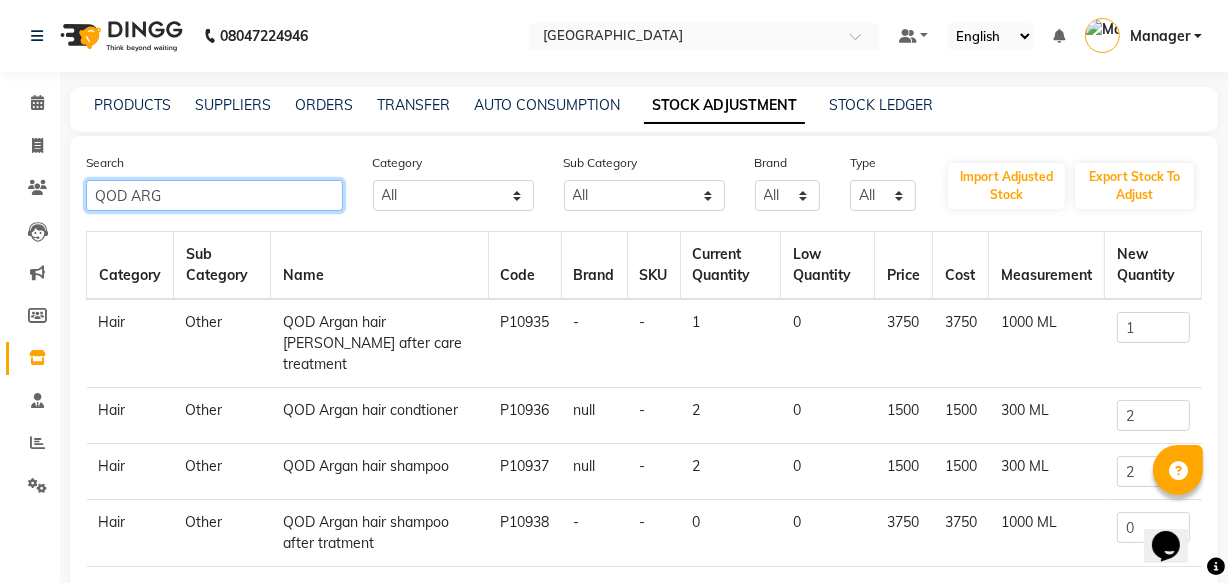 click on "QOD ARG" 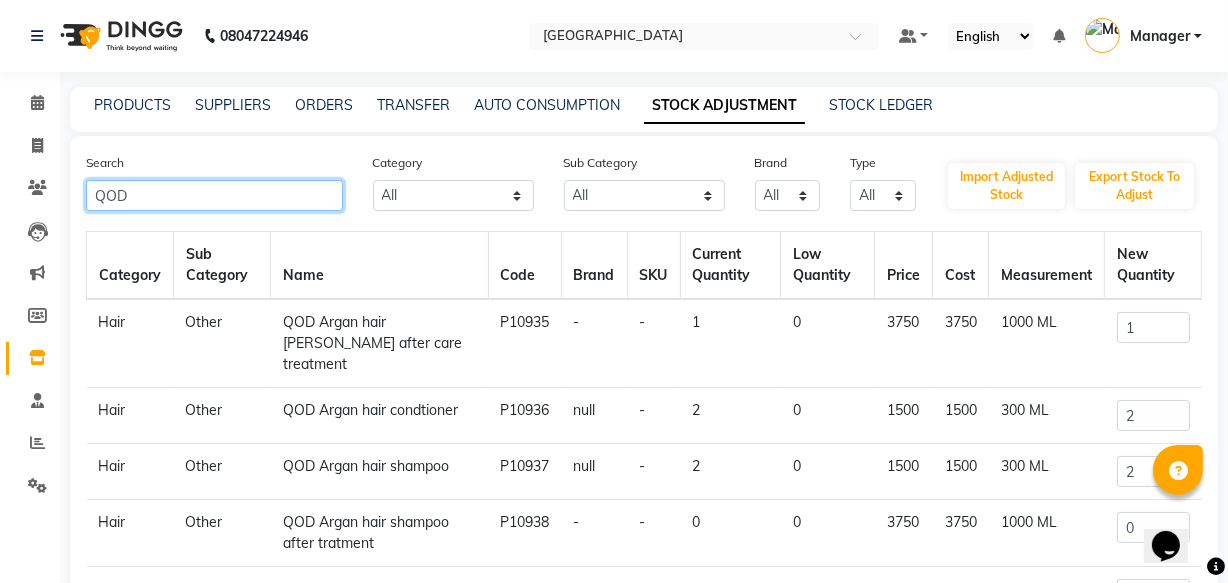 type on "QOD" 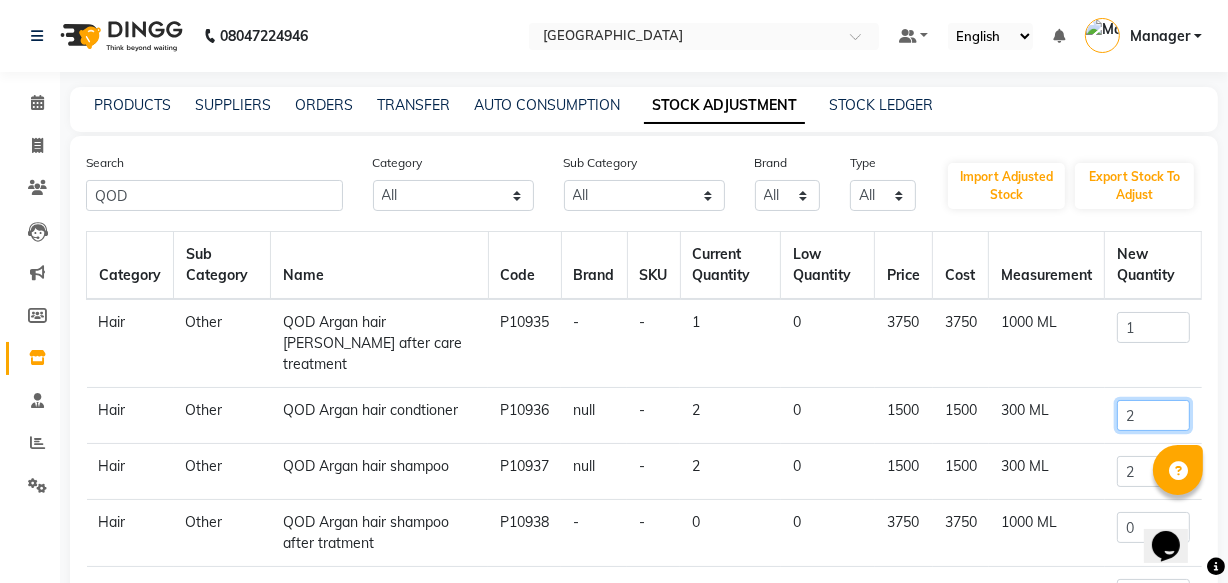 click on "2" 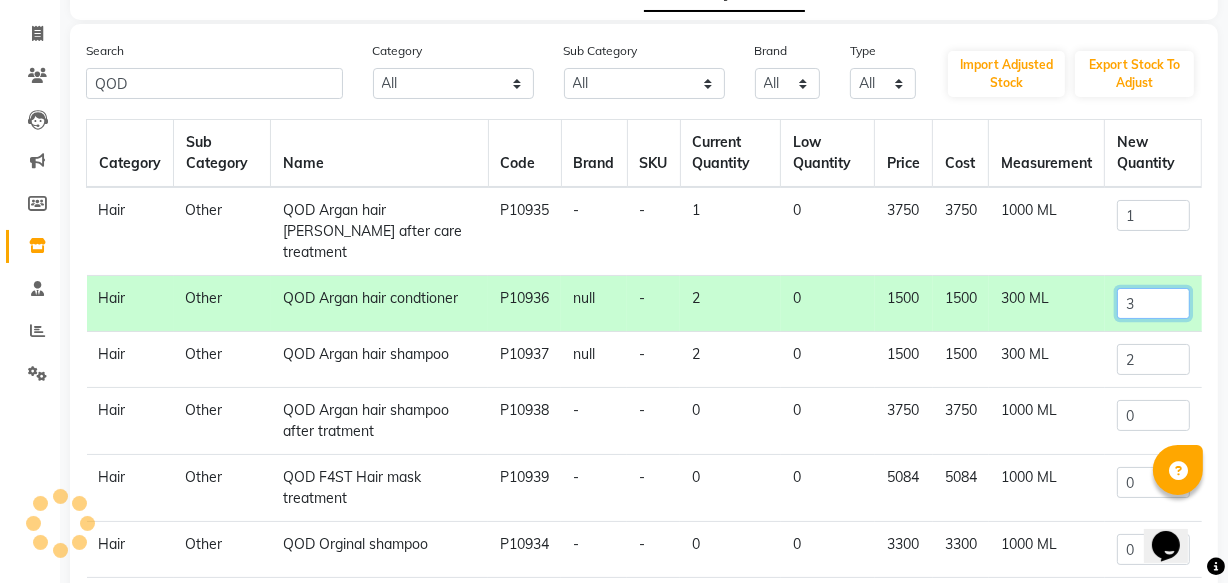 scroll, scrollTop: 275, scrollLeft: 0, axis: vertical 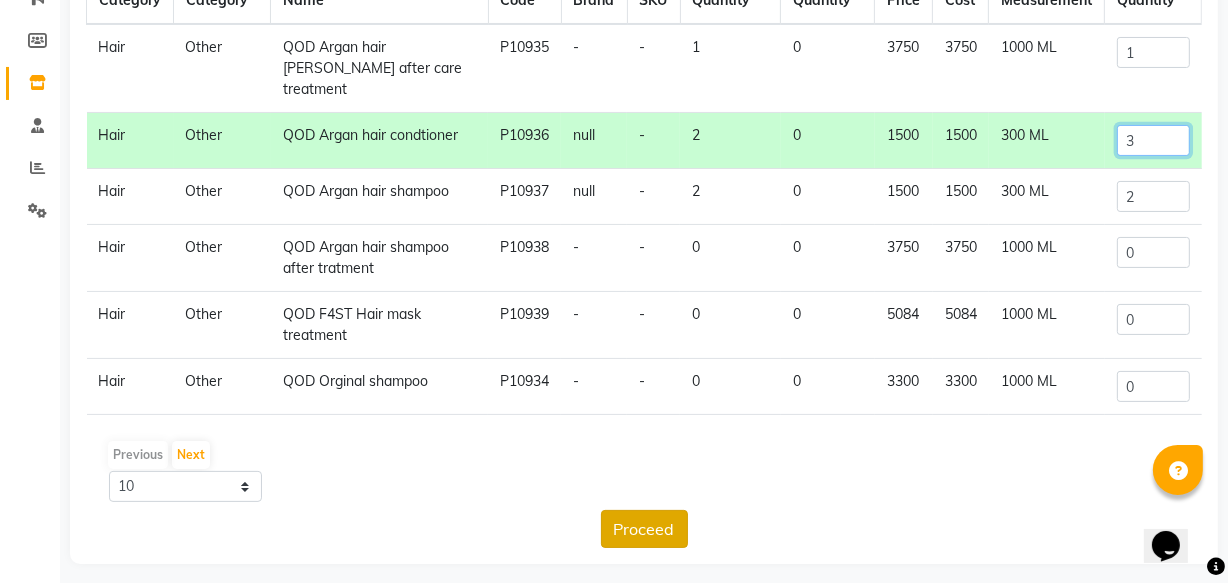 type on "3" 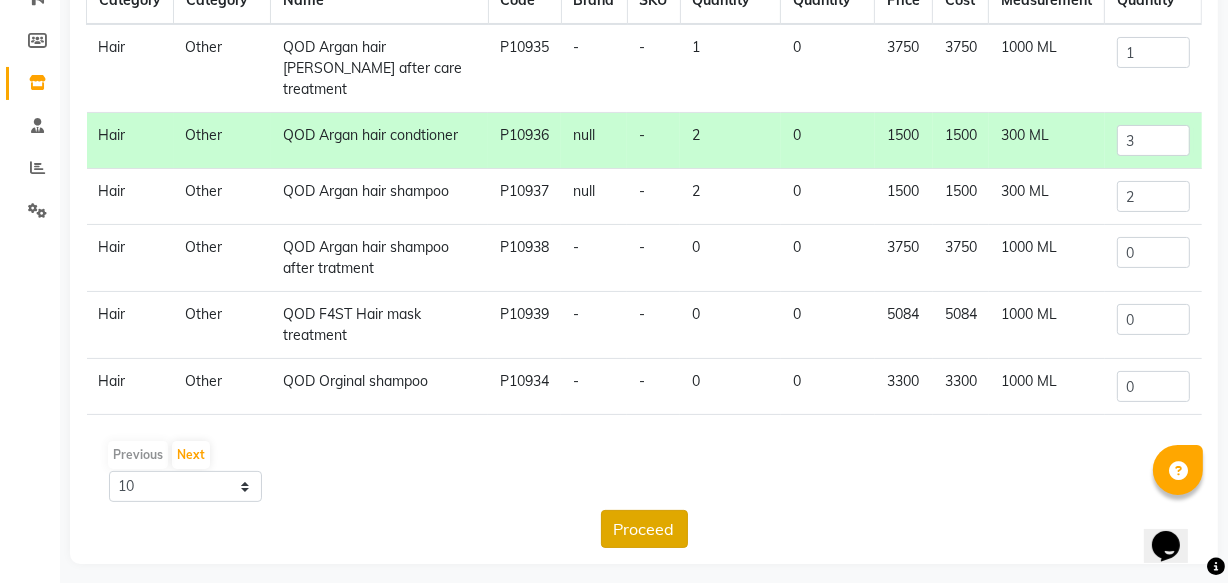 click on "Proceed" 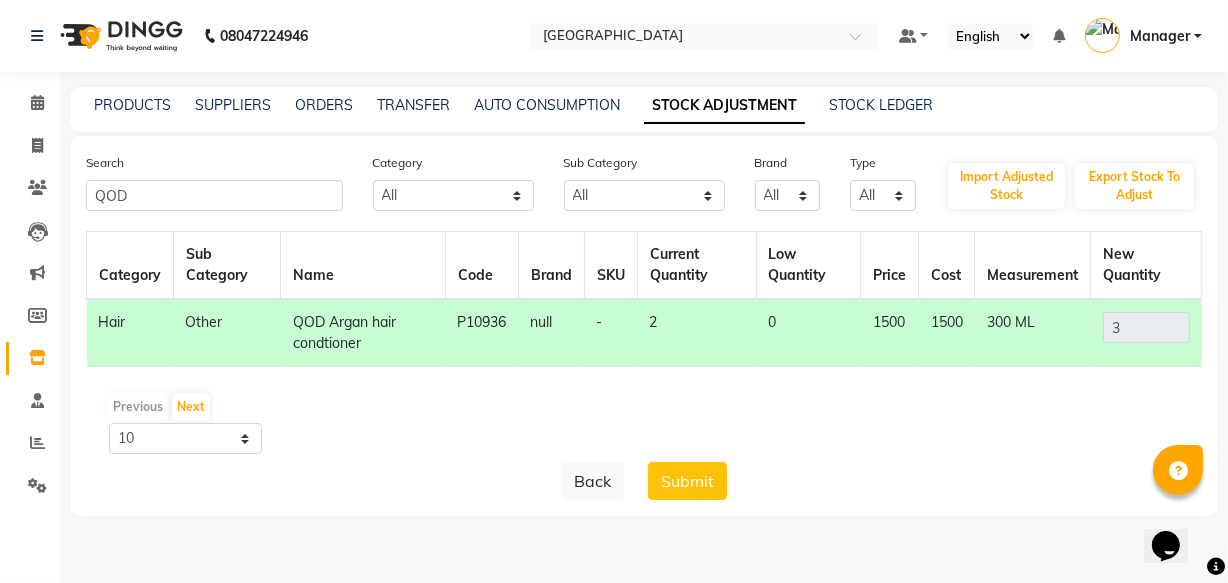 scroll, scrollTop: 0, scrollLeft: 0, axis: both 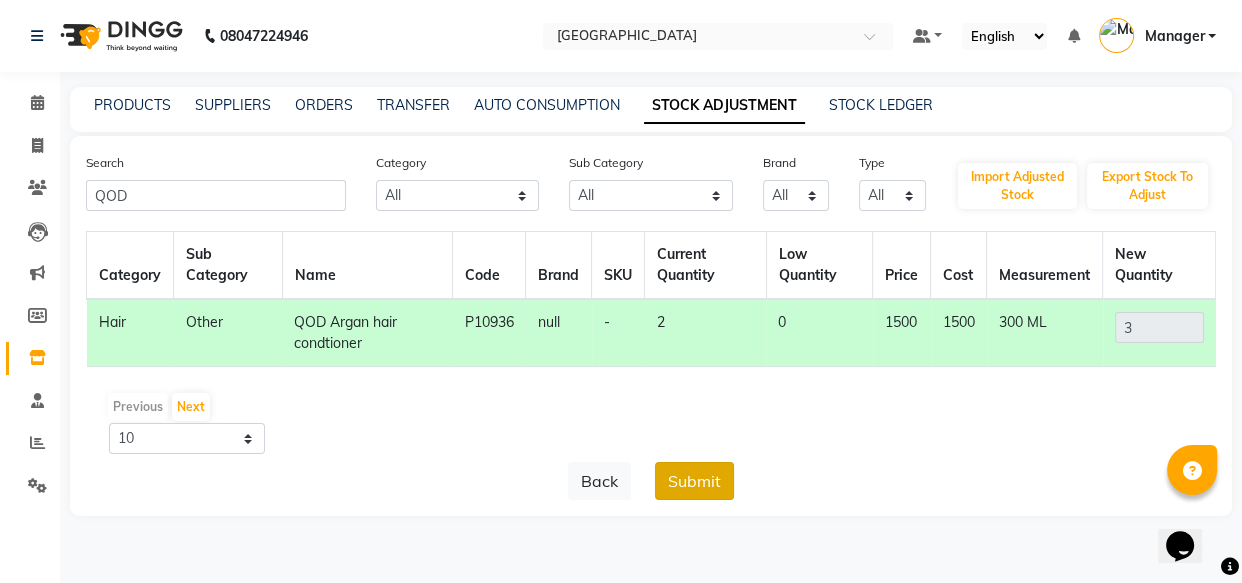 click on "Submit" 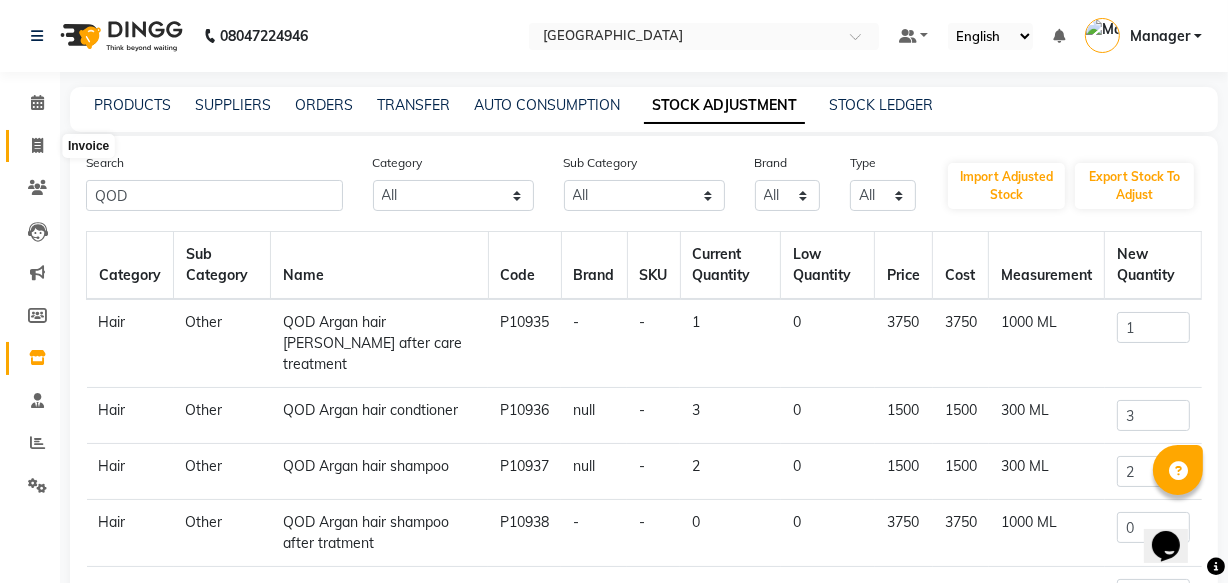 click 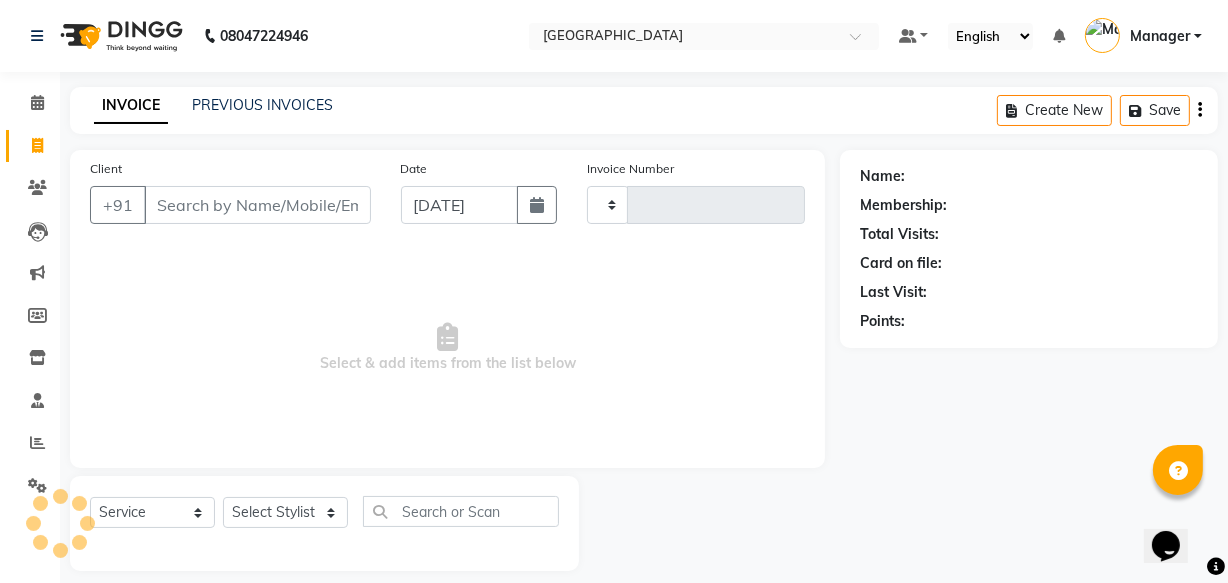 scroll, scrollTop: 19, scrollLeft: 0, axis: vertical 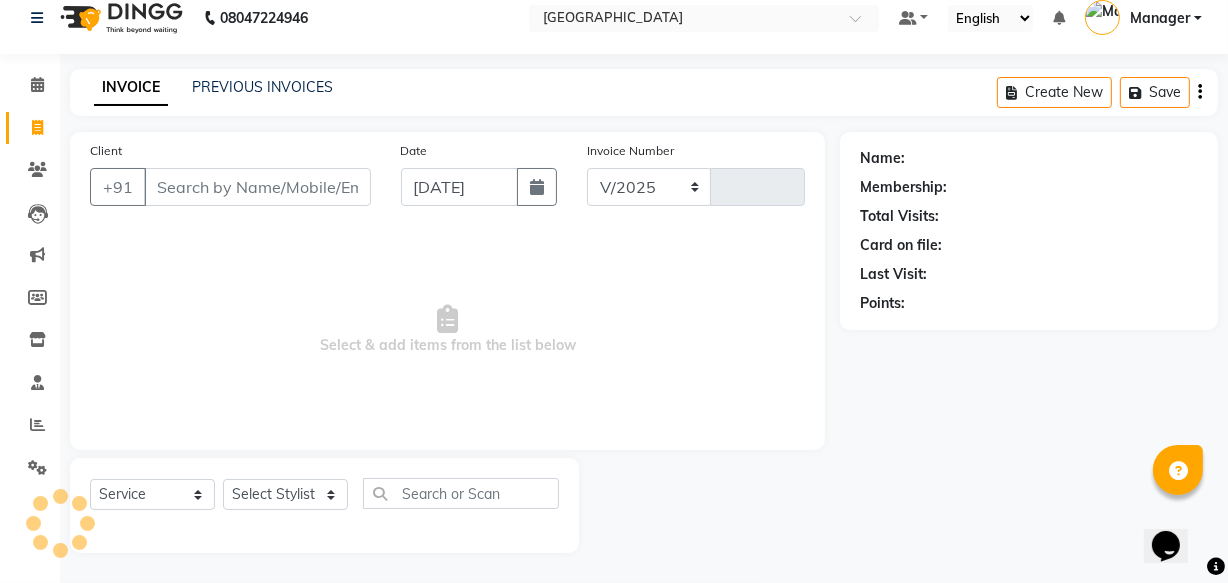 select on "7353" 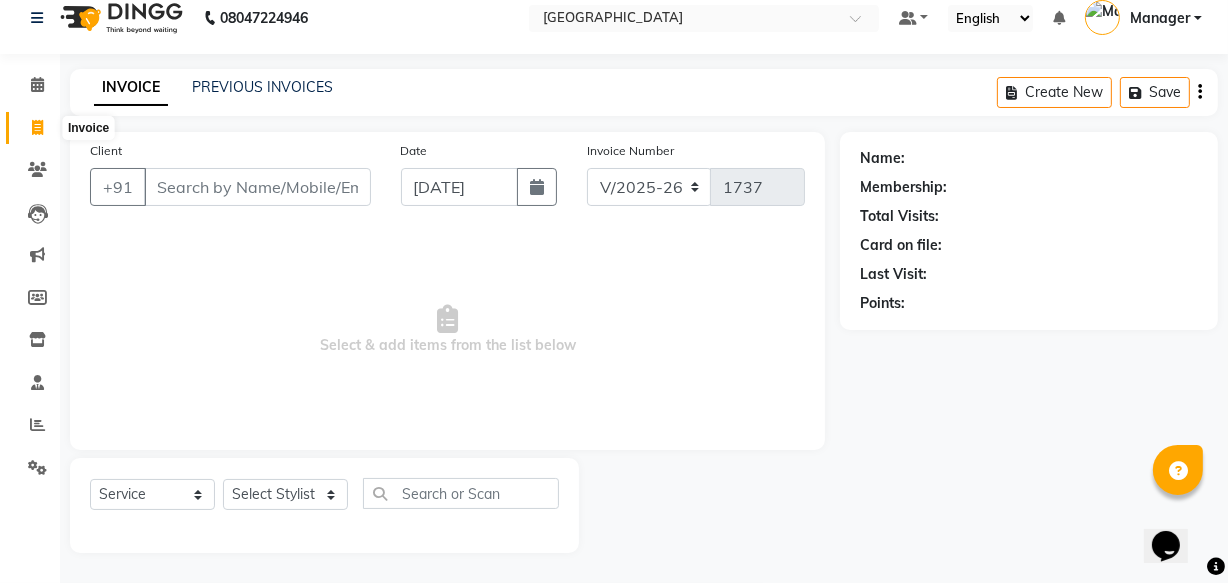 click 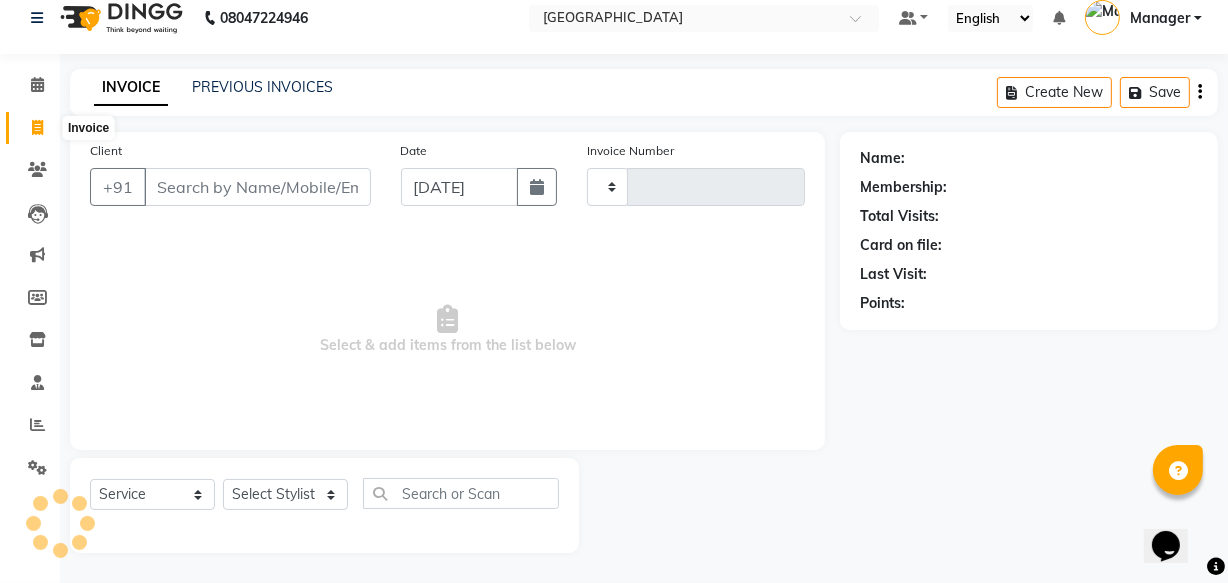 click 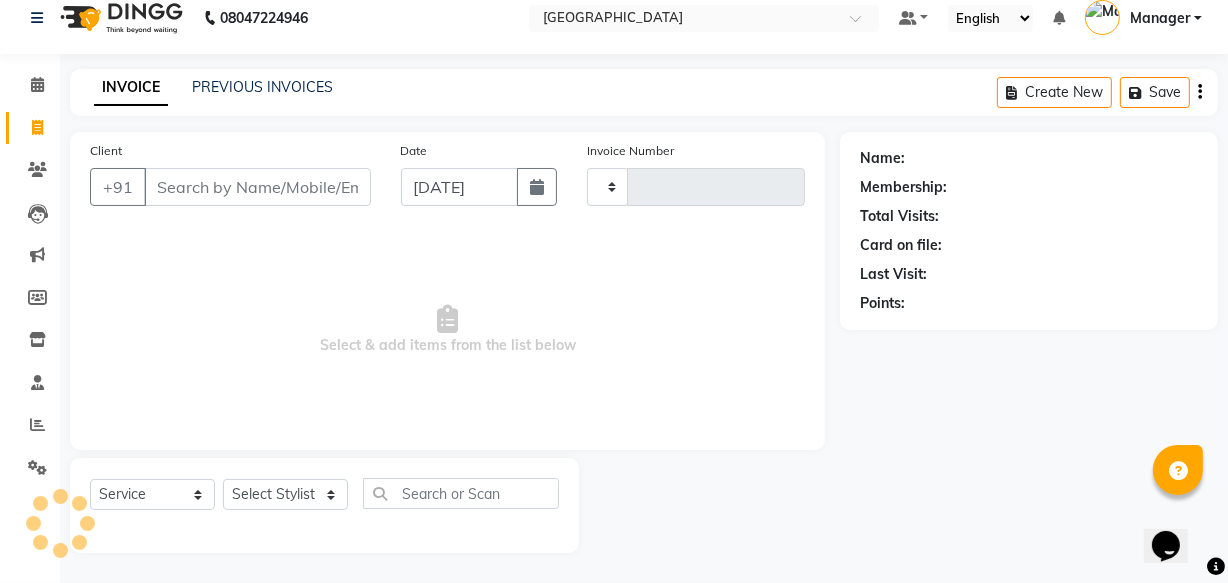 type on "1737" 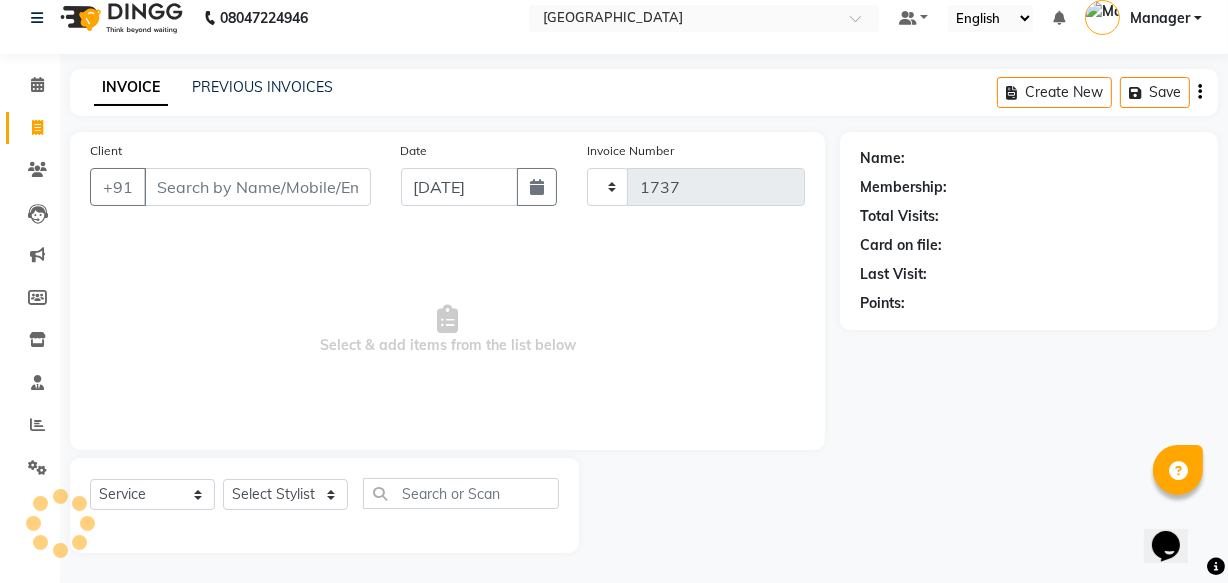 select on "7353" 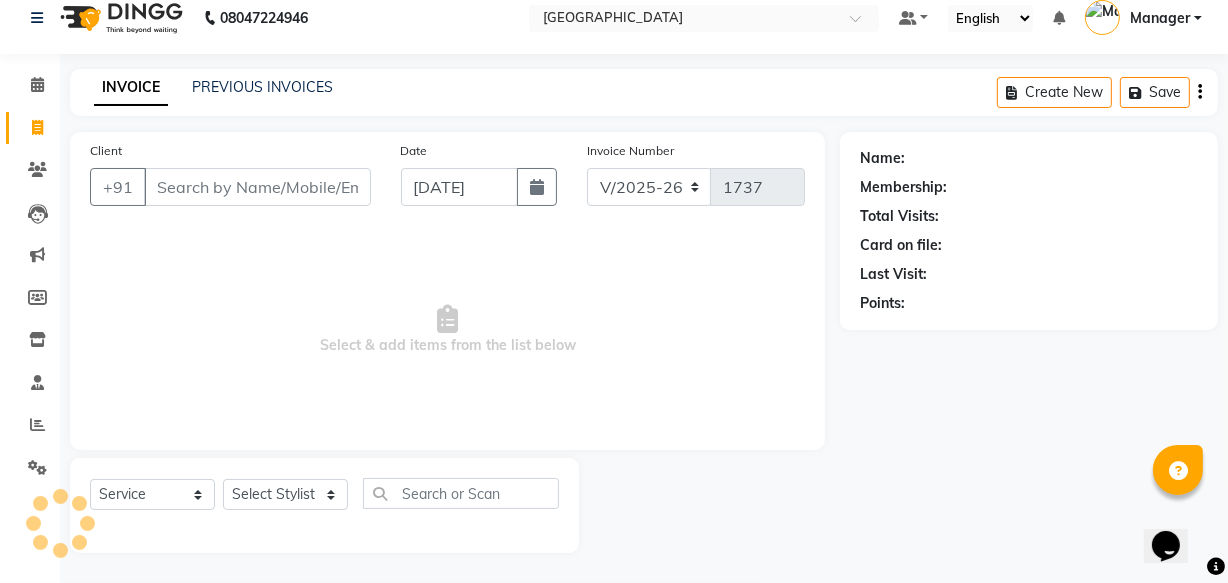 click on "Client" at bounding box center (257, 187) 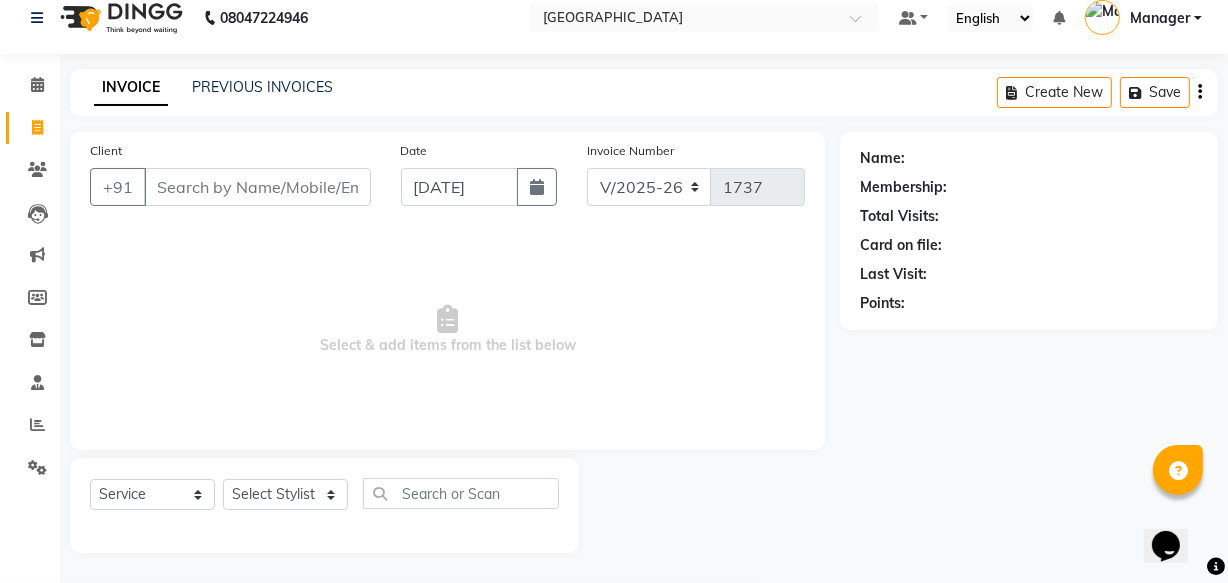 click on "Client" at bounding box center [257, 187] 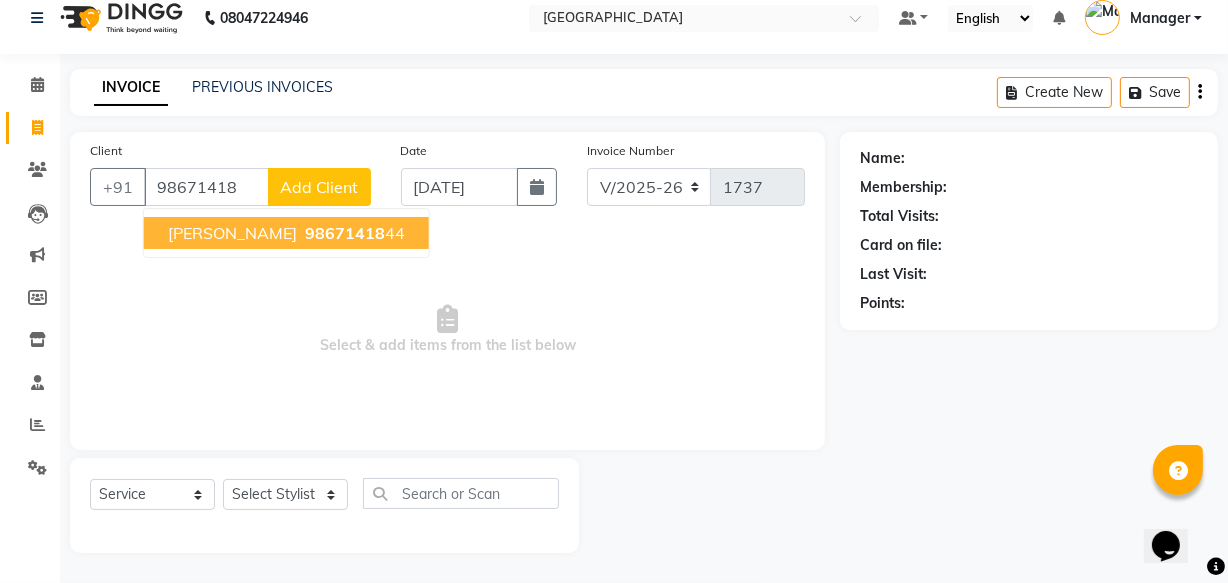 click on "Komal Mehta   98671418 44" at bounding box center (286, 233) 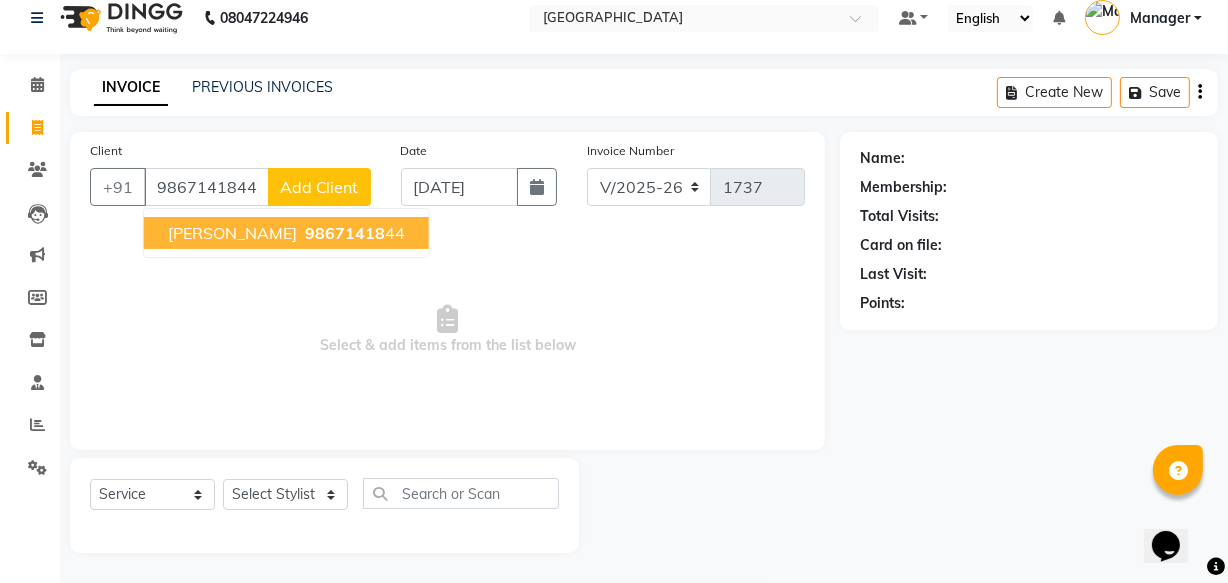 type on "9867141844" 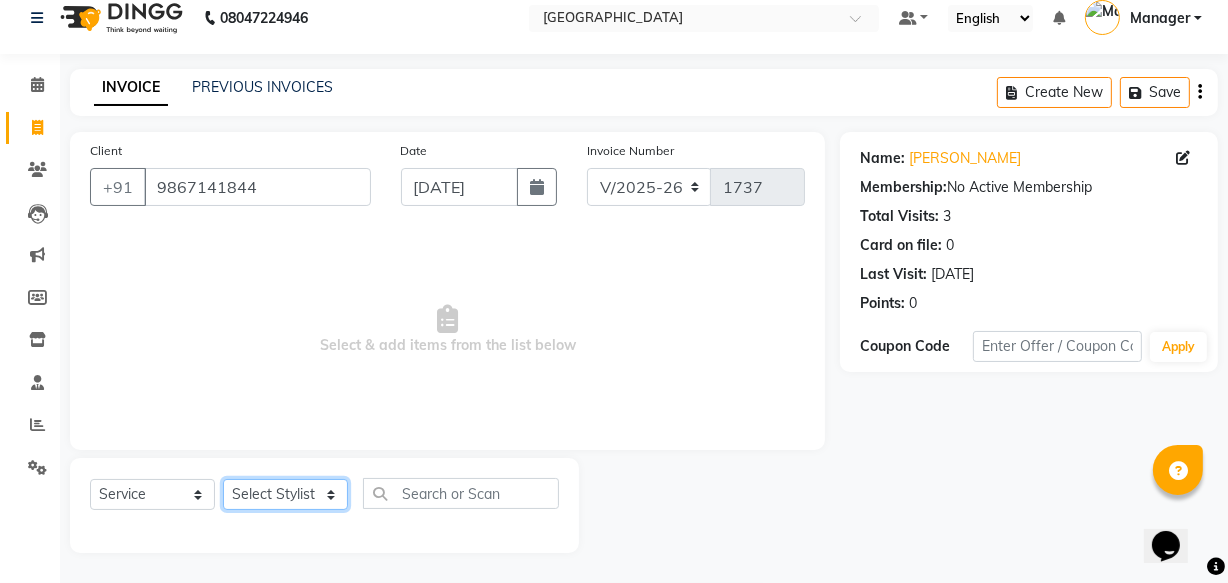 click on "Select Stylist Aarish Qureshi Areeba Hetal  karan Mahima Kelkar Manager Nadeem  Pooja  priya mangr Samiya  Sonam Soni" 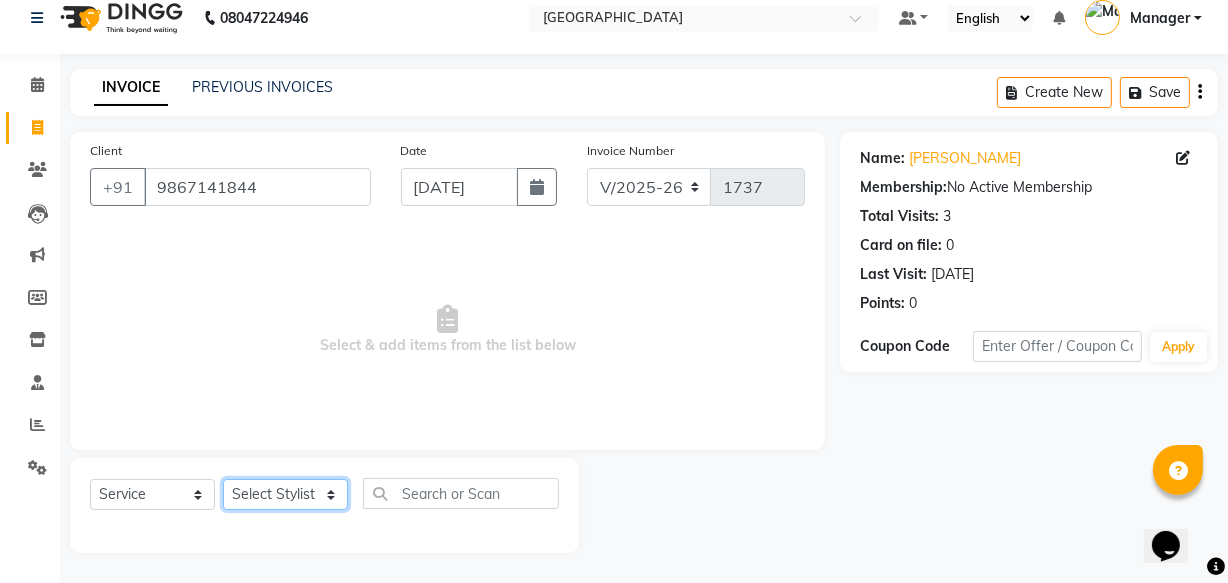 click on "Select Stylist Aarish Qureshi Areeba Hetal  karan Mahima Kelkar Manager Nadeem  Pooja  priya mangr Samiya  Sonam Soni" 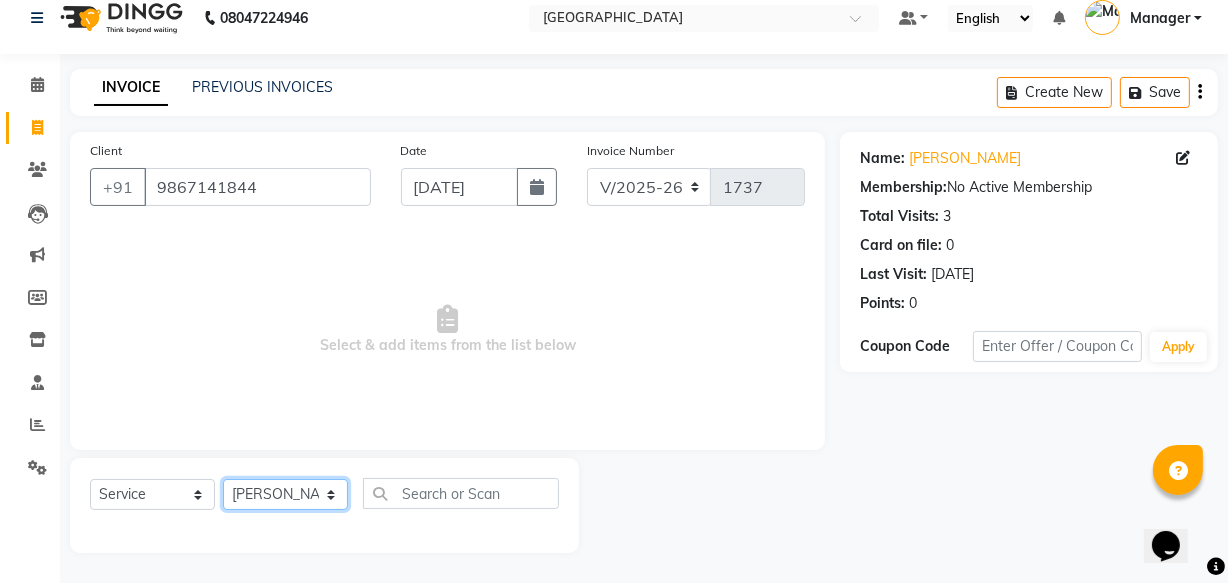 click on "Select Stylist Aarish Qureshi Areeba Hetal  karan Mahima Kelkar Manager Nadeem  Pooja  priya mangr Samiya  Sonam Soni" 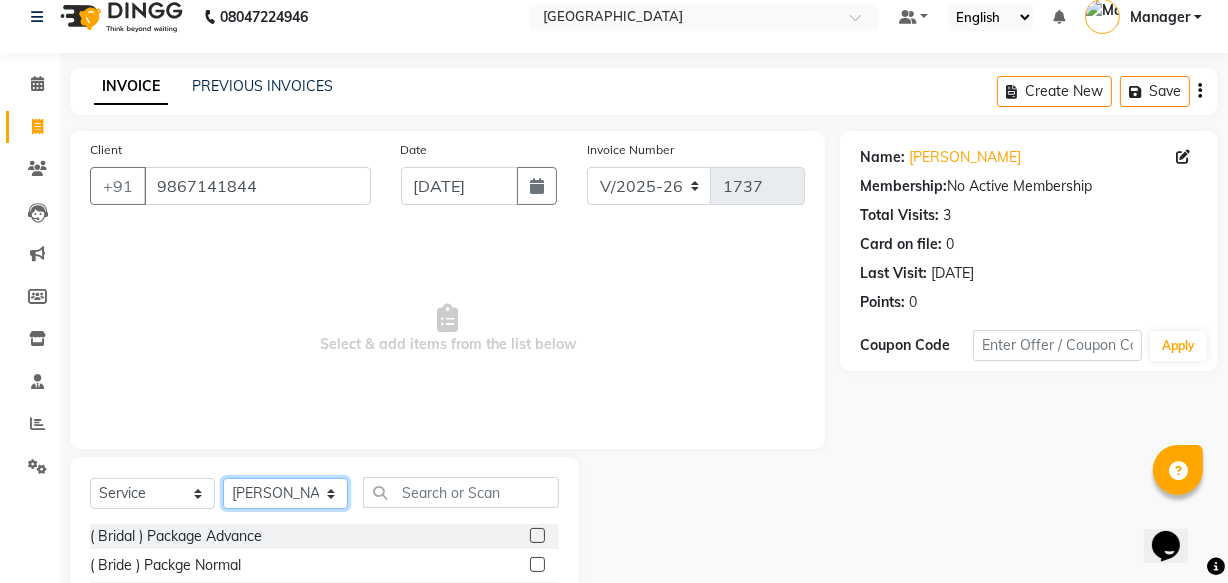 scroll, scrollTop: 219, scrollLeft: 0, axis: vertical 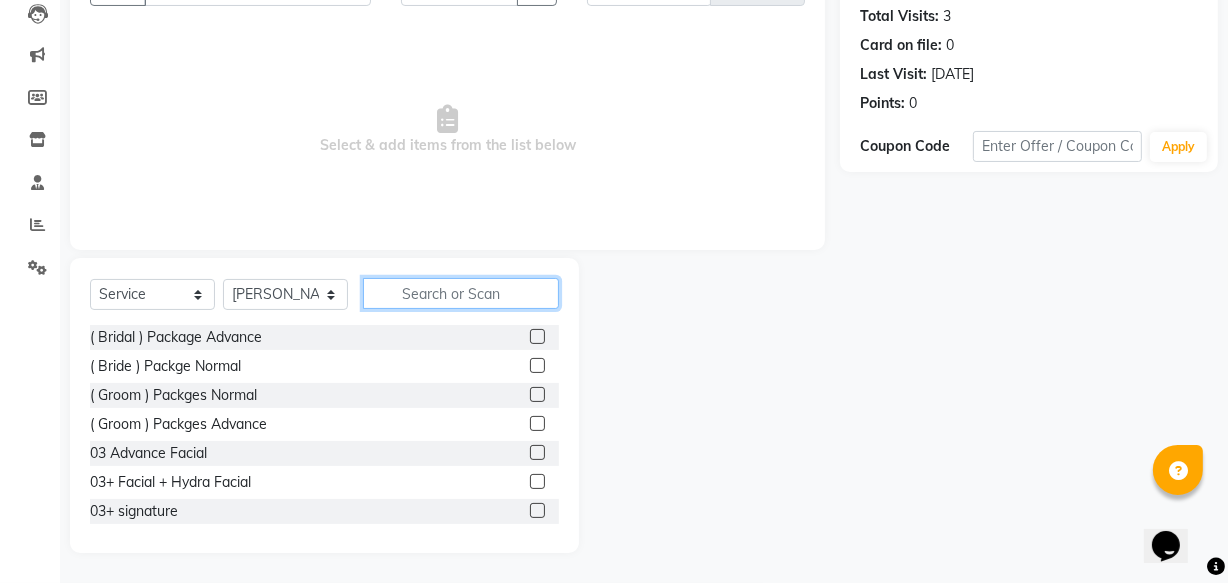 click 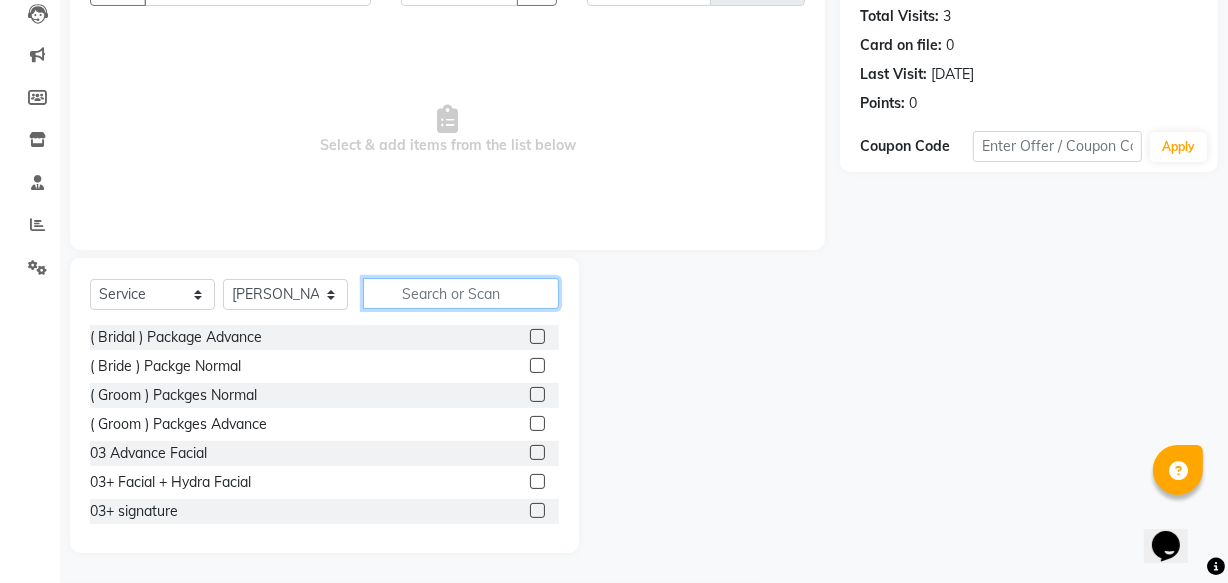 type on "t" 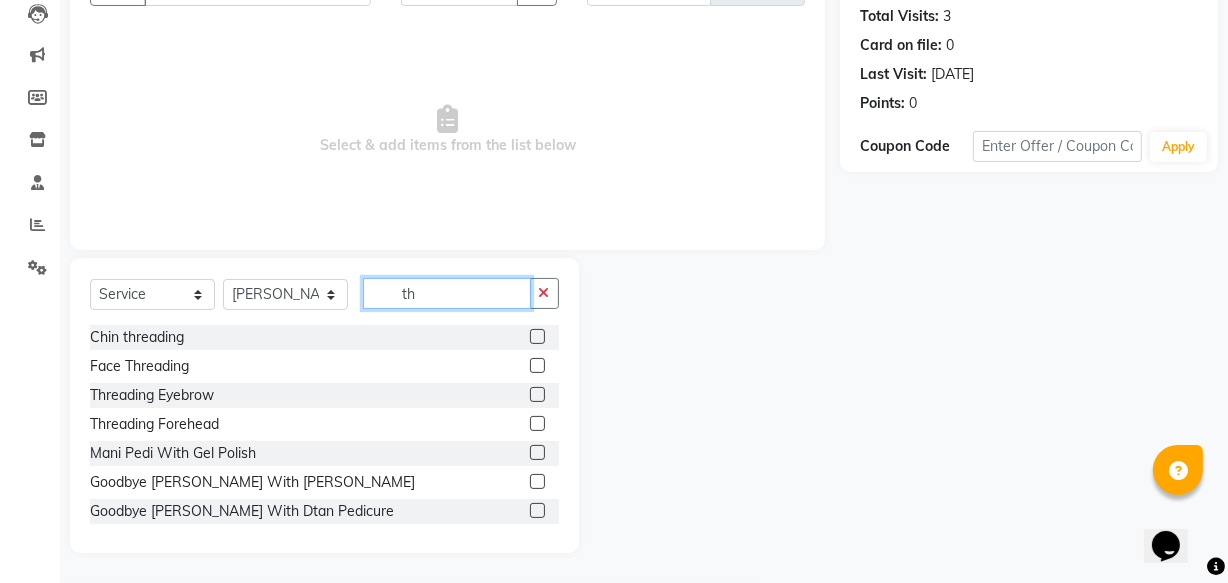 type on "th" 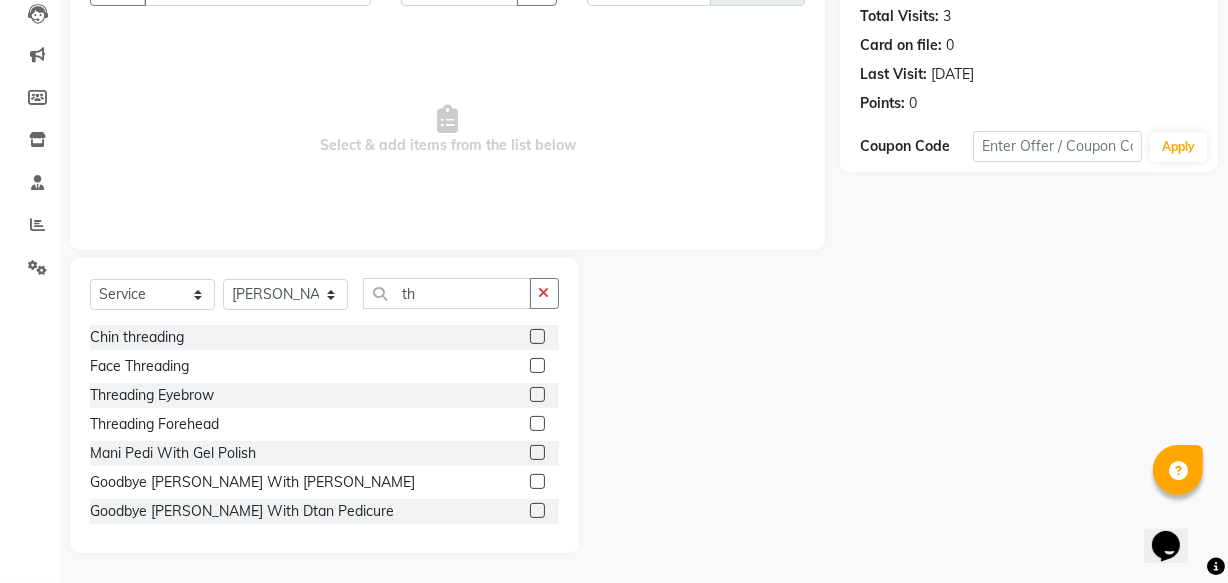 click 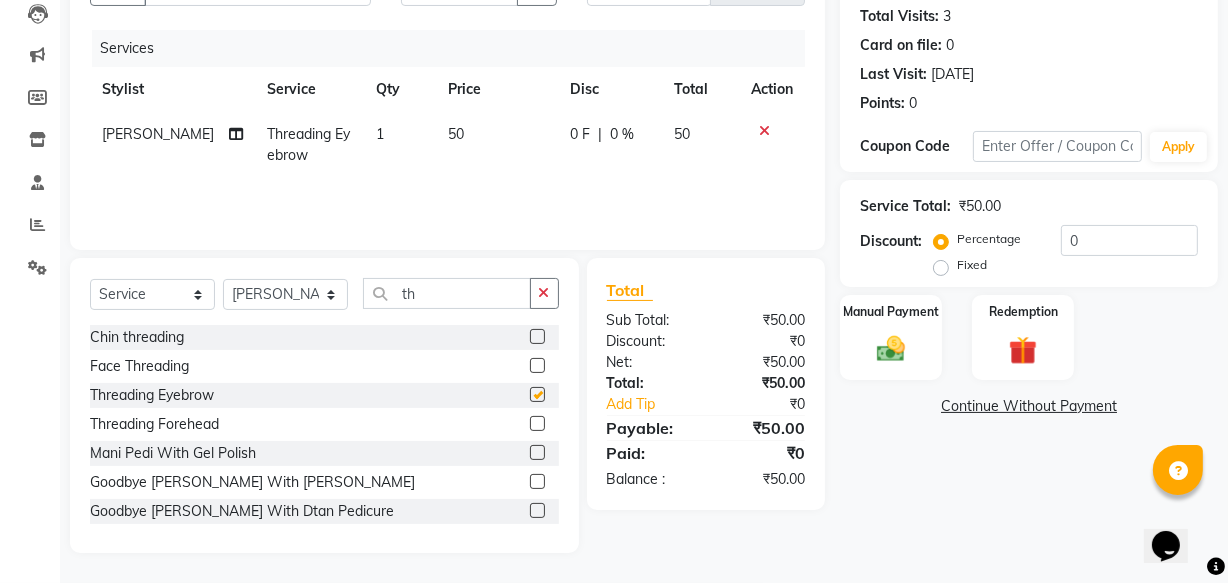 checkbox on "false" 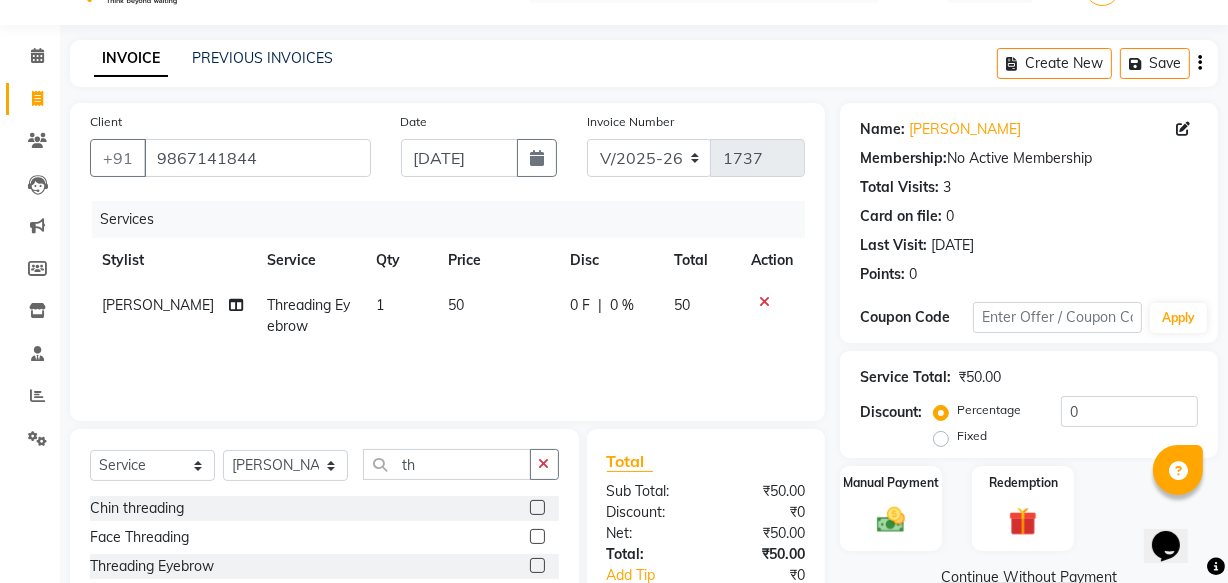 scroll, scrollTop: 43, scrollLeft: 0, axis: vertical 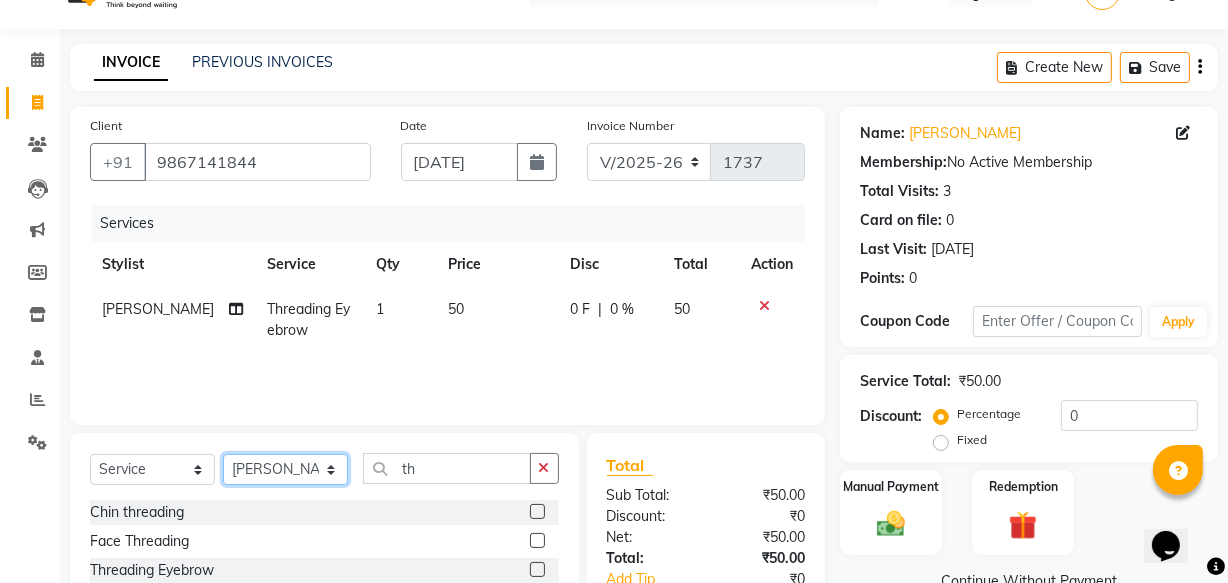 click on "Select Stylist Aarish Qureshi Areeba Hetal  karan Mahima Kelkar Manager Nadeem  Pooja  priya mangr Samiya  Sonam Soni" 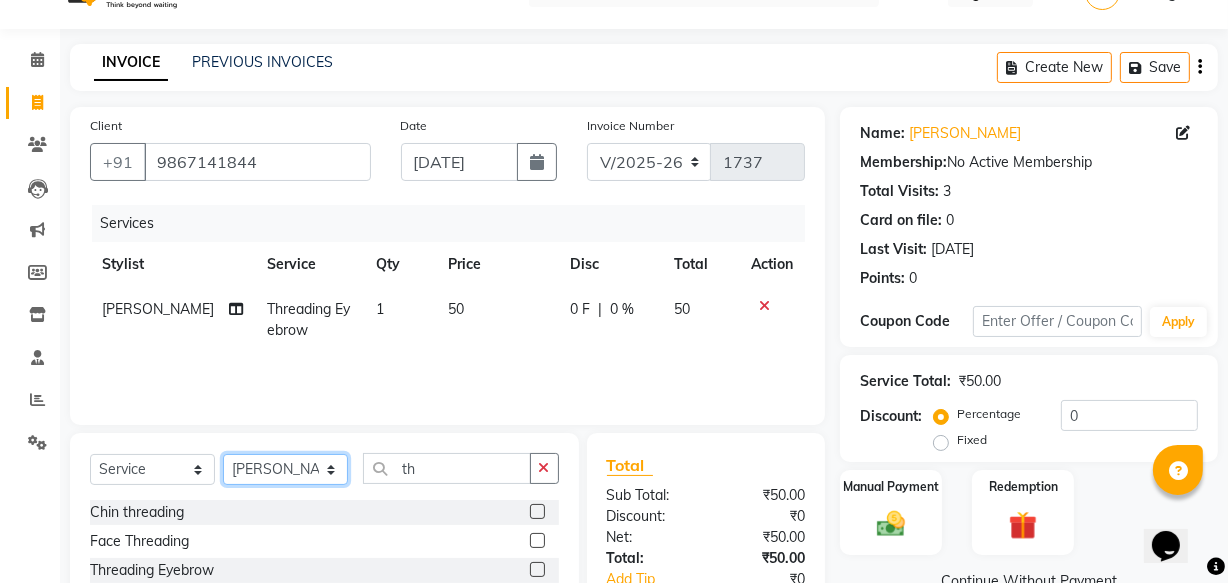 select on "63645" 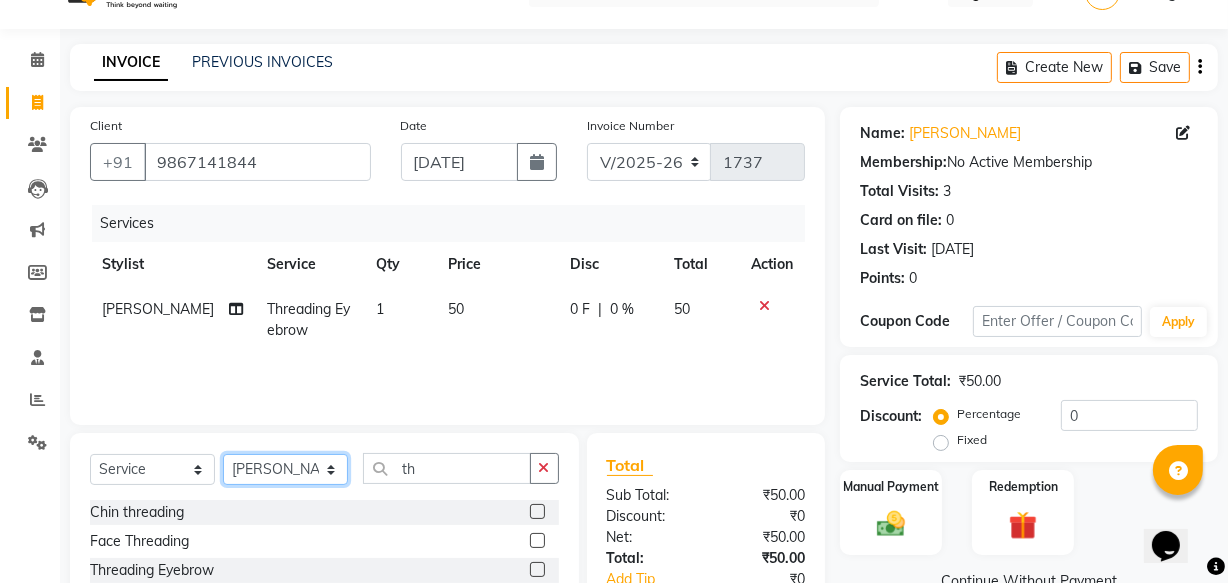 click on "Select Stylist Aarish Qureshi Areeba Hetal  karan Mahima Kelkar Manager Nadeem  Pooja  priya mangr Samiya  Sonam Soni" 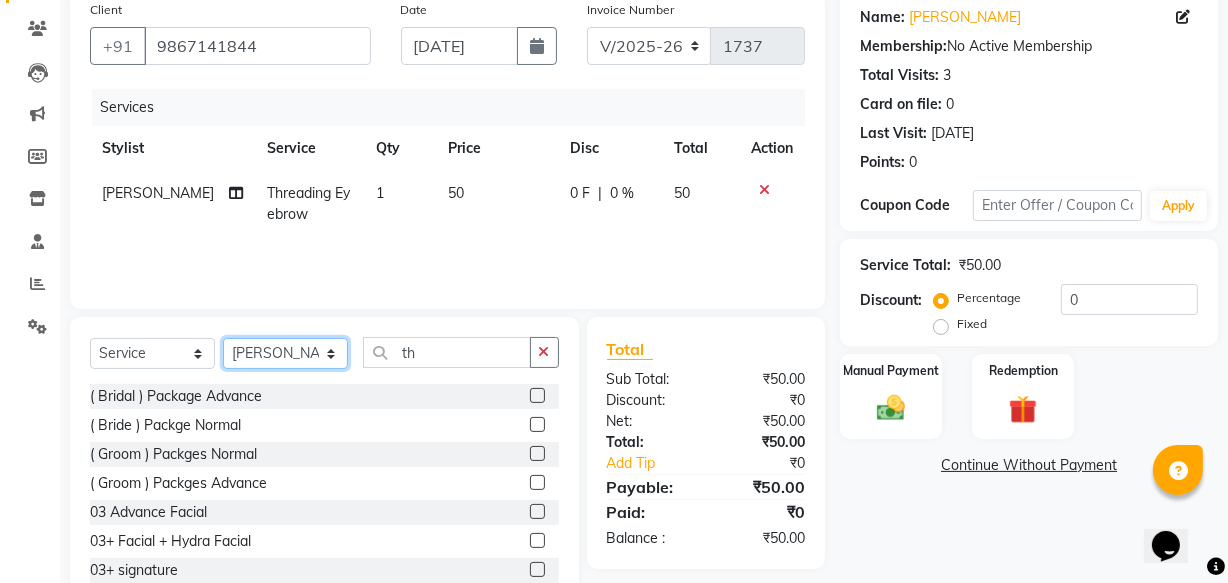 scroll, scrollTop: 215, scrollLeft: 0, axis: vertical 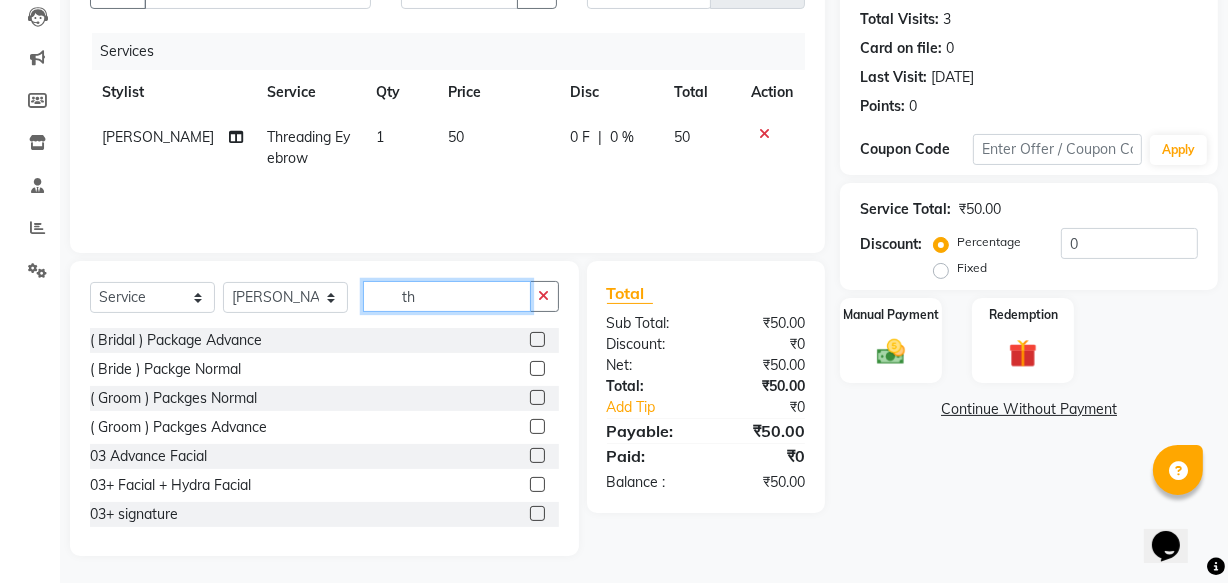 click on "th" 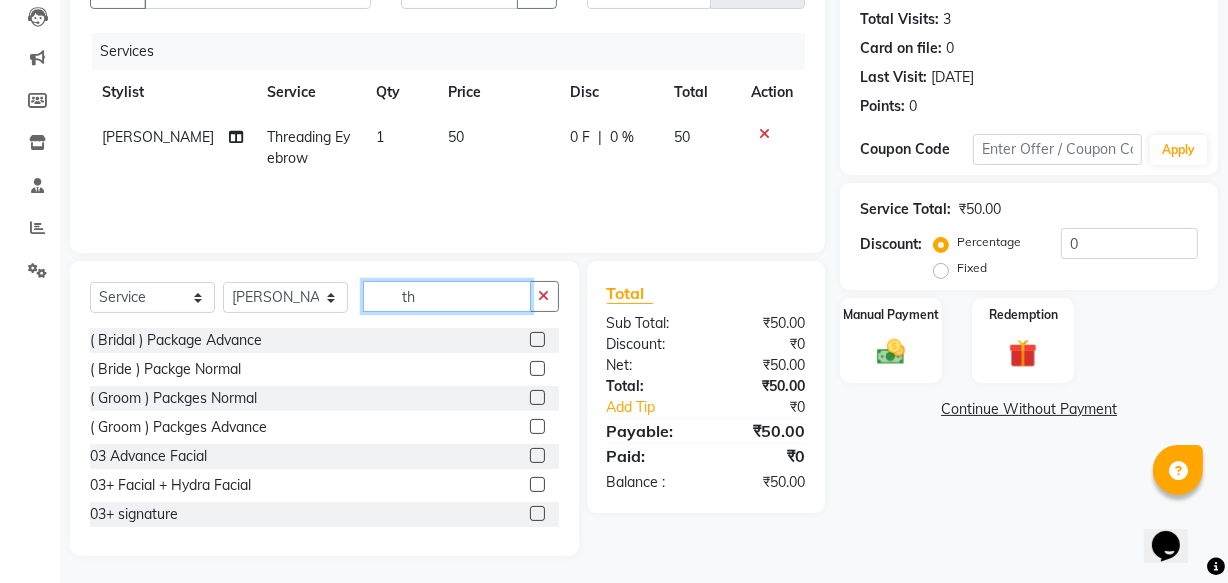 type on "t" 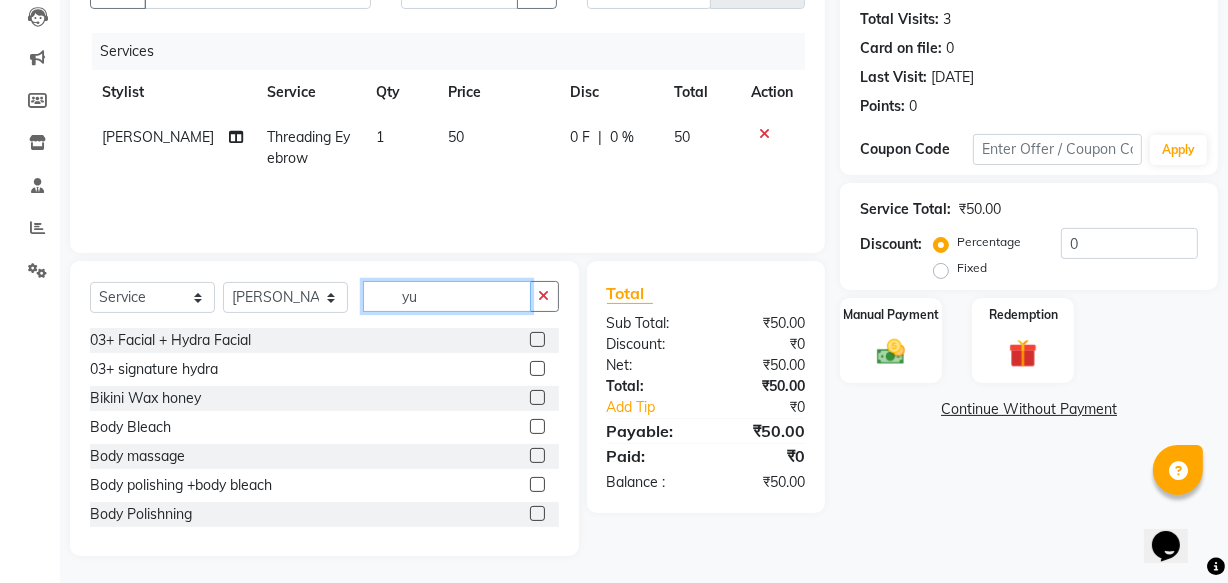 scroll, scrollTop: 175, scrollLeft: 0, axis: vertical 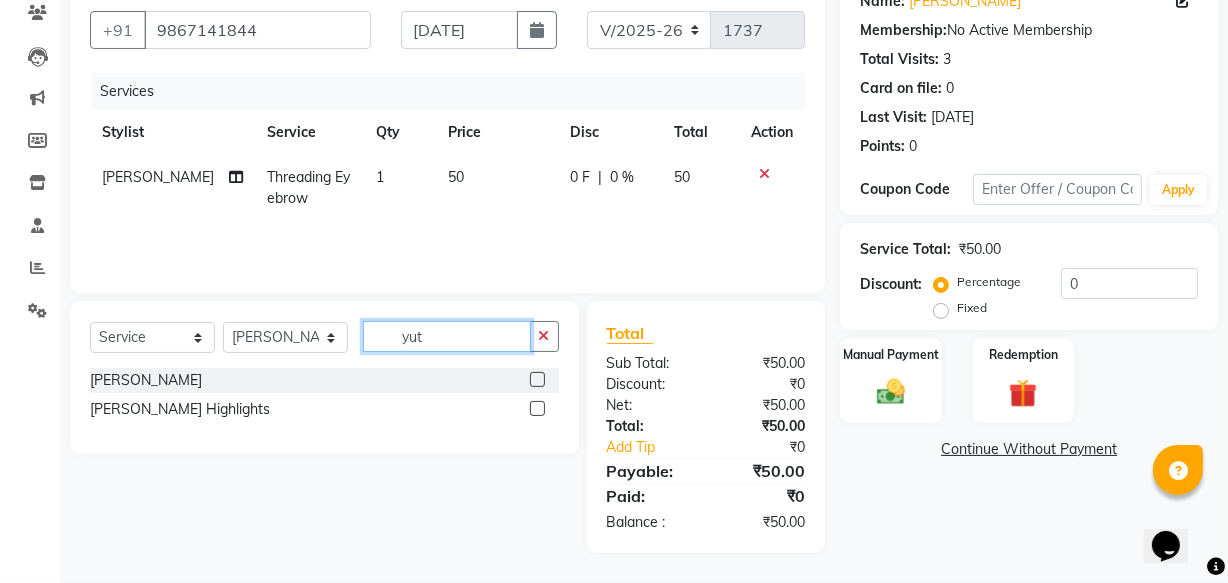 click on "yut" 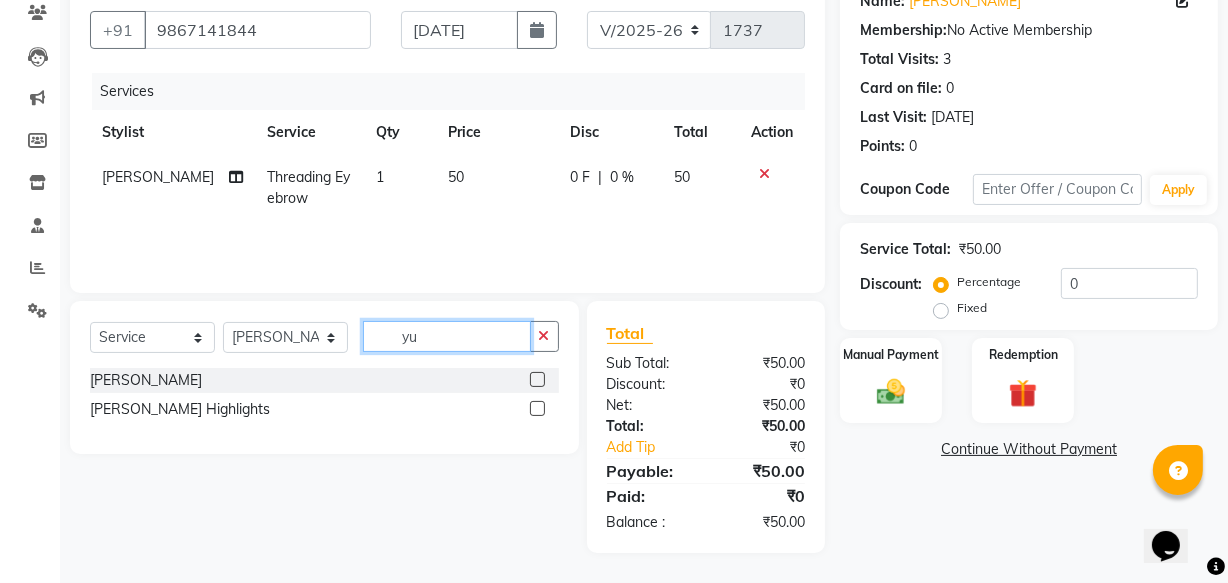 type on "y" 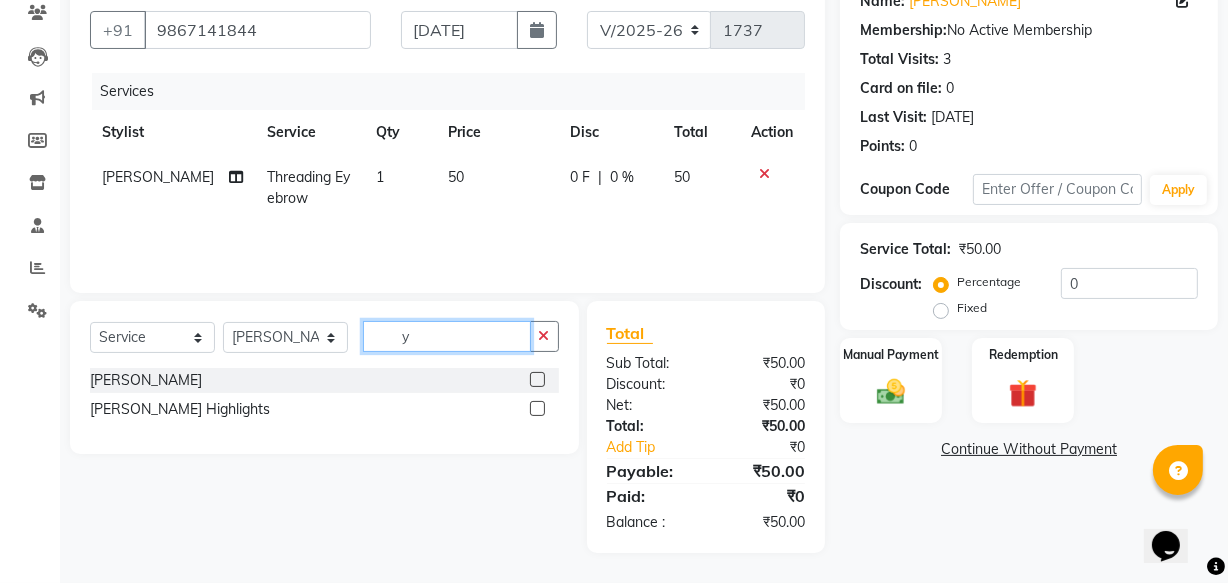 scroll, scrollTop: 215, scrollLeft: 0, axis: vertical 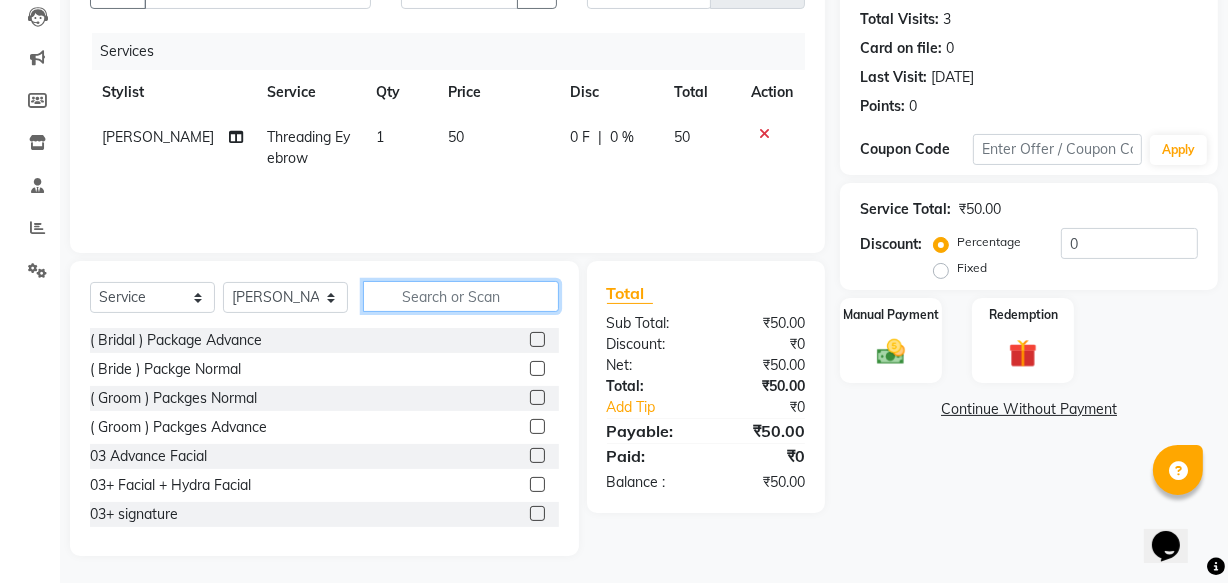 click 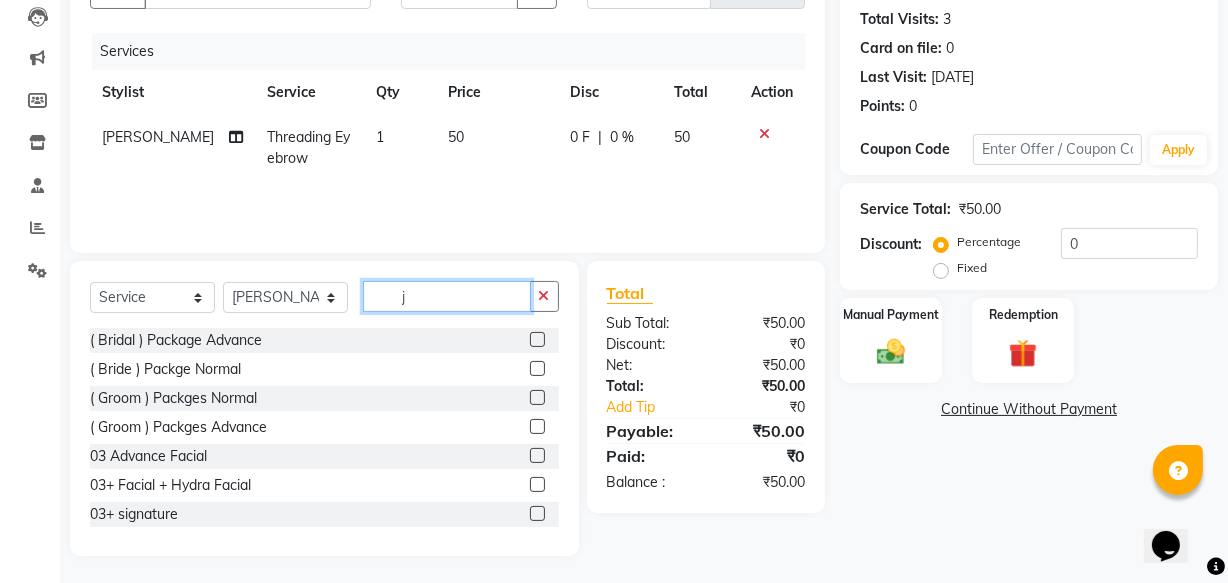 scroll, scrollTop: 175, scrollLeft: 0, axis: vertical 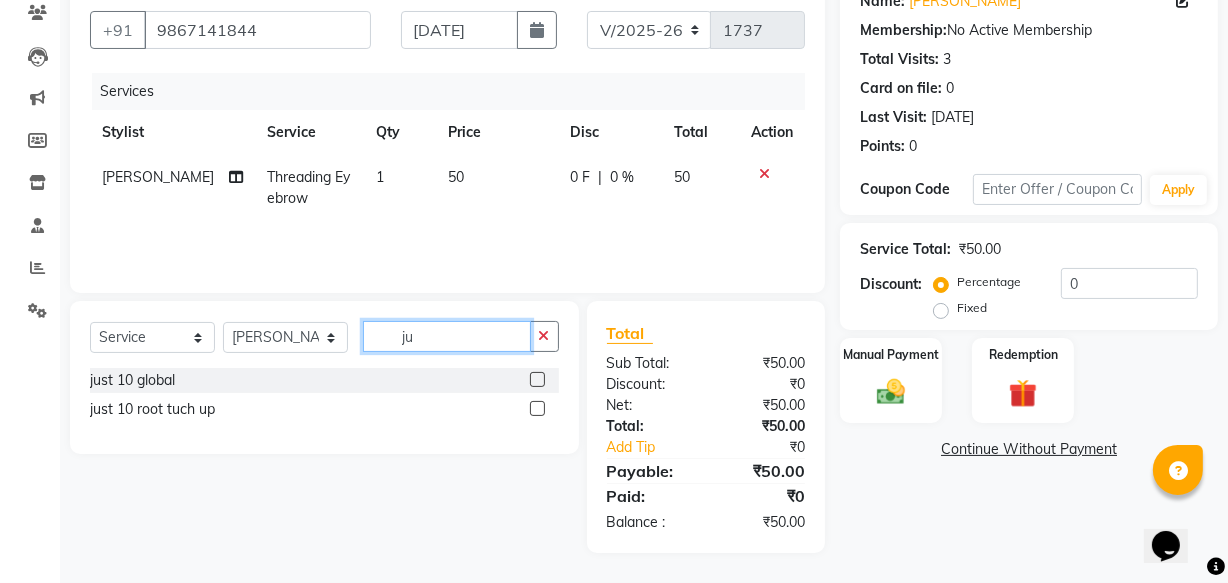 click on "ju" 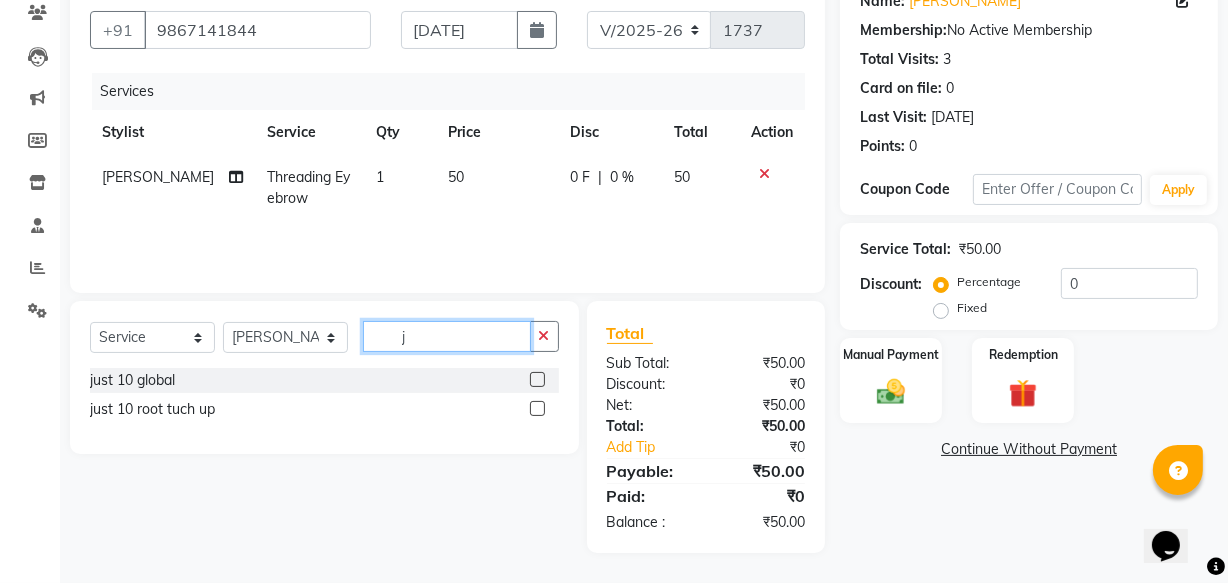 scroll, scrollTop: 175, scrollLeft: 0, axis: vertical 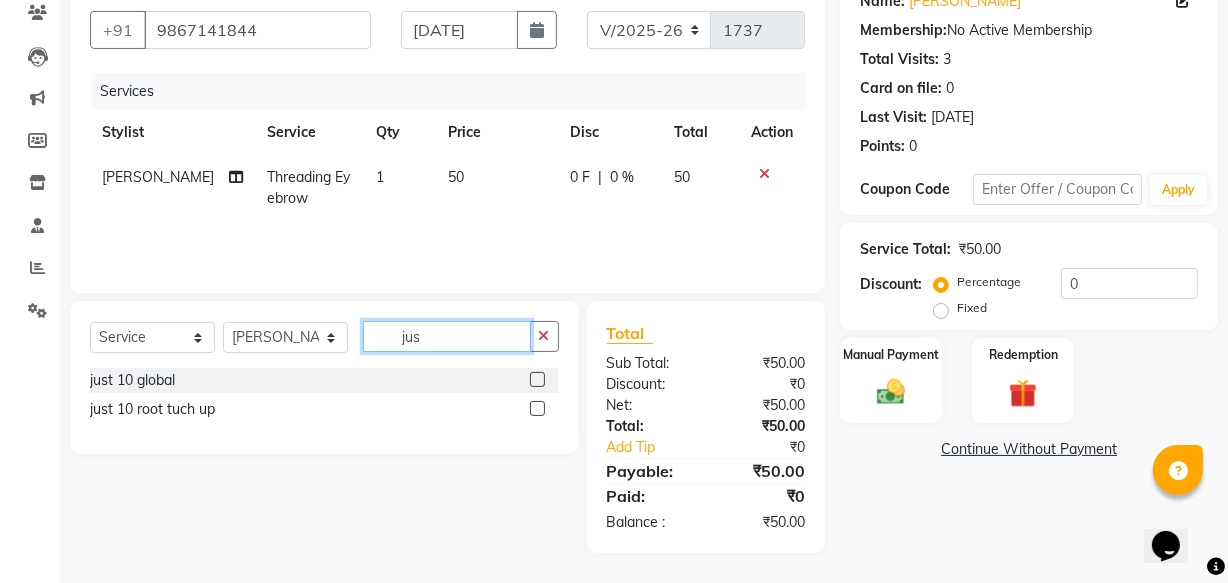type on "jus" 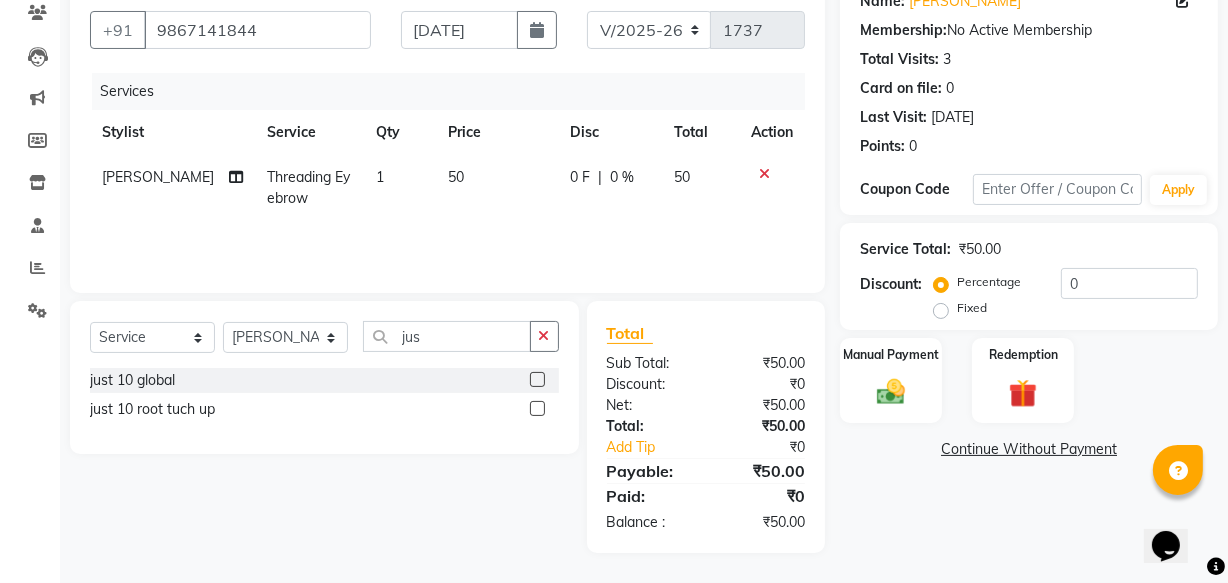 click 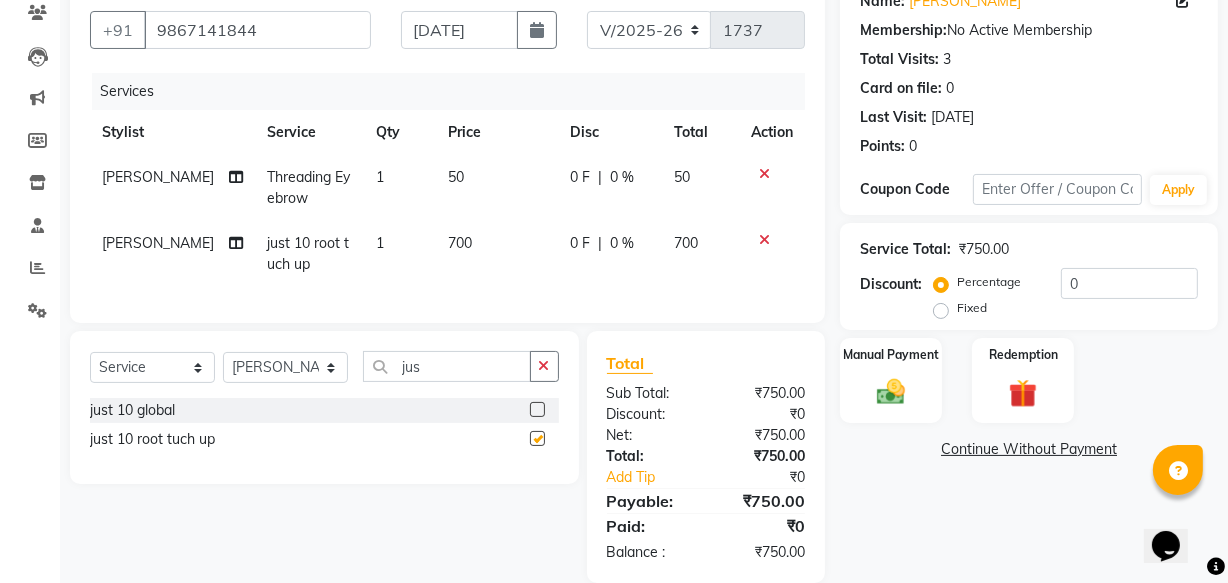 checkbox on "false" 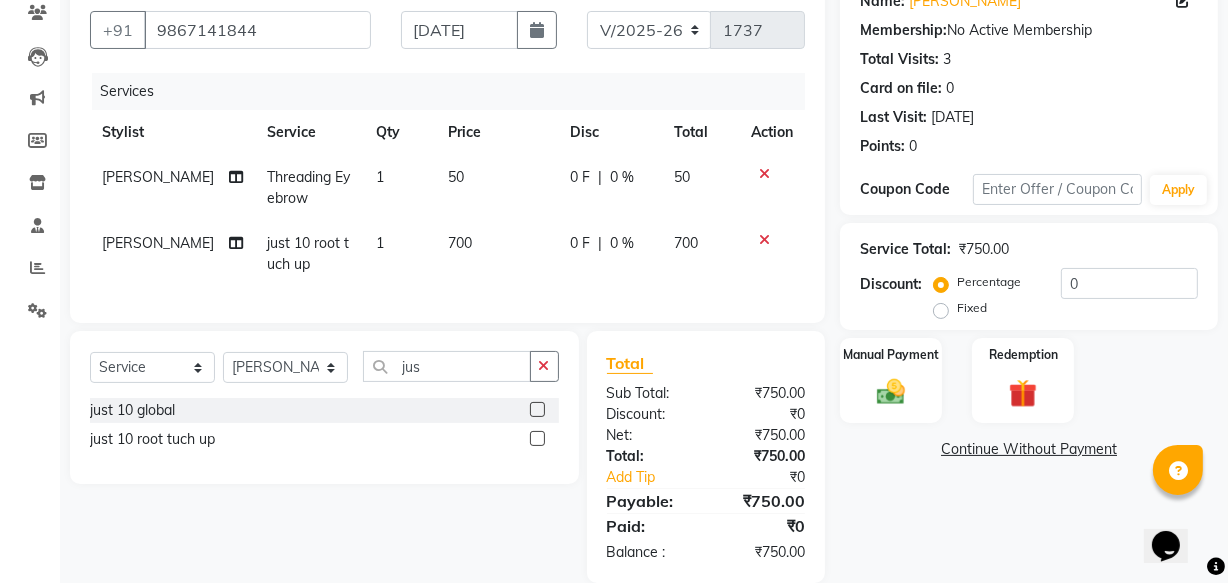 click on "700" 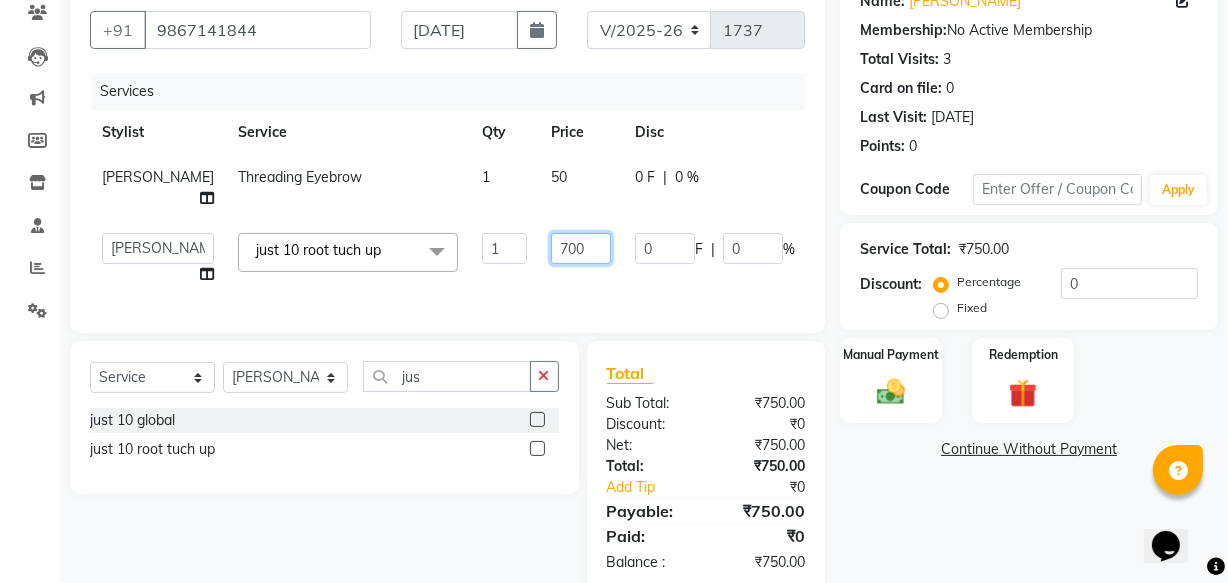 click on "700" 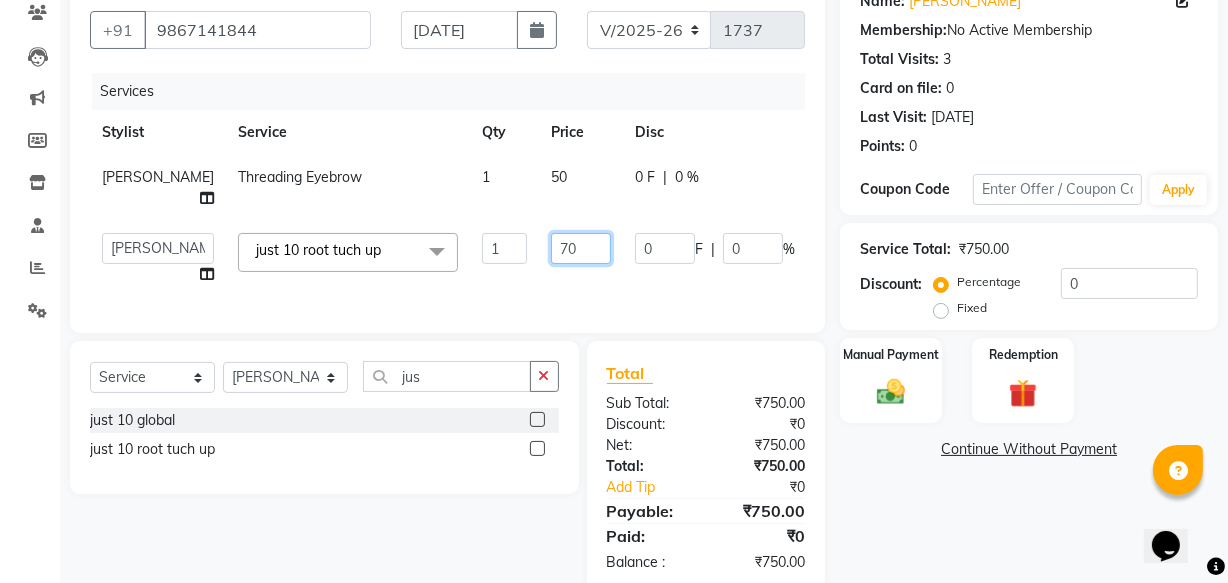 type on "7" 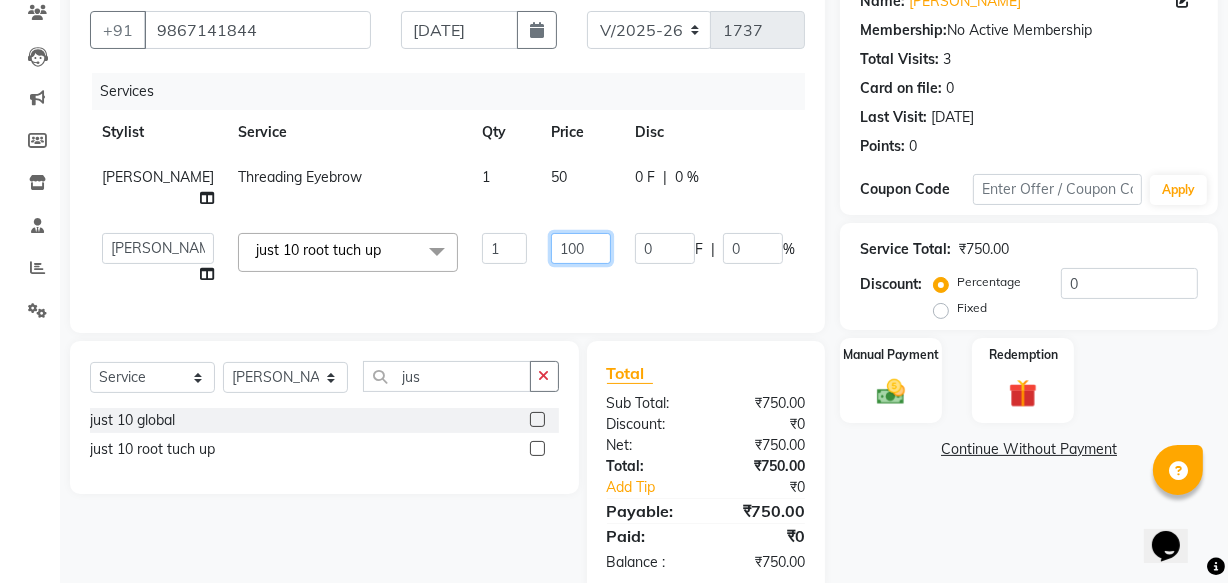 type on "1000" 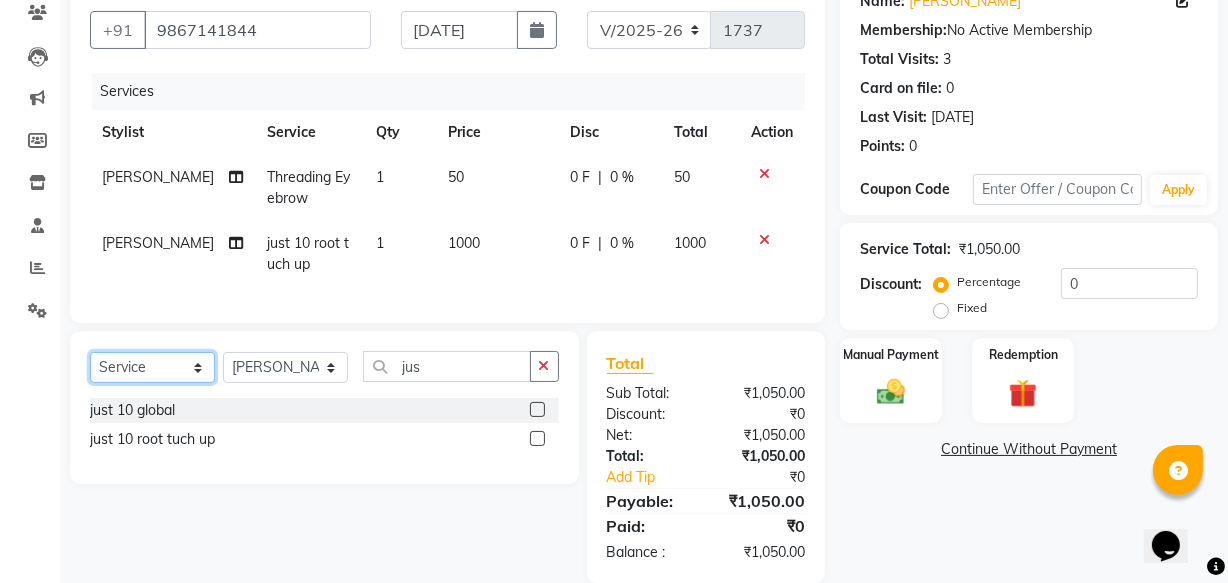 click on "Select  Service  Product  Membership  Package Voucher Prepaid Gift Card" 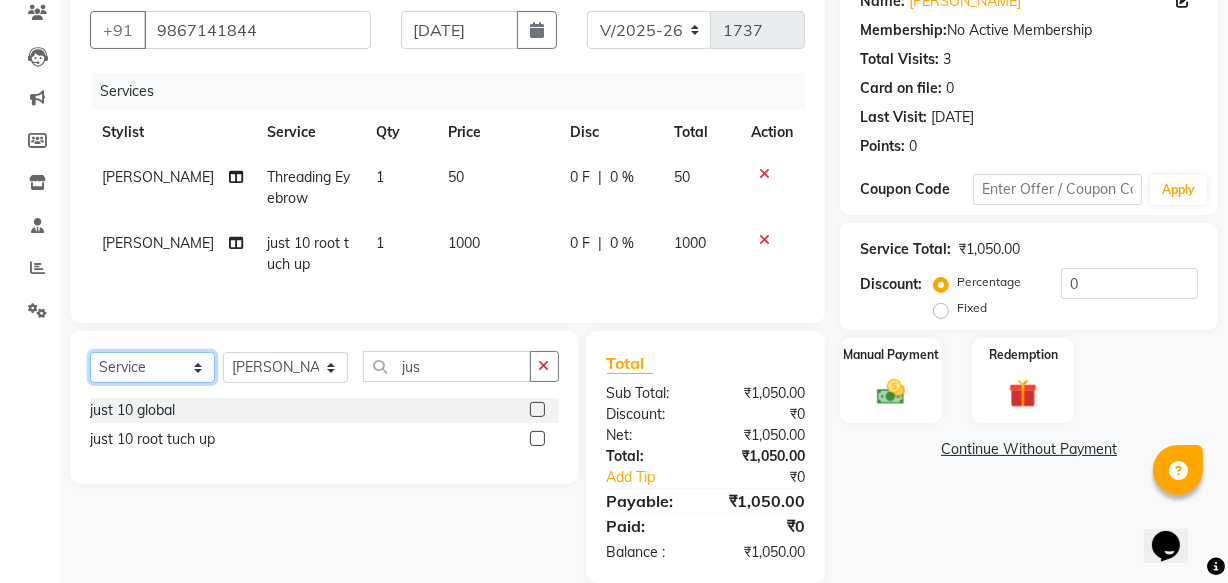 select on "membership" 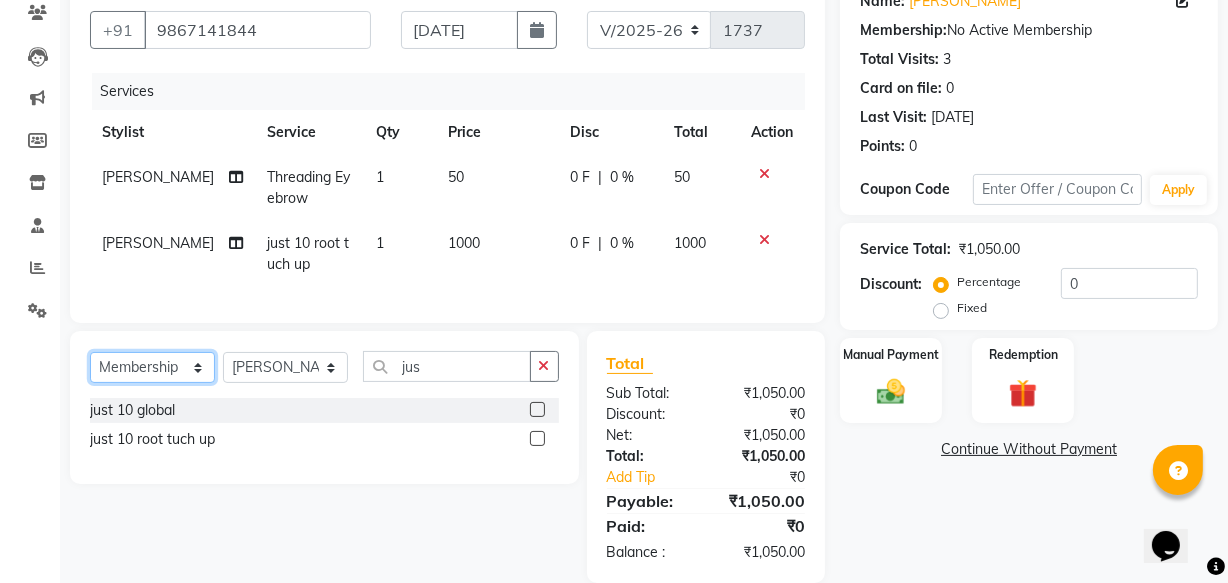 click on "Select  Service  Product  Membership  Package Voucher Prepaid Gift Card" 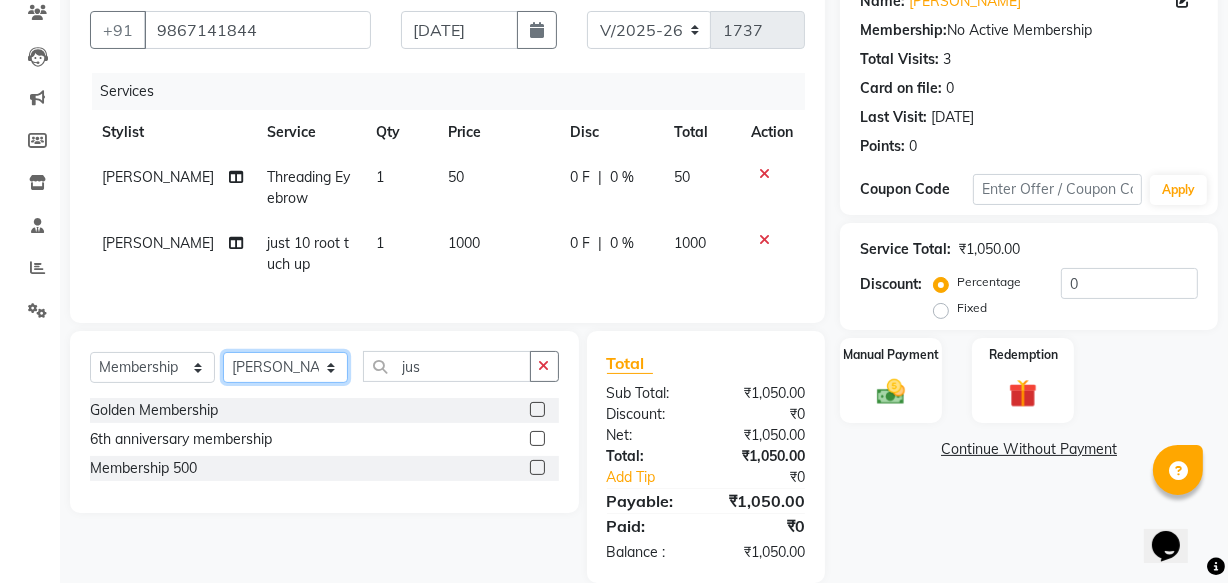 click on "Select Stylist Aarish Qureshi Areeba Hetal  karan Mahima Kelkar Manager Nadeem  Pooja  priya mangr Samiya  Sonam Soni" 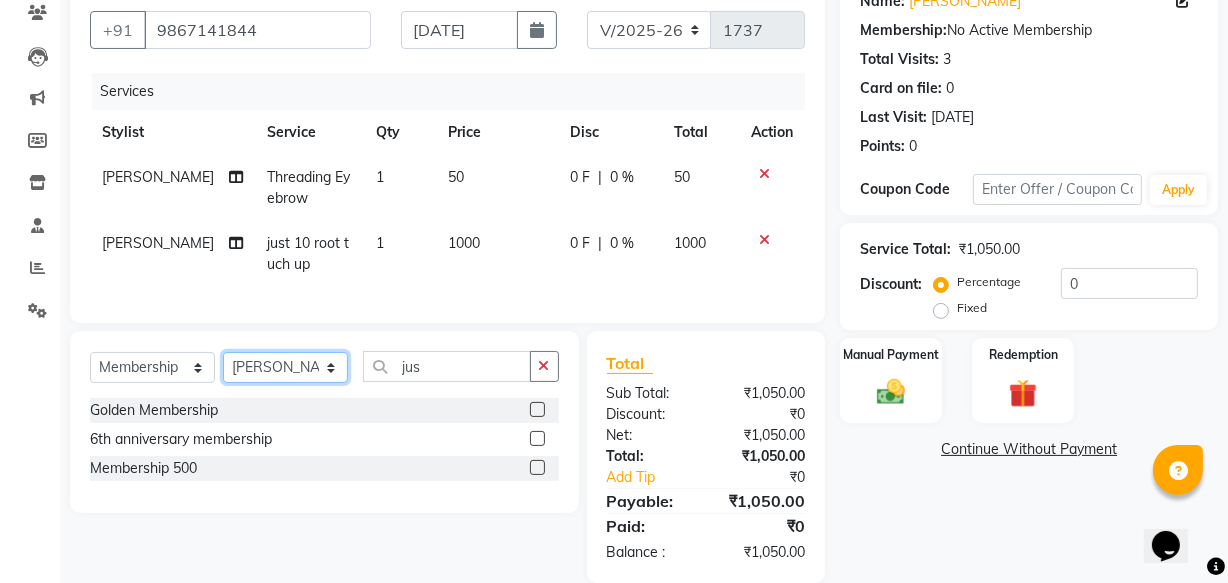 select on "86138" 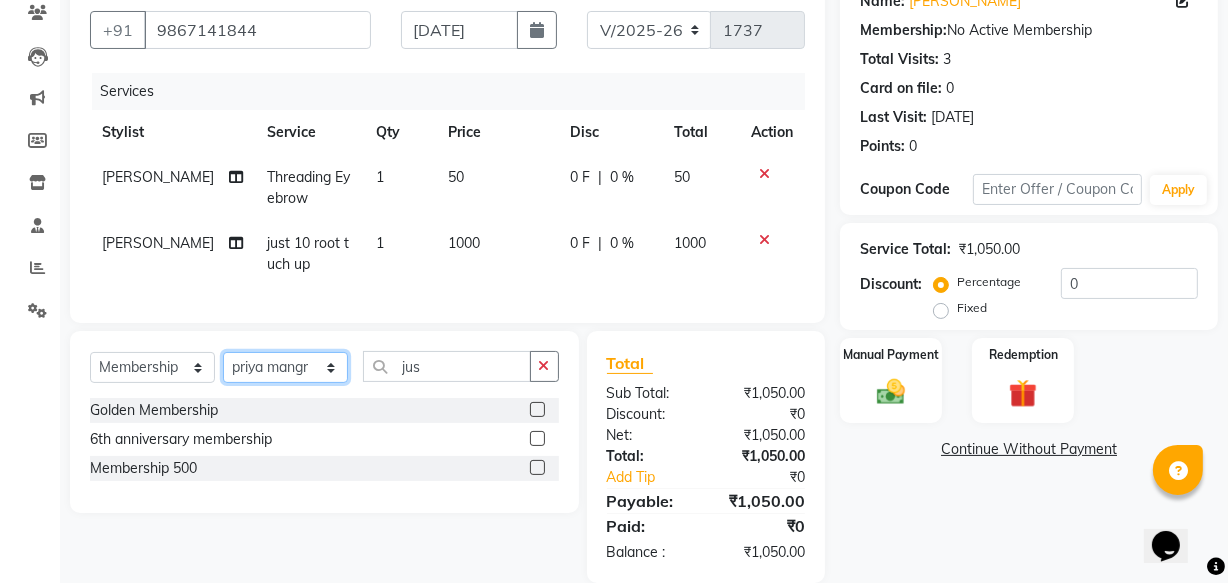 click on "Select Stylist Aarish Qureshi Areeba Hetal  karan Mahima Kelkar Manager Nadeem  Pooja  priya mangr Samiya  Sonam Soni" 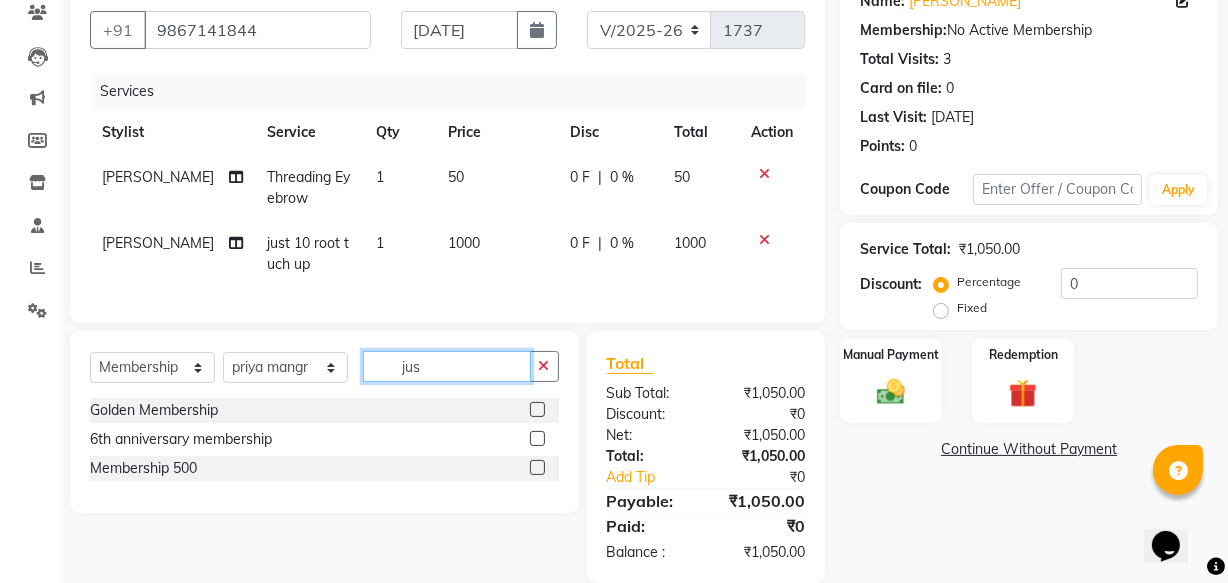 click on "jus" 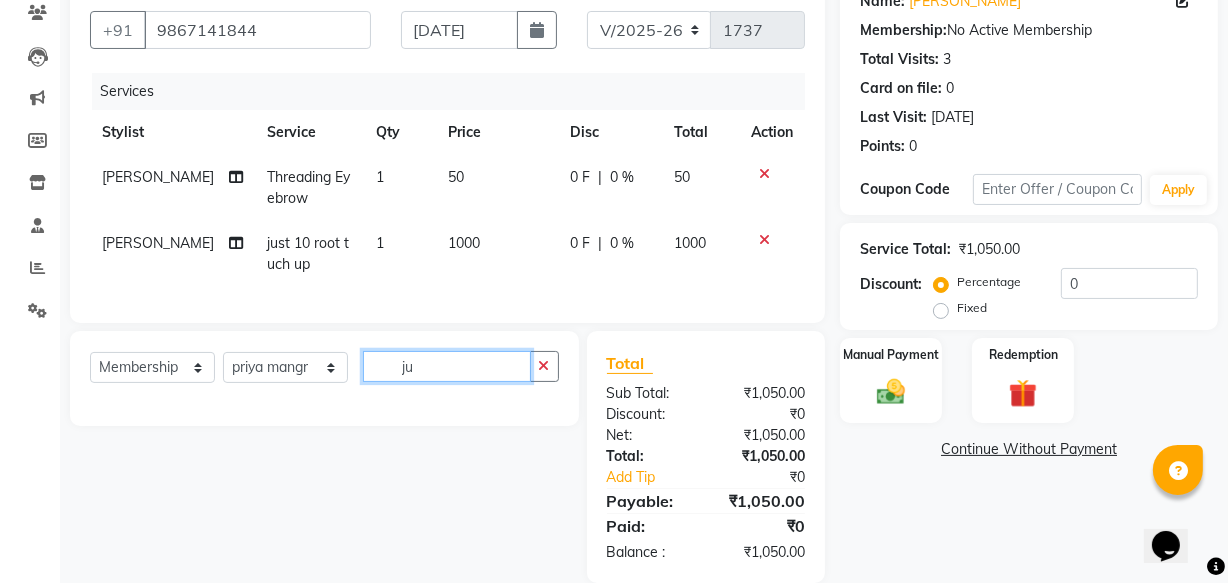type on "j" 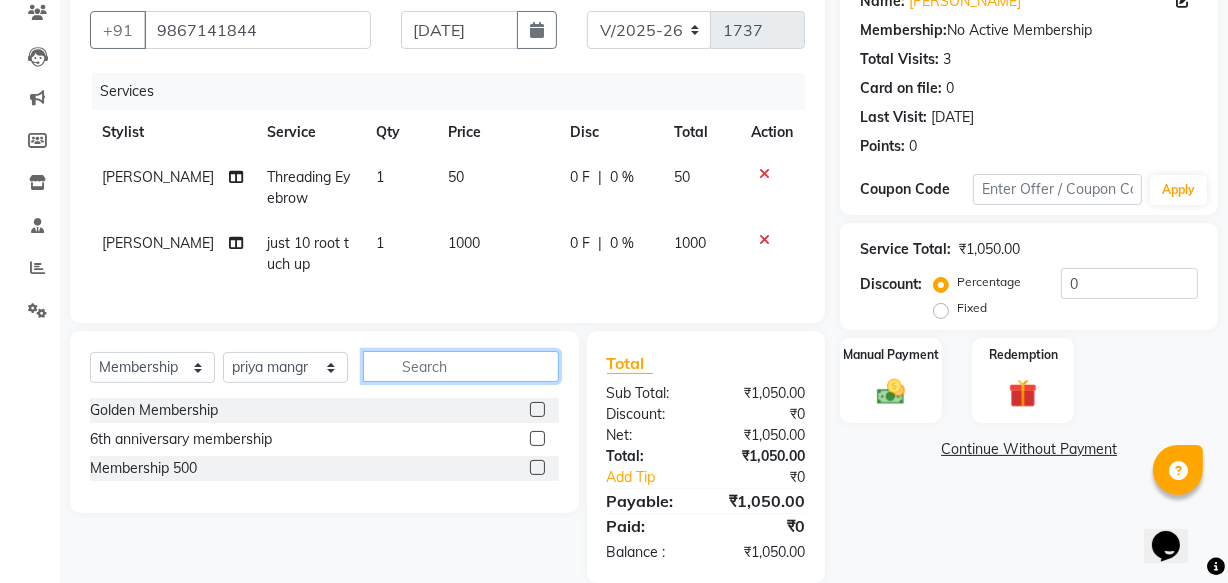 type 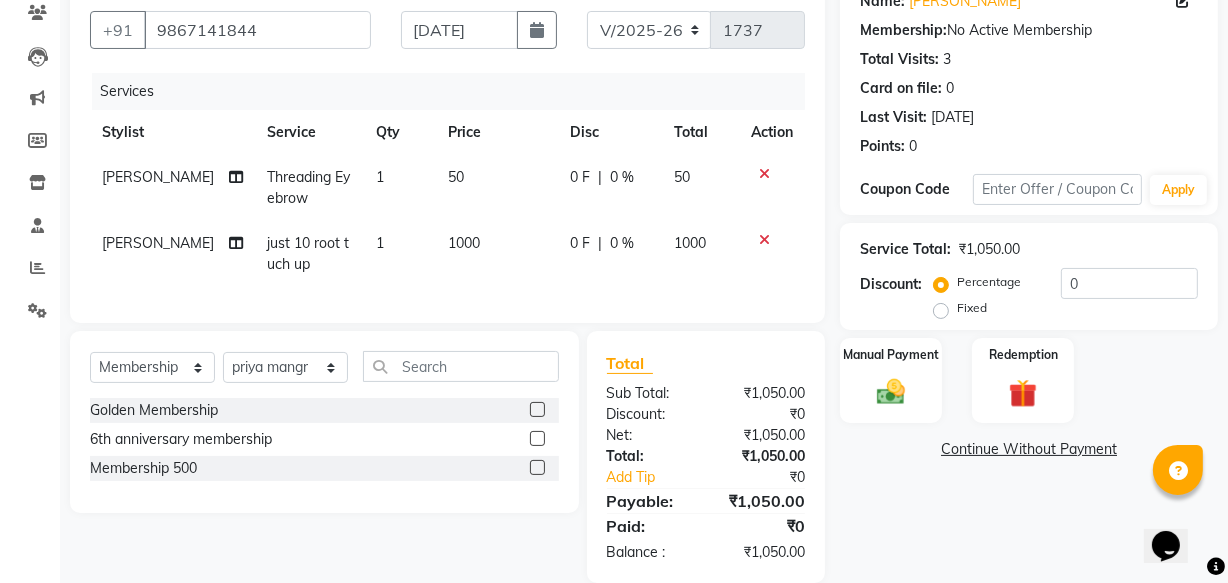 click 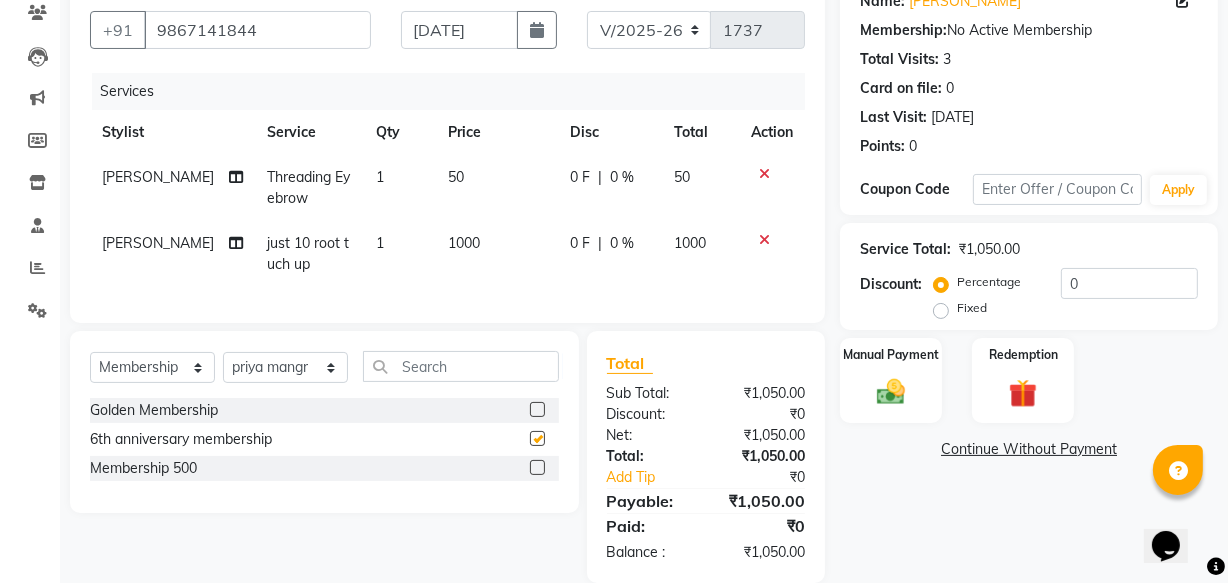select on "select" 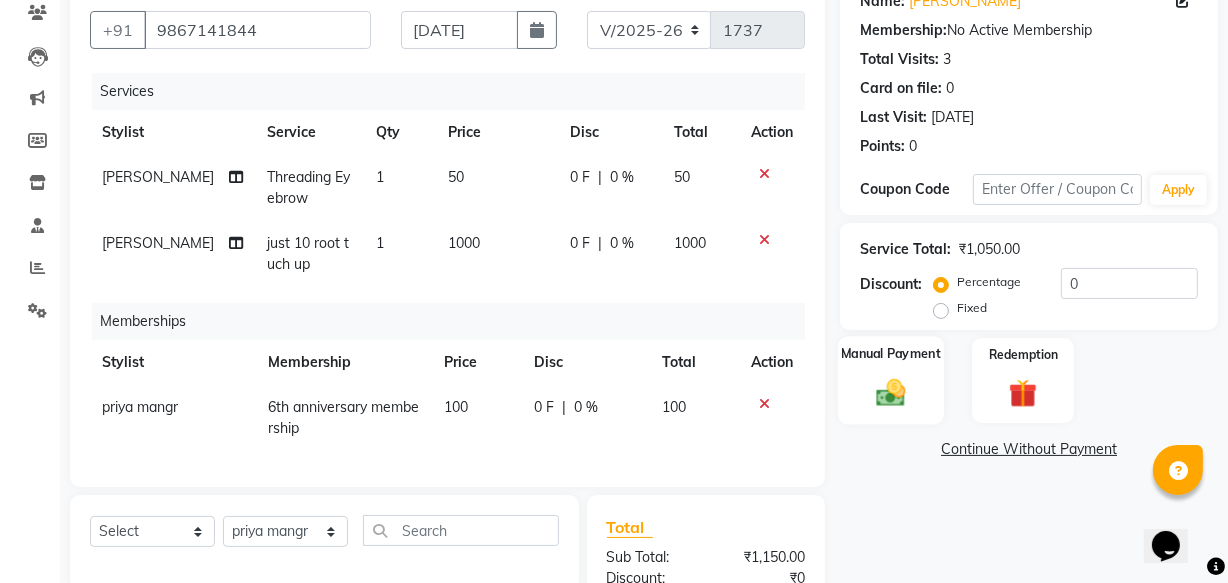 click 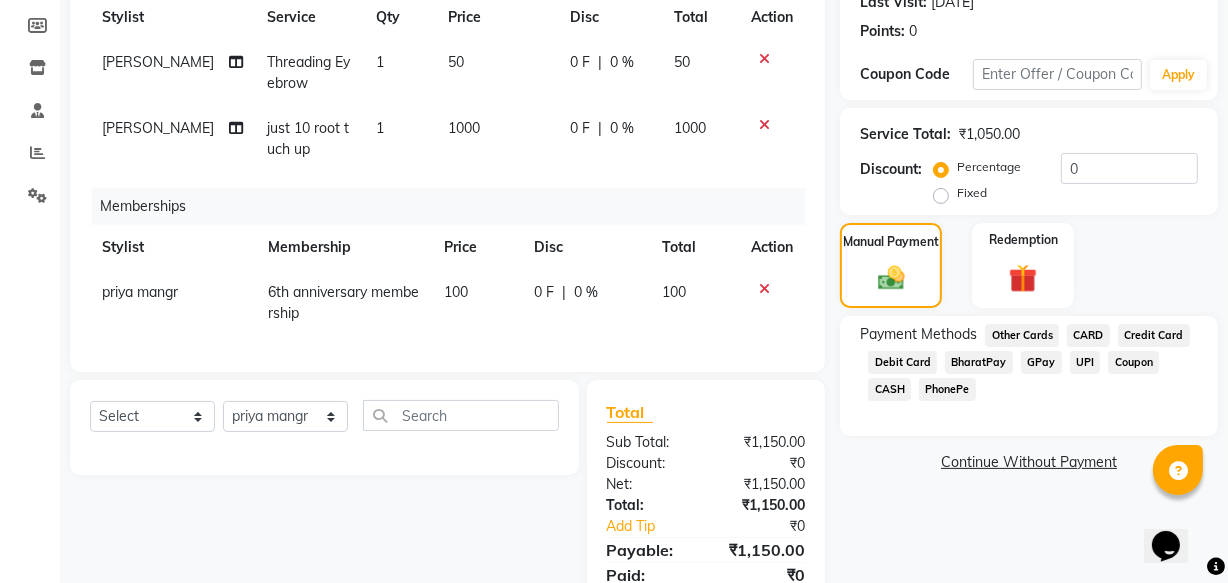 scroll, scrollTop: 383, scrollLeft: 0, axis: vertical 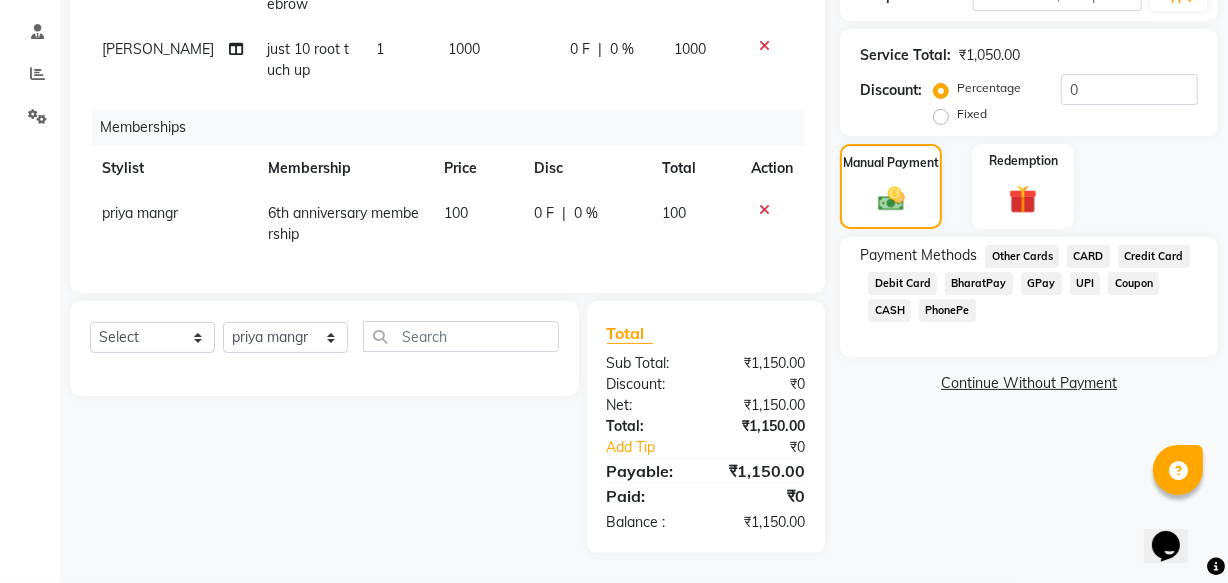 click on "GPay" 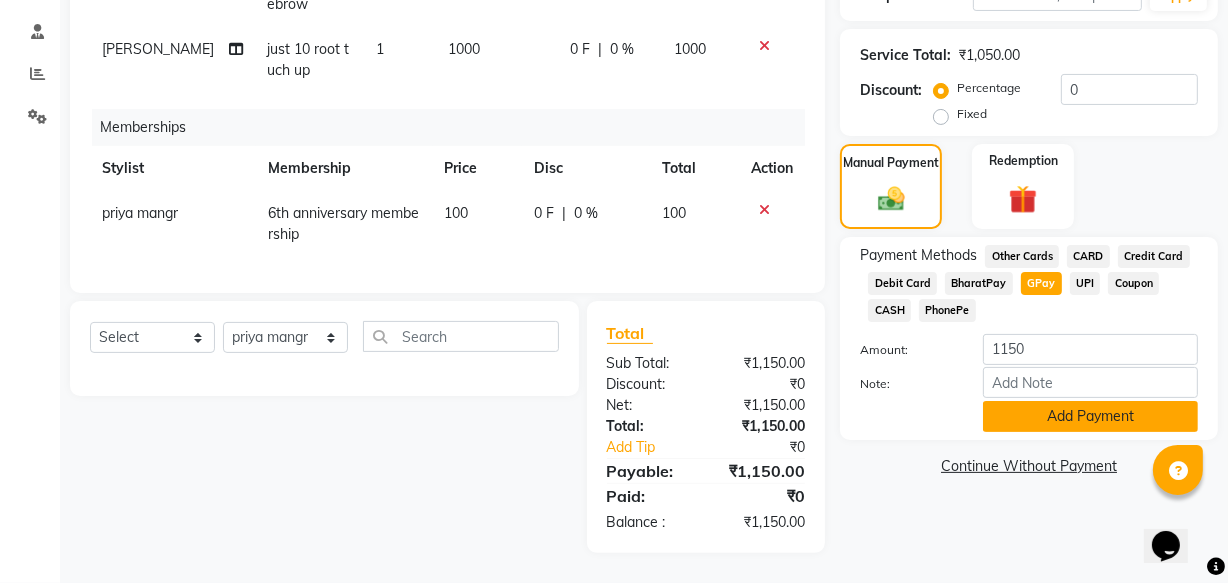 click on "Add Payment" 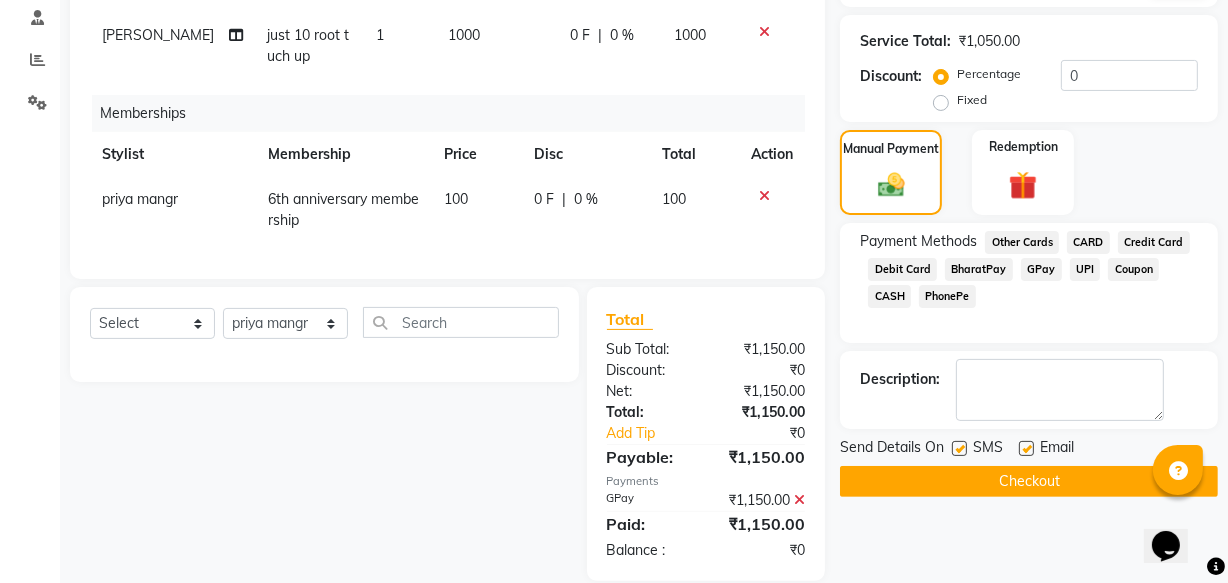 click on "Checkout" 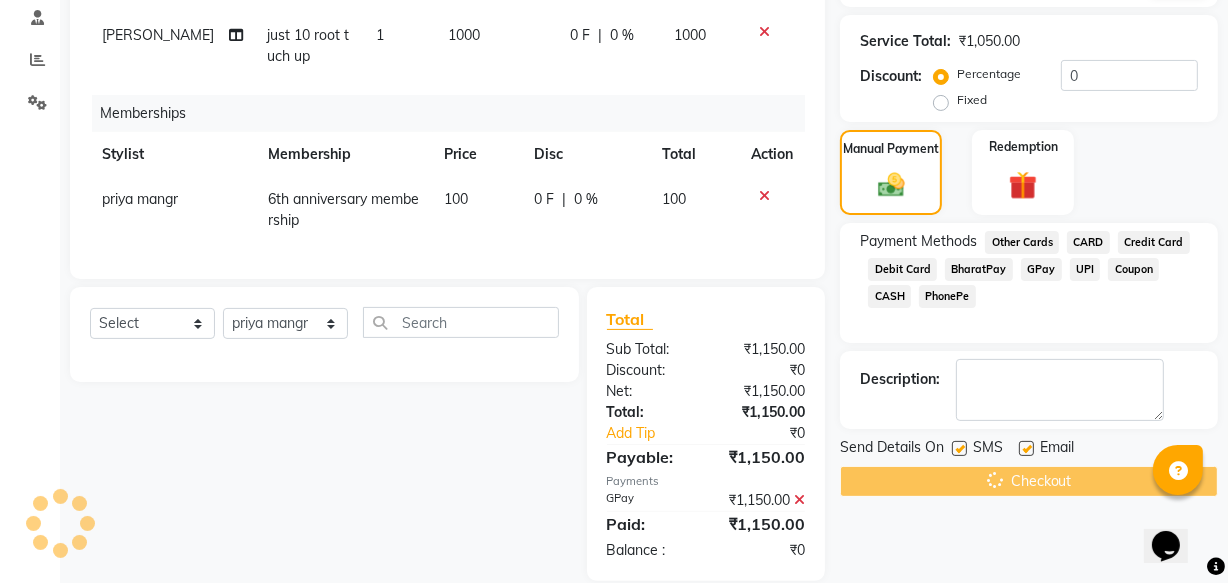 scroll, scrollTop: 424, scrollLeft: 0, axis: vertical 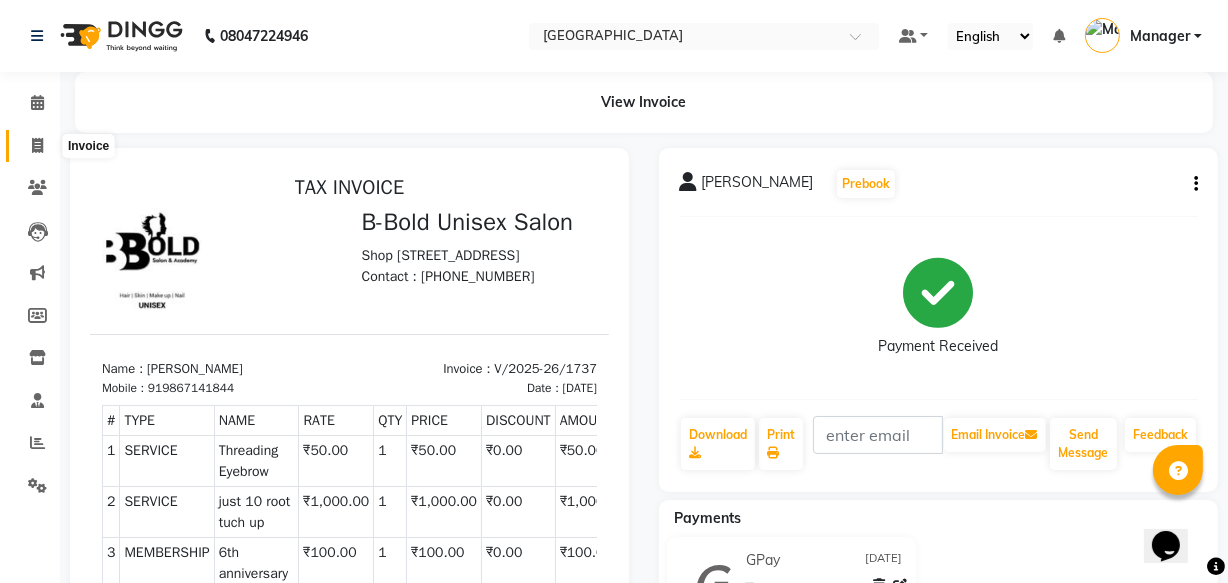 click 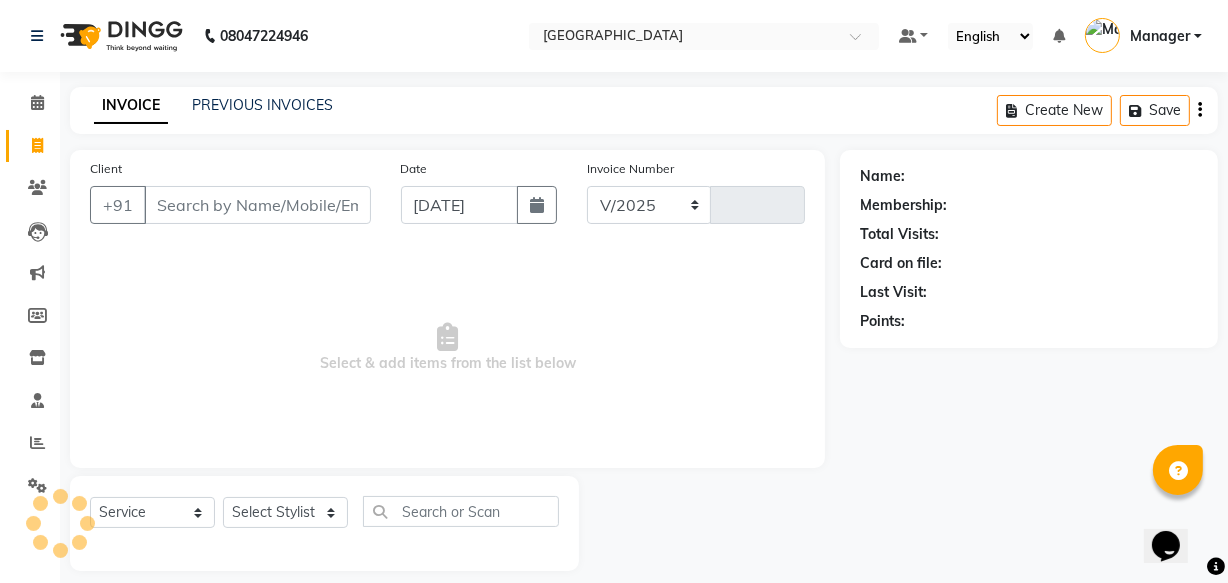 scroll, scrollTop: 19, scrollLeft: 0, axis: vertical 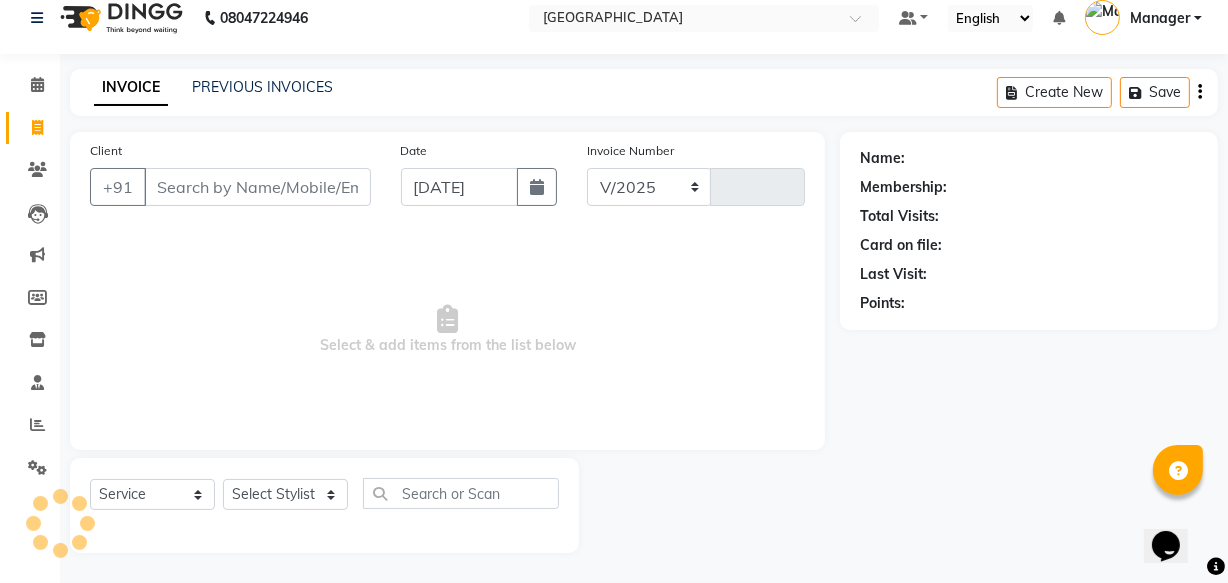 select on "7353" 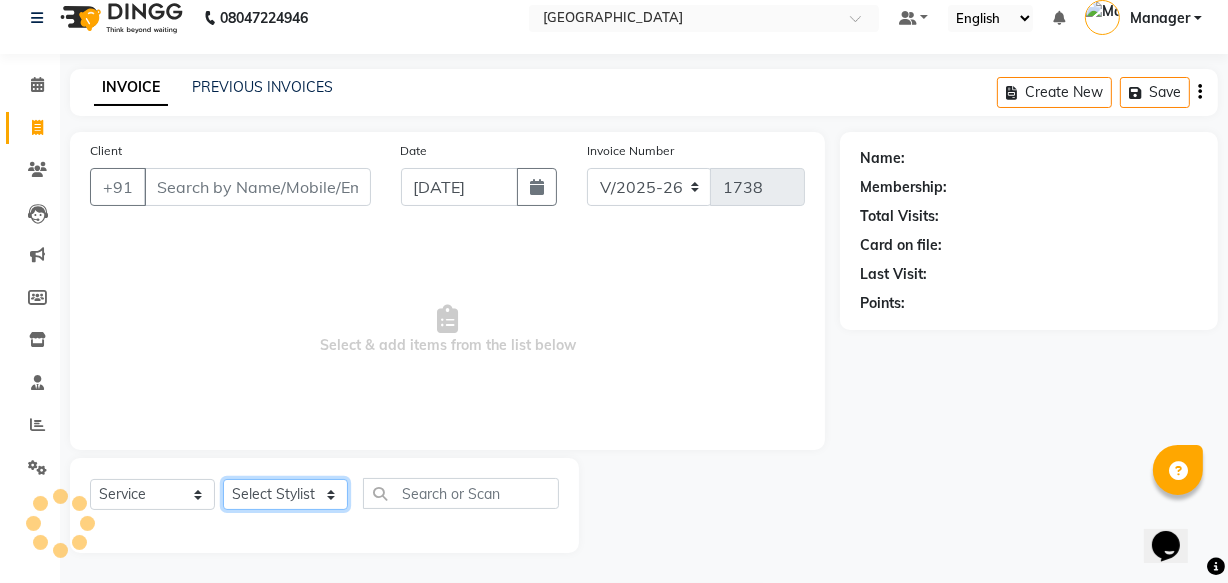 click on "Select Stylist" 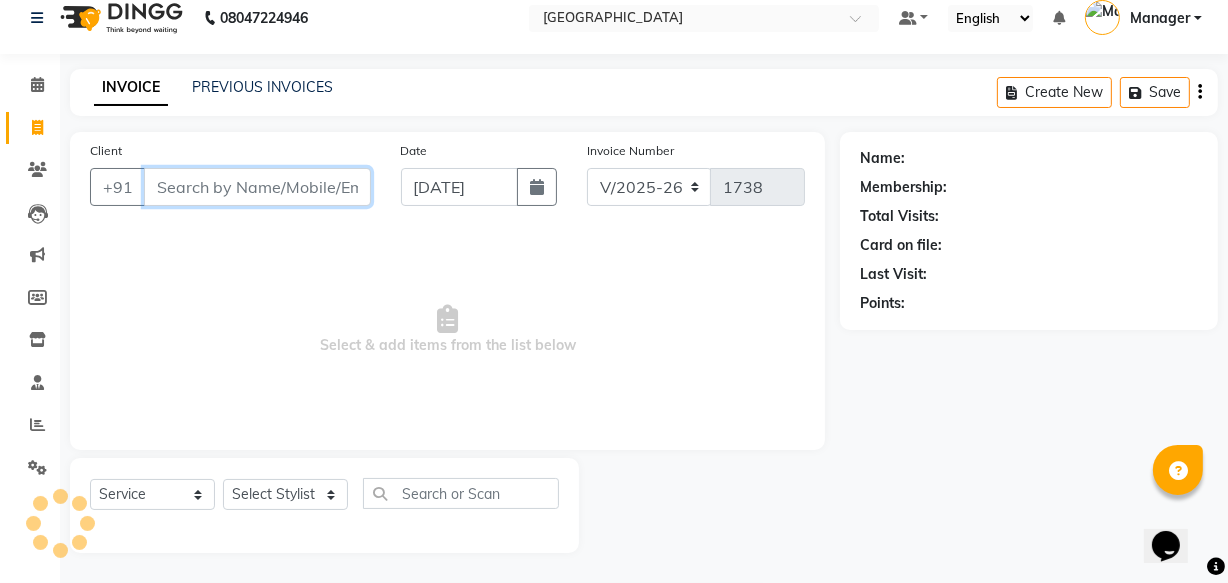 click on "Client" at bounding box center (257, 187) 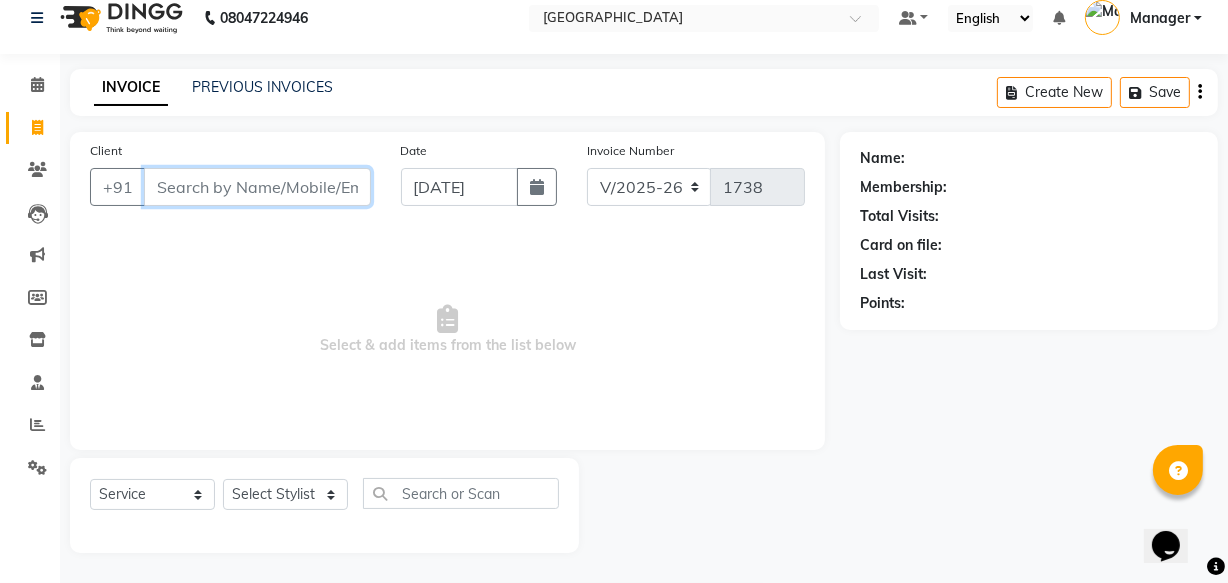 click on "Client" at bounding box center (257, 187) 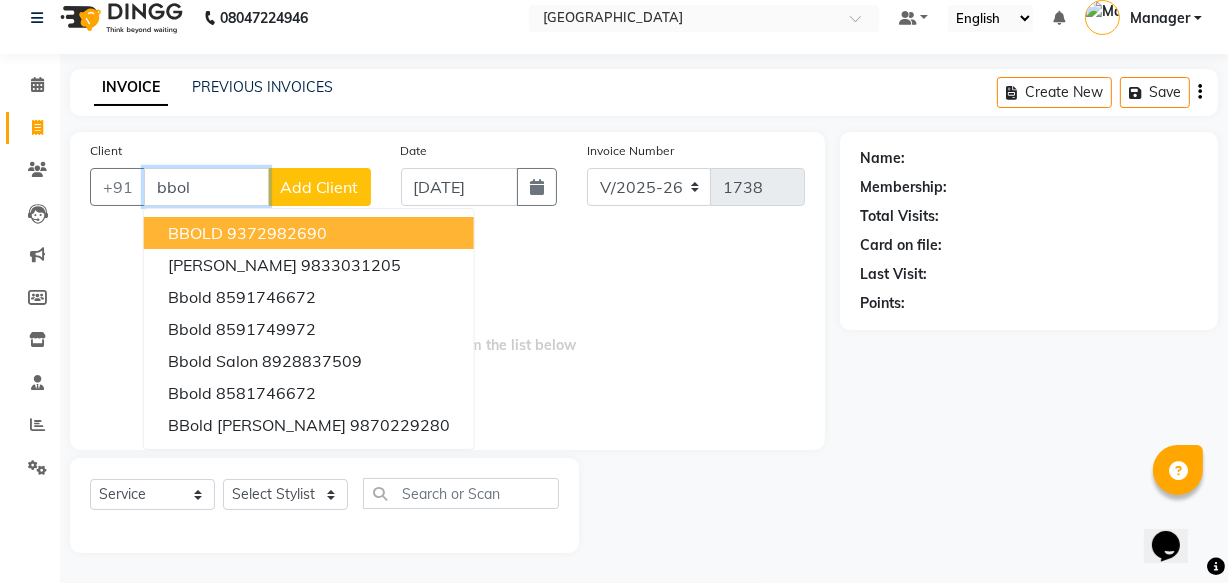 click on "9372982690" at bounding box center (277, 233) 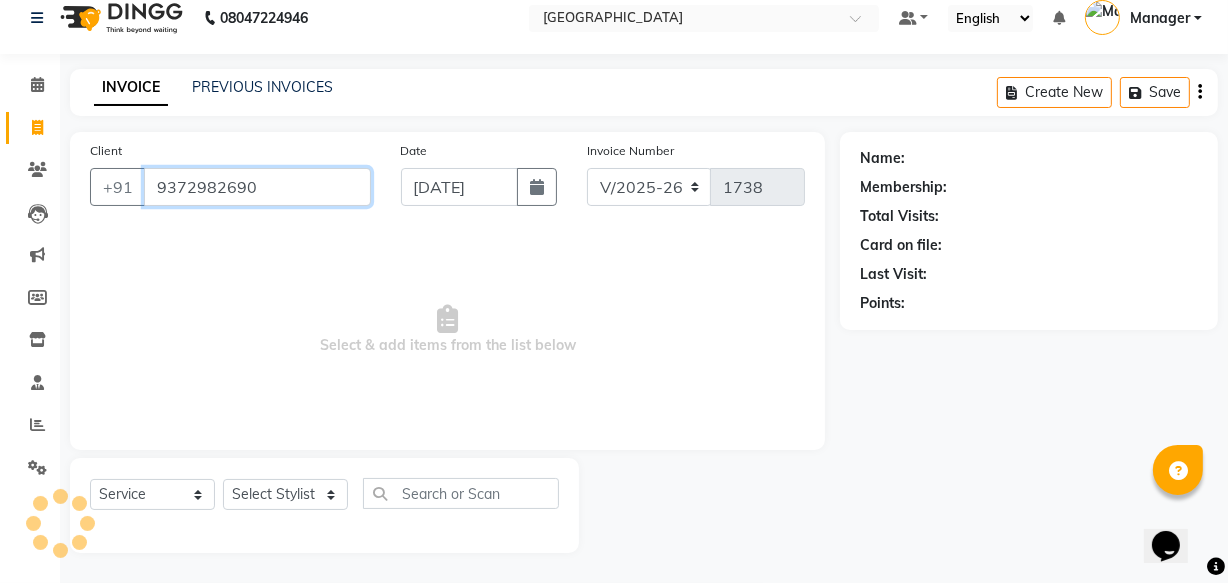 type on "9372982690" 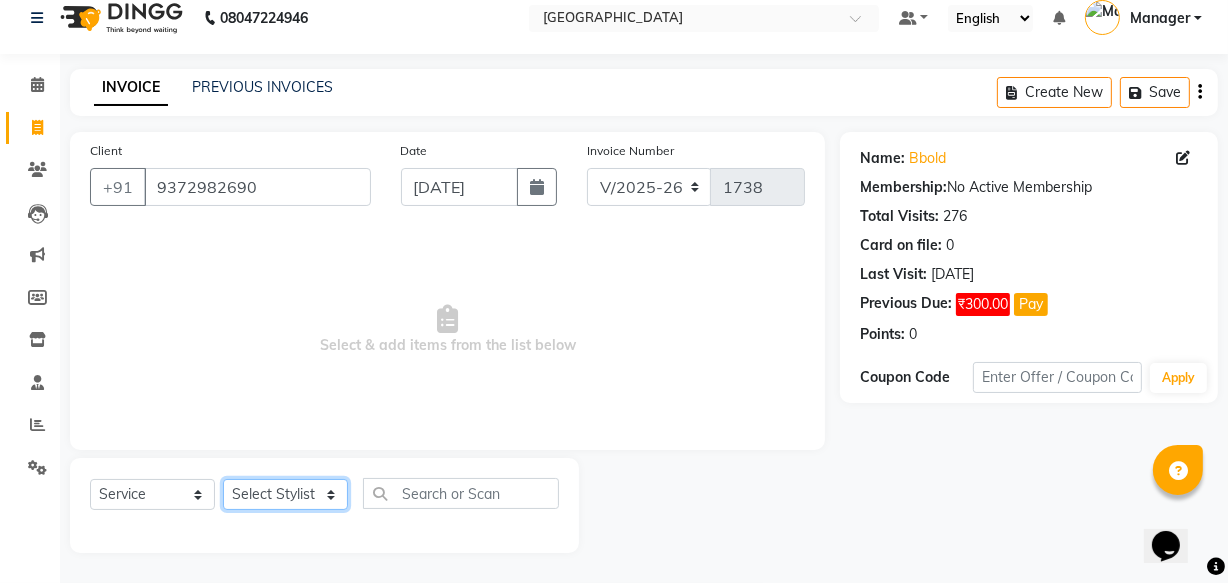 click on "Select Stylist Aarish Qureshi Areeba Hetal  karan Mahima Kelkar Manager Nadeem  Pooja  priya mangr Samiya  Sonam Soni" 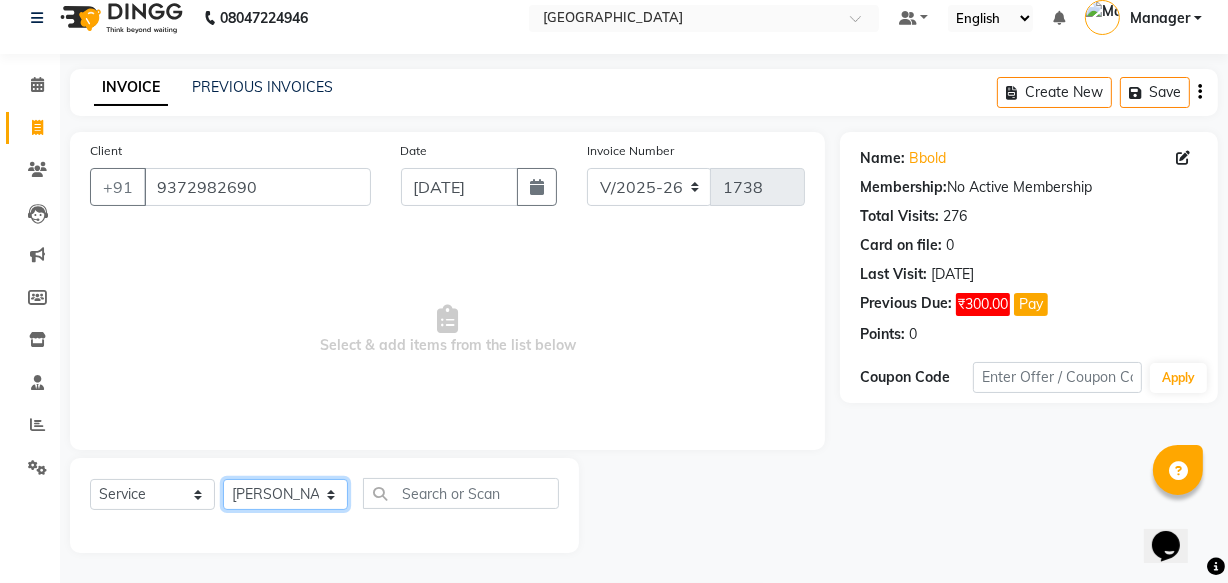 click on "Select Stylist Aarish Qureshi Areeba Hetal  karan Mahima Kelkar Manager Nadeem  Pooja  priya mangr Samiya  Sonam Soni" 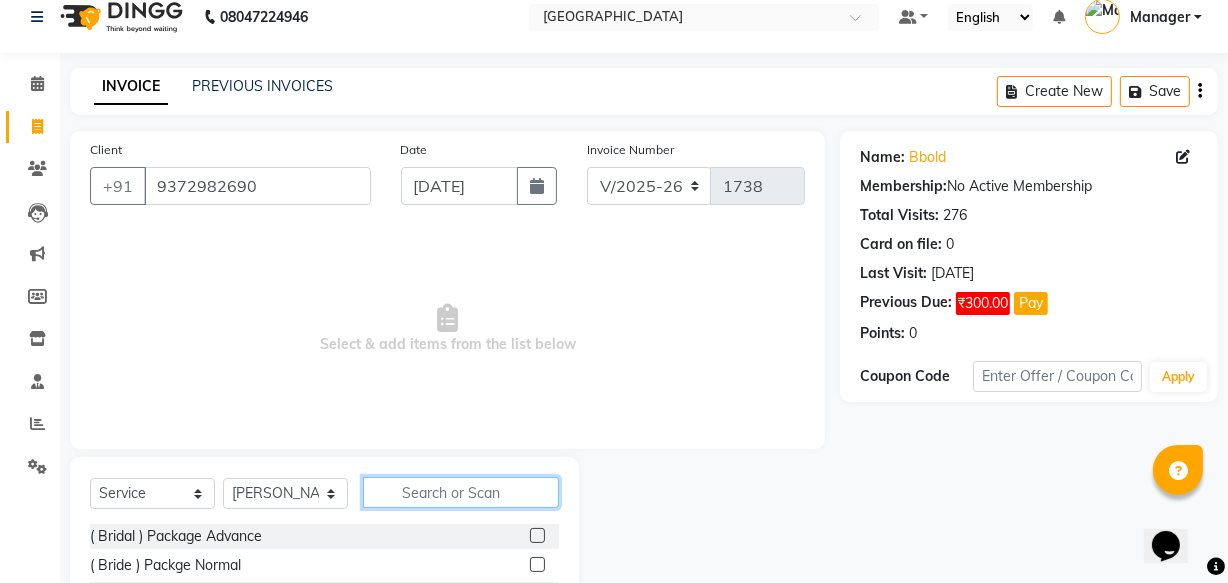 click 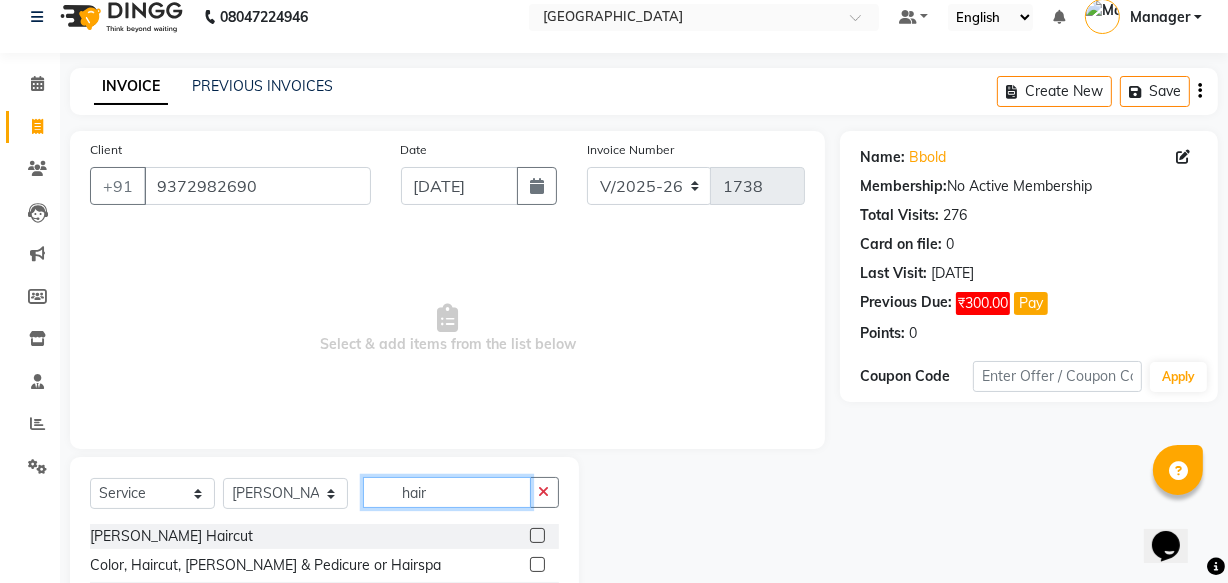 scroll, scrollTop: 219, scrollLeft: 0, axis: vertical 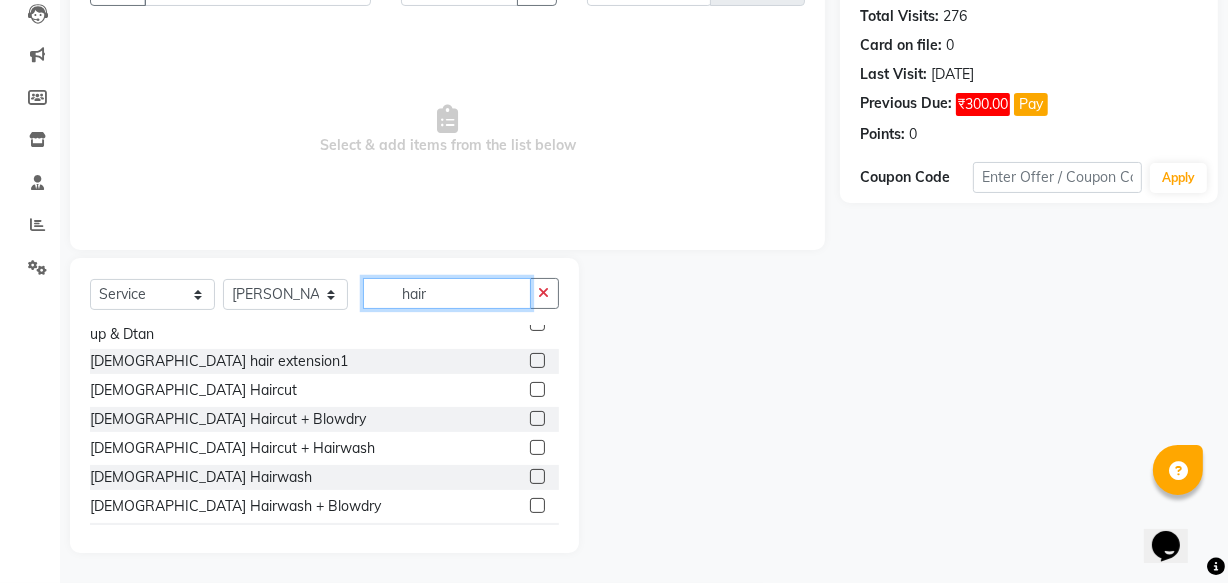 click on "hair" 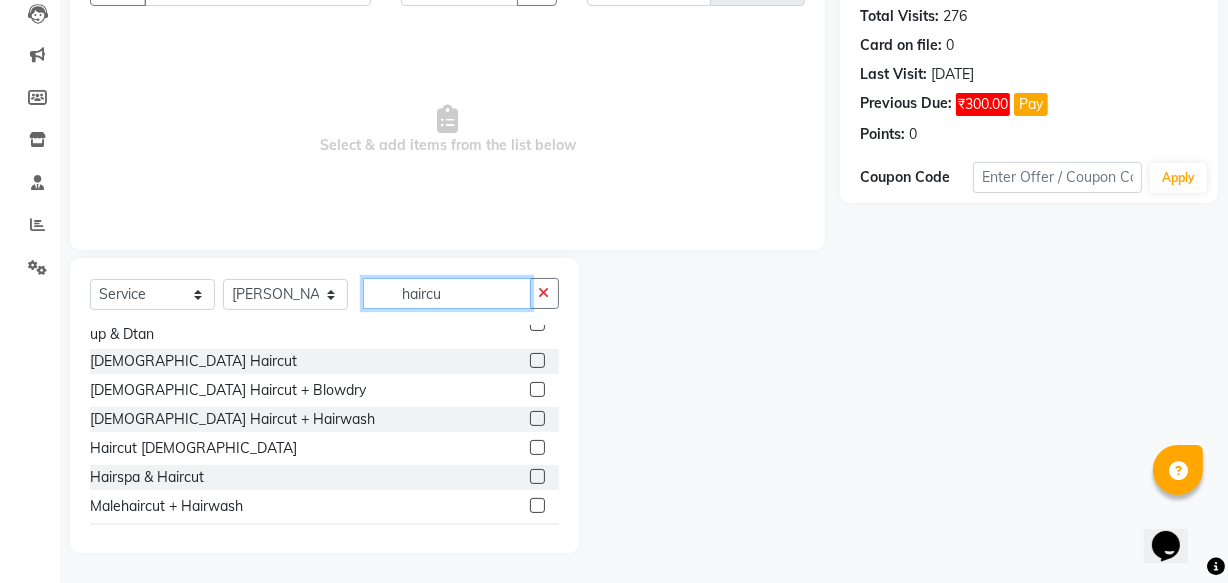 type on "haircu" 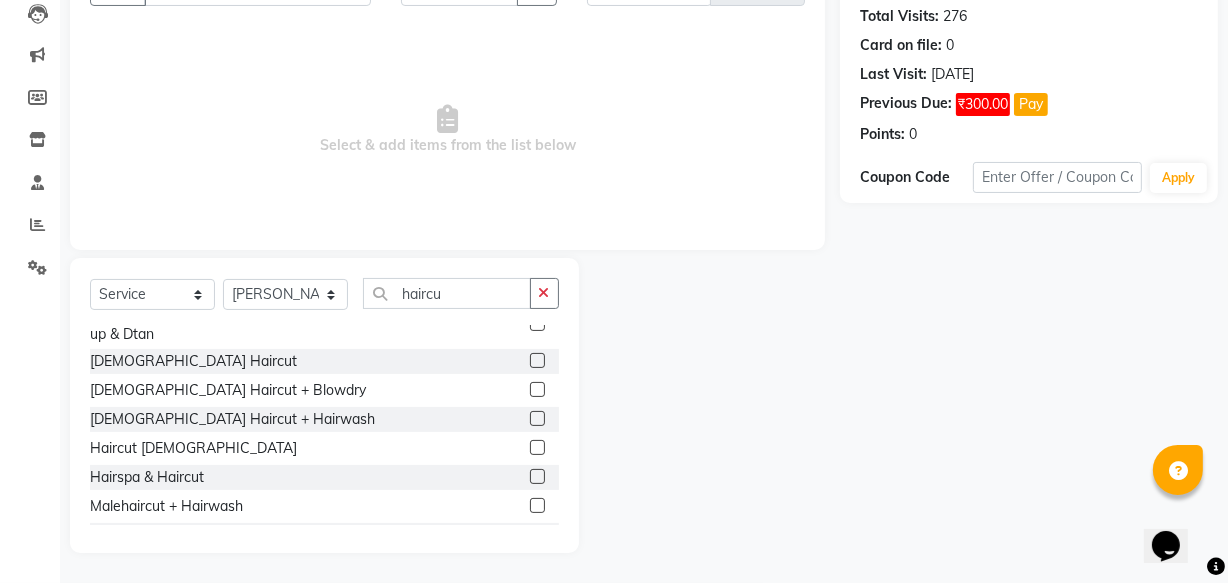 click 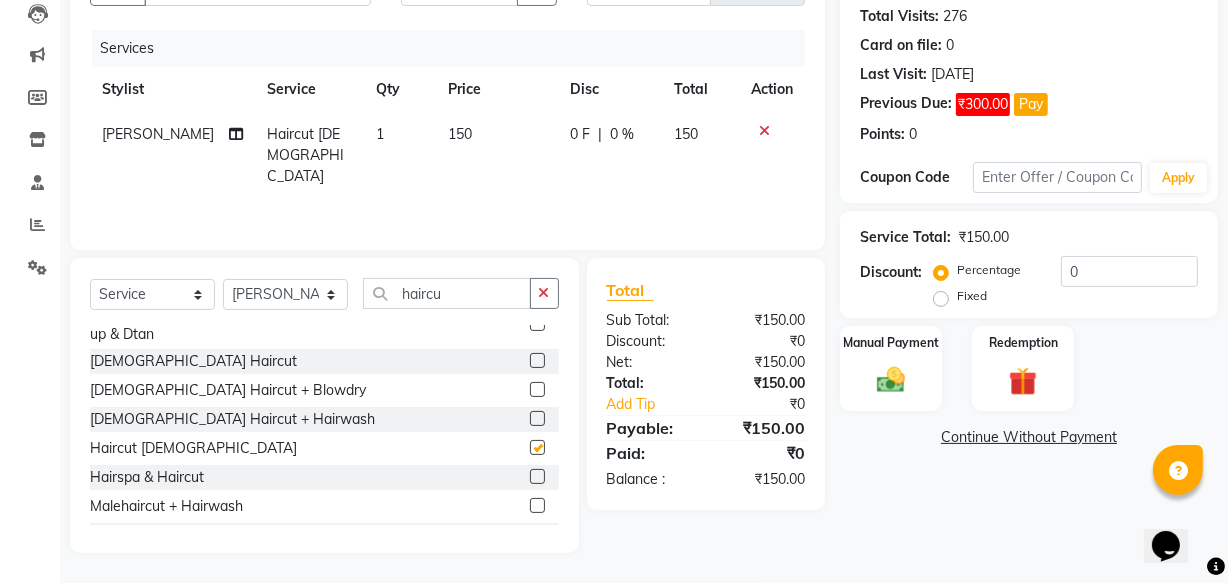 checkbox on "false" 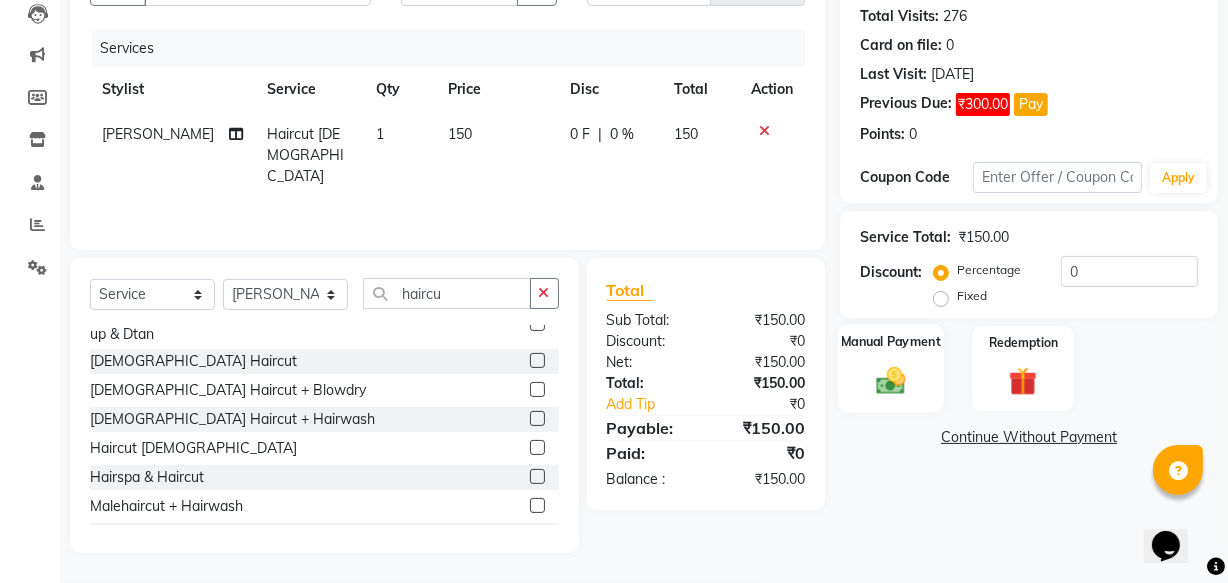 click on "Manual Payment" 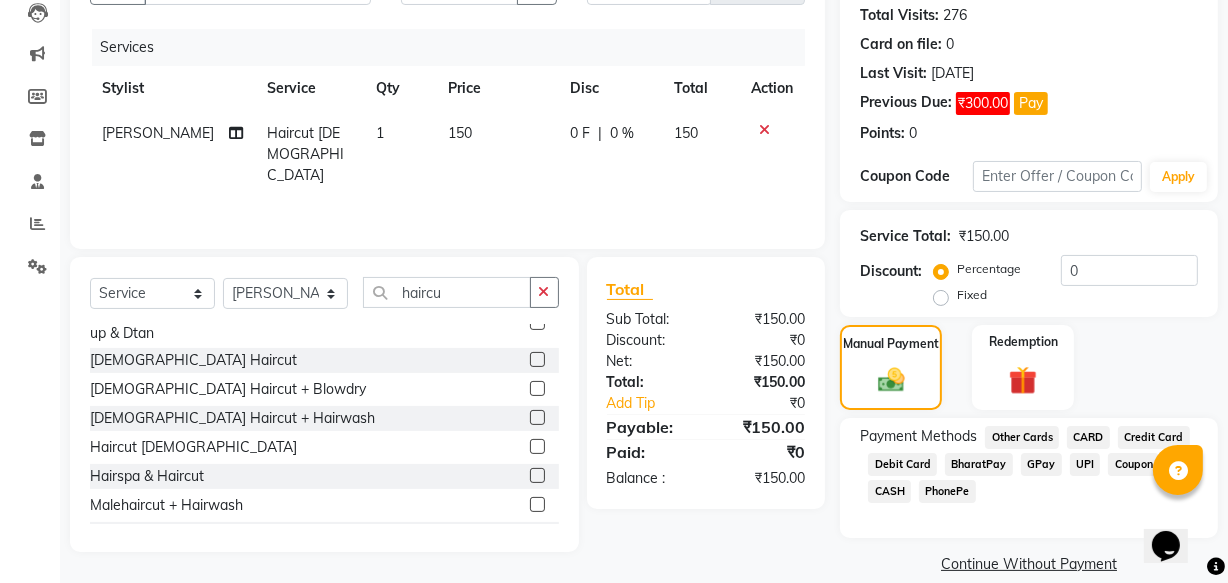 click on "CASH" 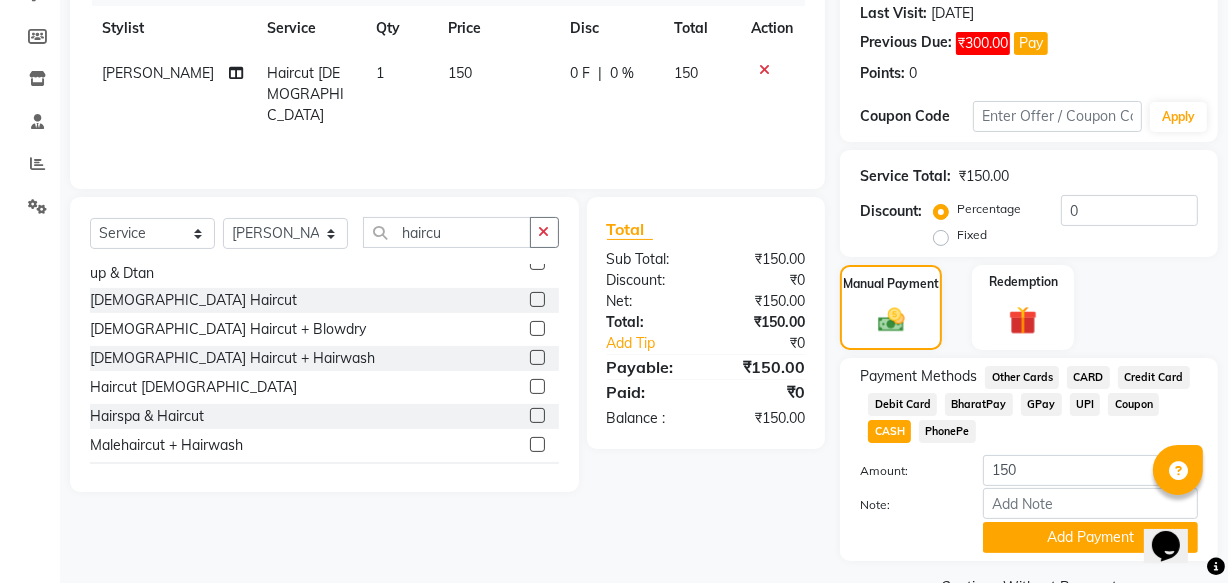 scroll, scrollTop: 328, scrollLeft: 0, axis: vertical 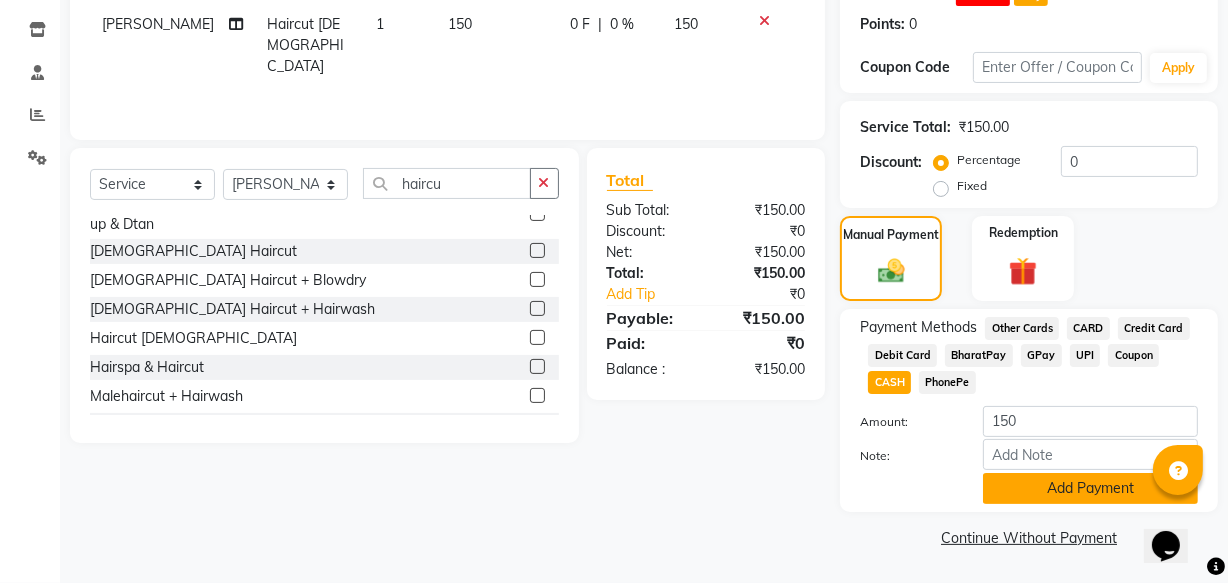 click on "Add Payment" 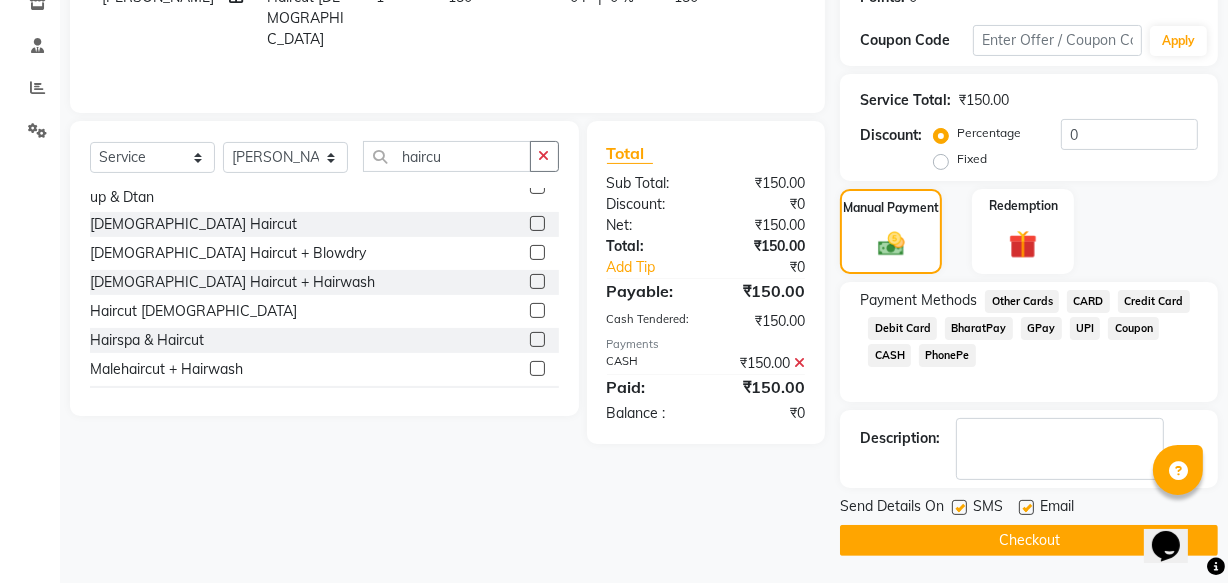 scroll, scrollTop: 357, scrollLeft: 0, axis: vertical 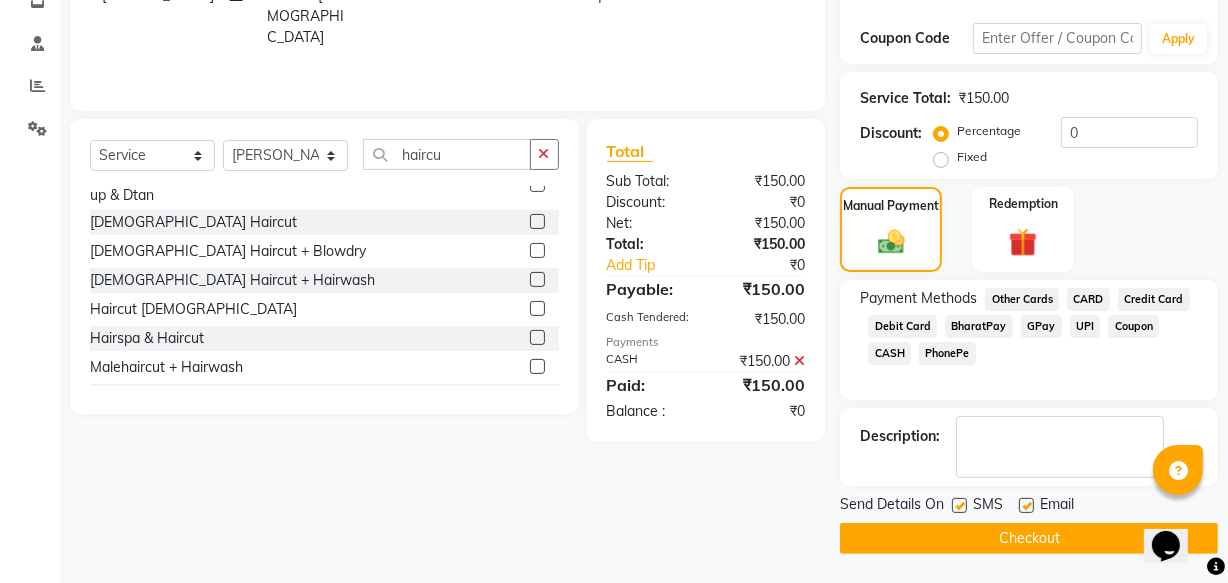 click on "Checkout" 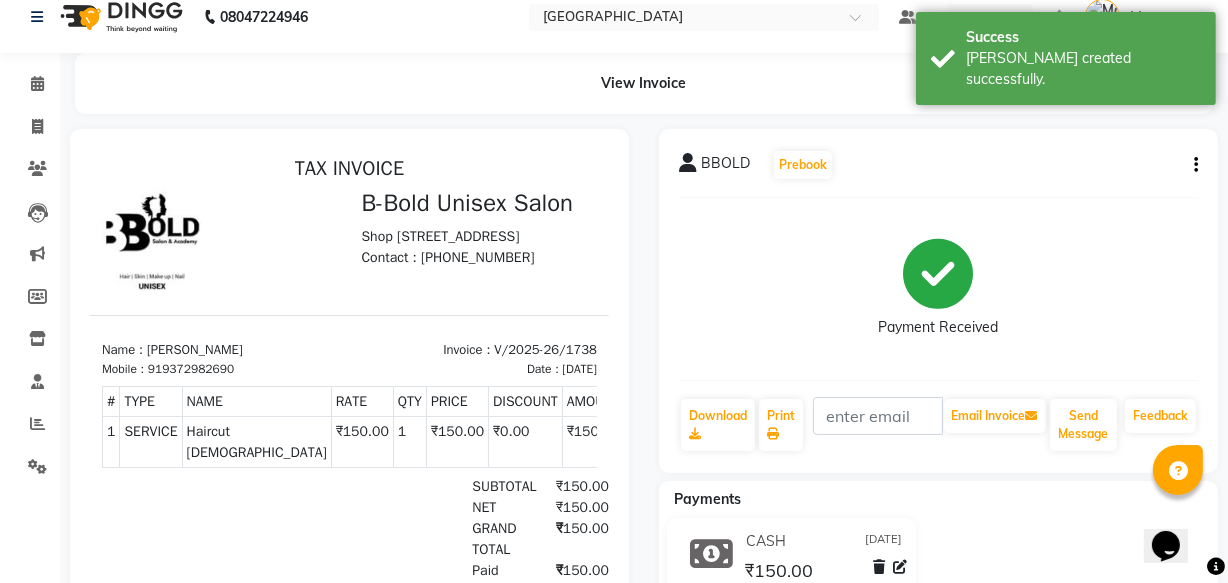 scroll, scrollTop: 0, scrollLeft: 0, axis: both 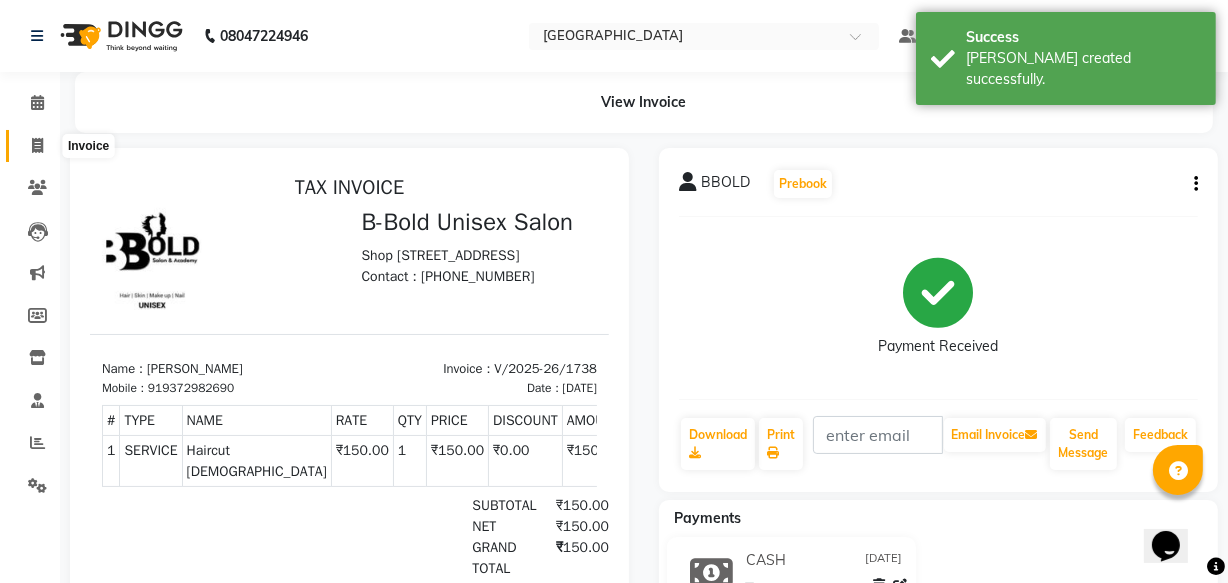 click 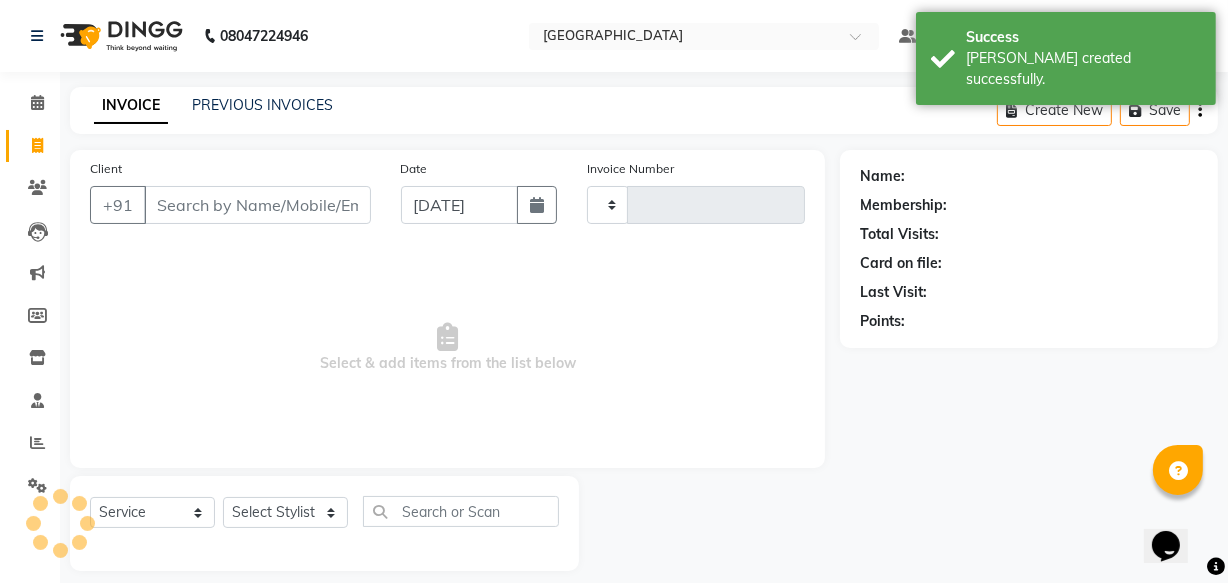 scroll, scrollTop: 19, scrollLeft: 0, axis: vertical 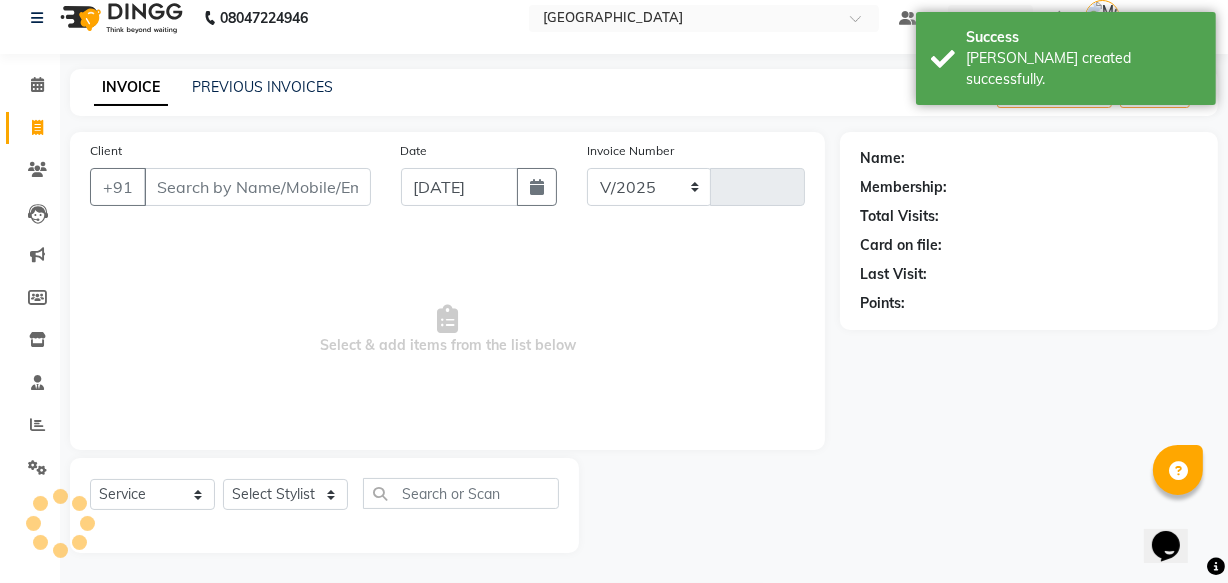 select on "7353" 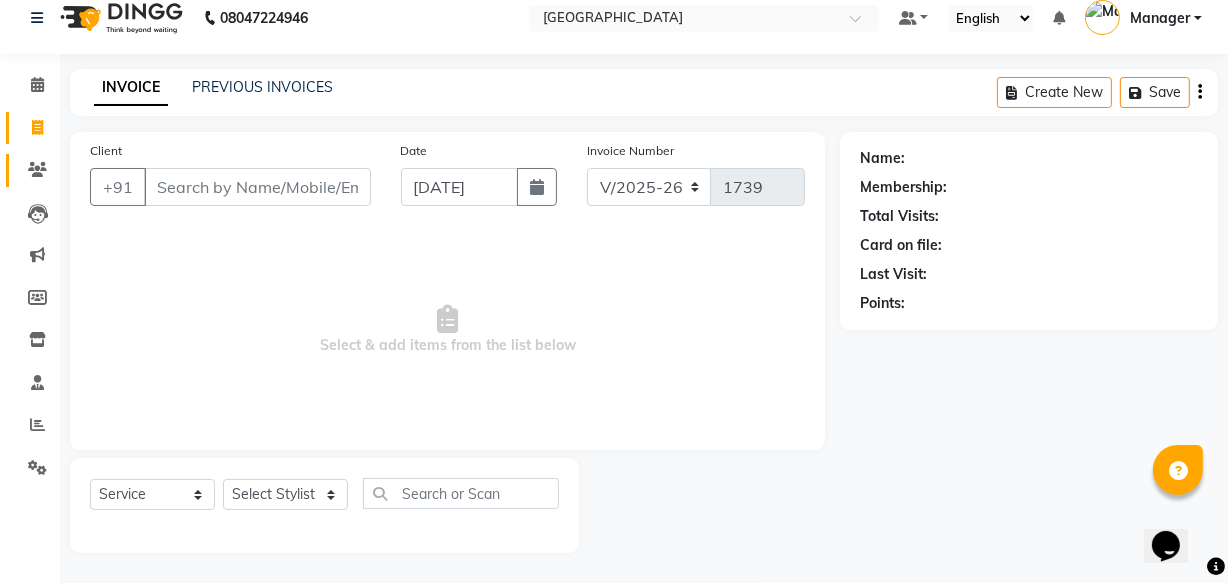 click on "Clients" 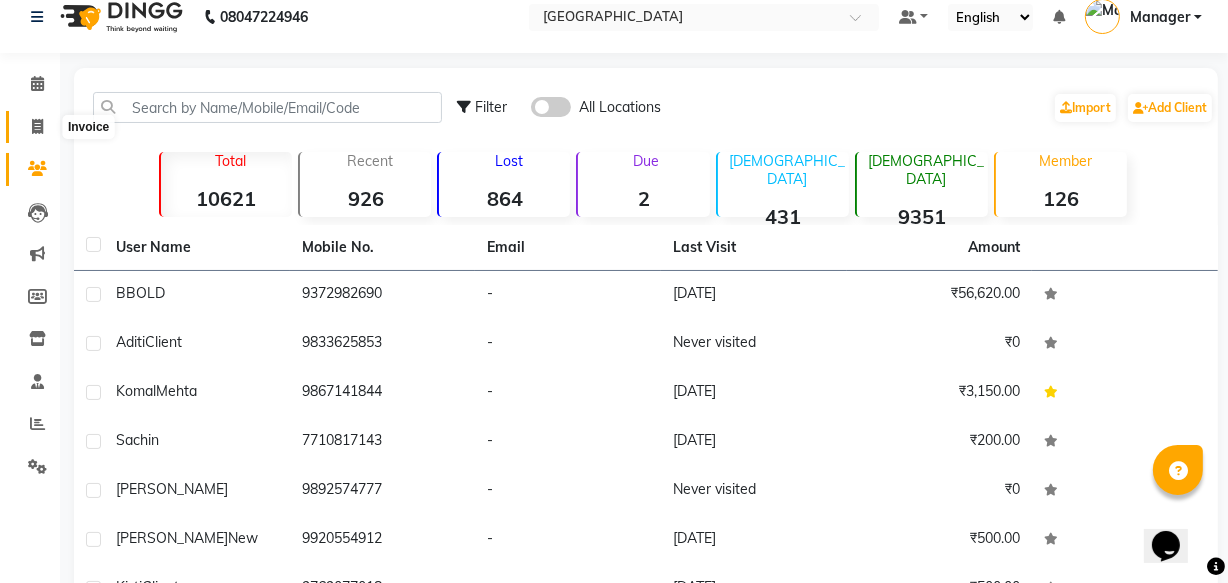 click 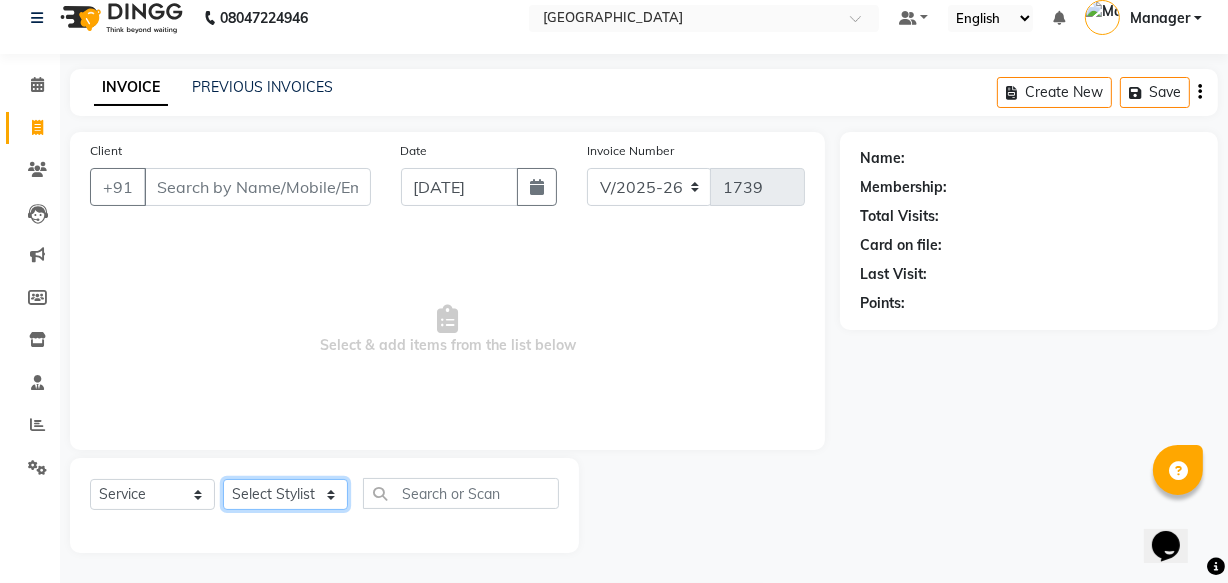 click on "Select Stylist Aarish Qureshi Areeba Hetal  karan Mahima Kelkar Manager Nadeem  Pooja  priya mangr Samiya  Sonam Soni" 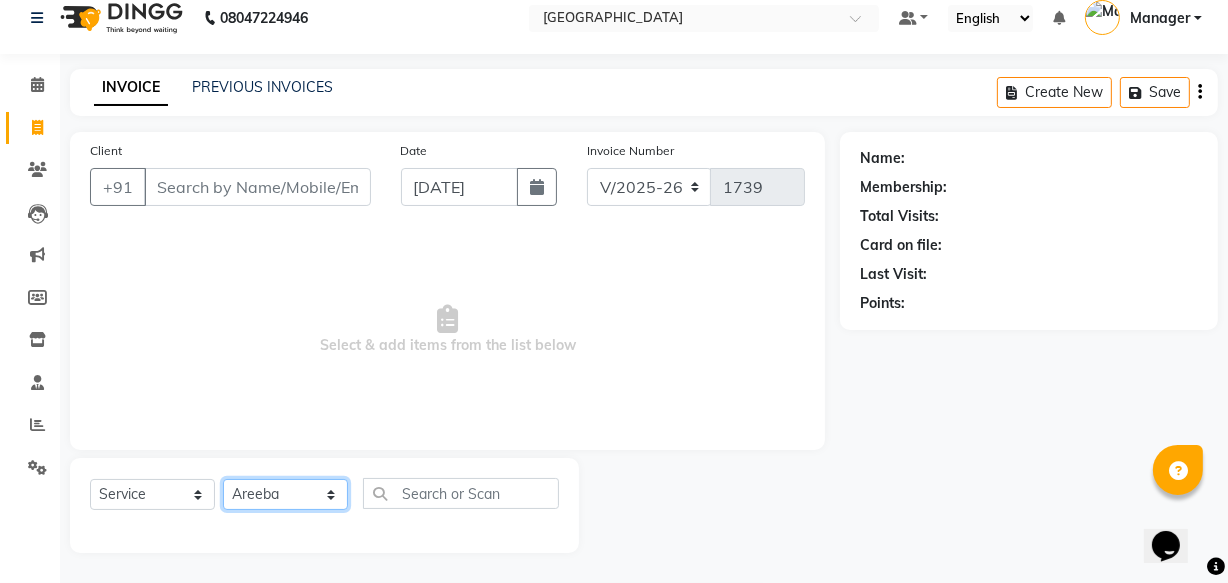 click on "Select Stylist Aarish Qureshi Areeba Hetal  karan Mahima Kelkar Manager Nadeem  Pooja  priya mangr Samiya  Sonam Soni" 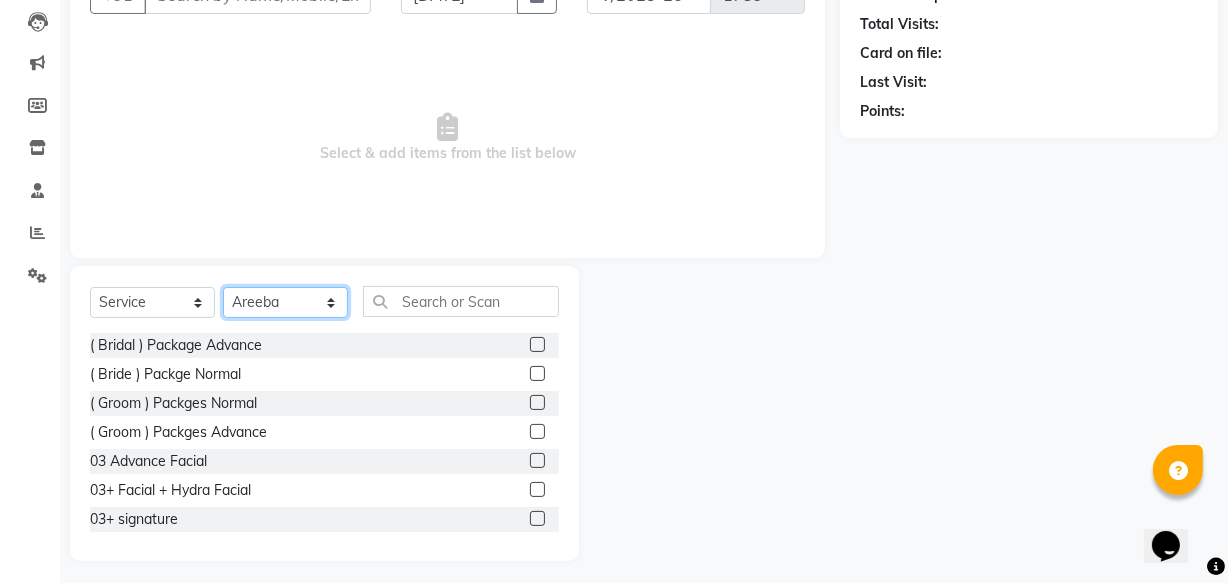 scroll, scrollTop: 219, scrollLeft: 0, axis: vertical 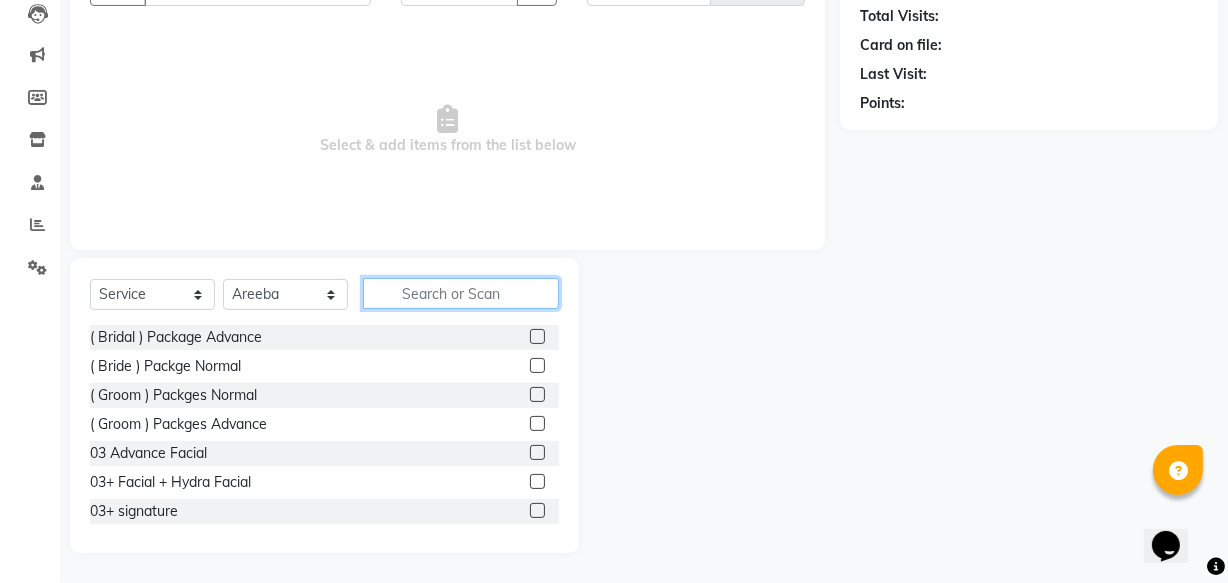 click 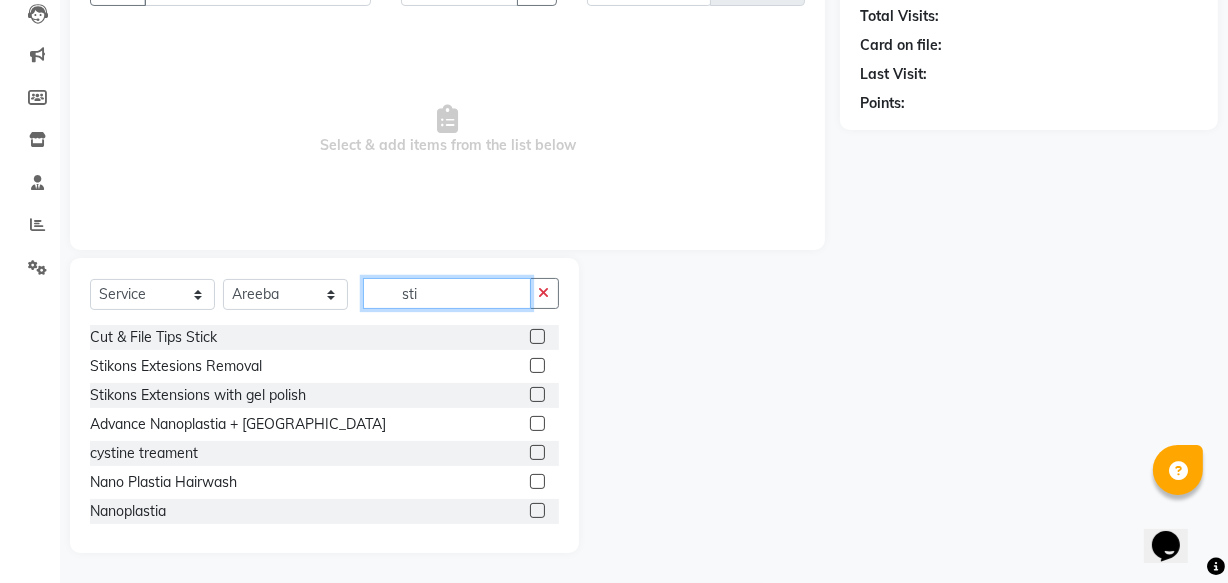 type on "sti" 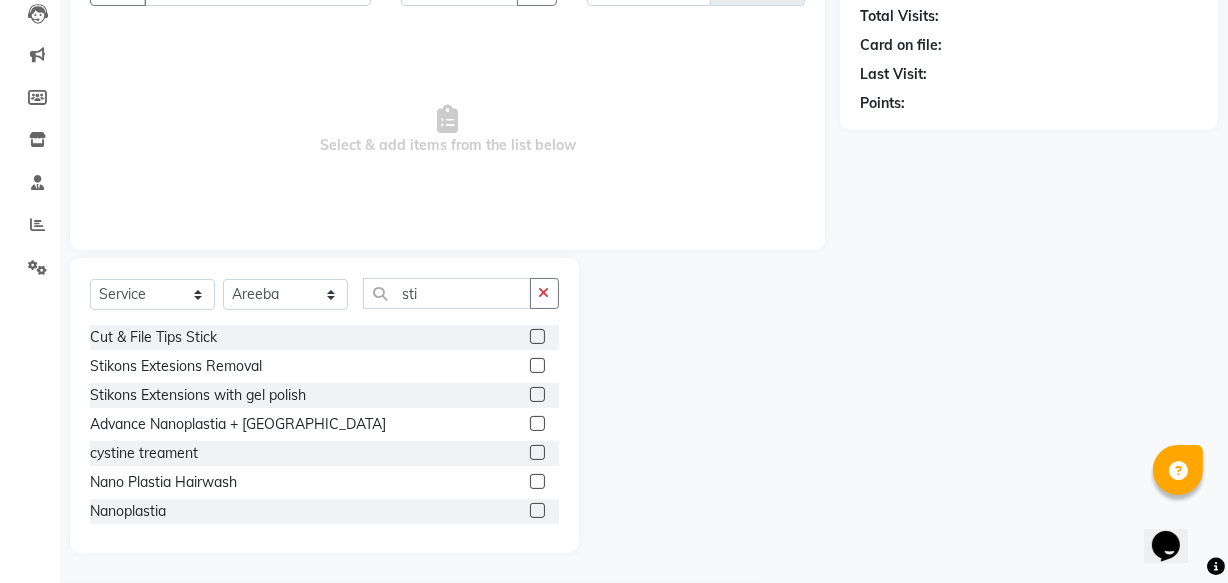 click 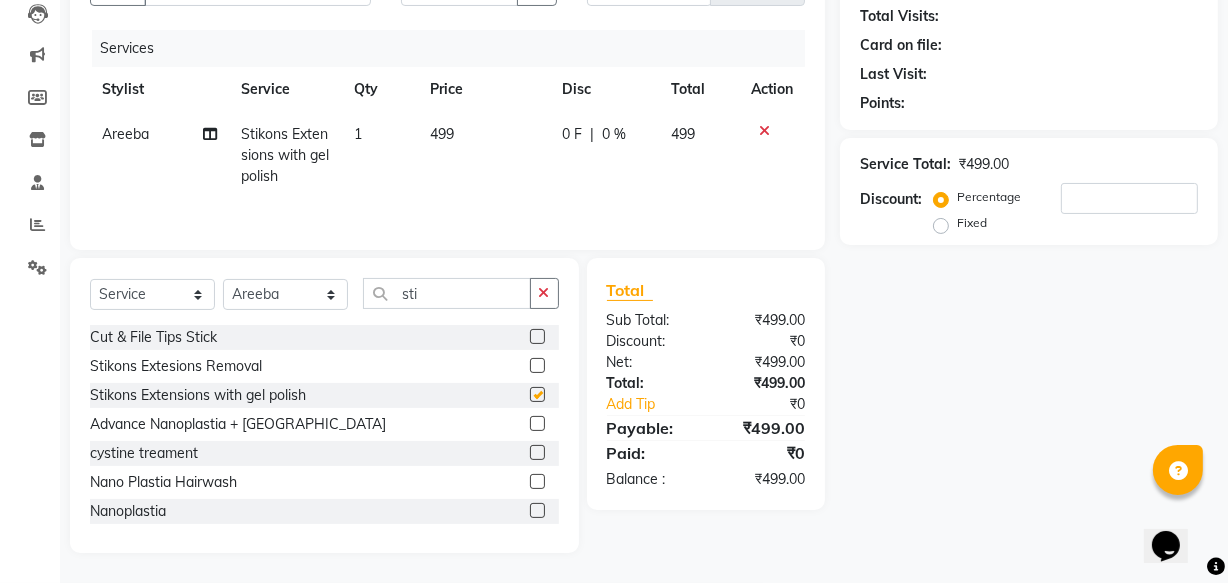 checkbox on "false" 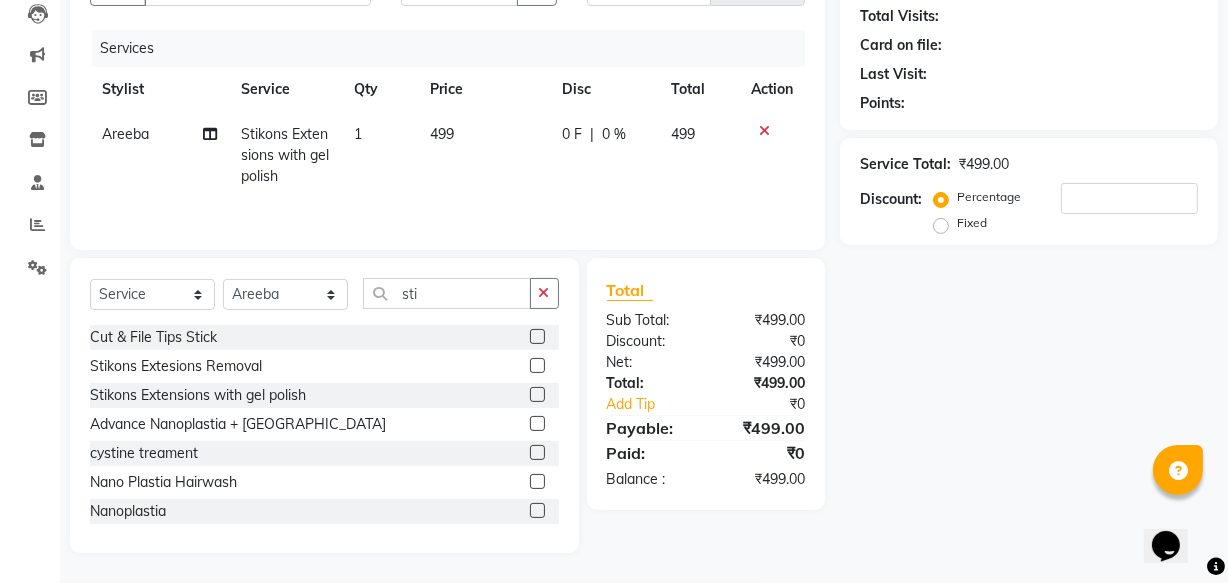 click on "499" 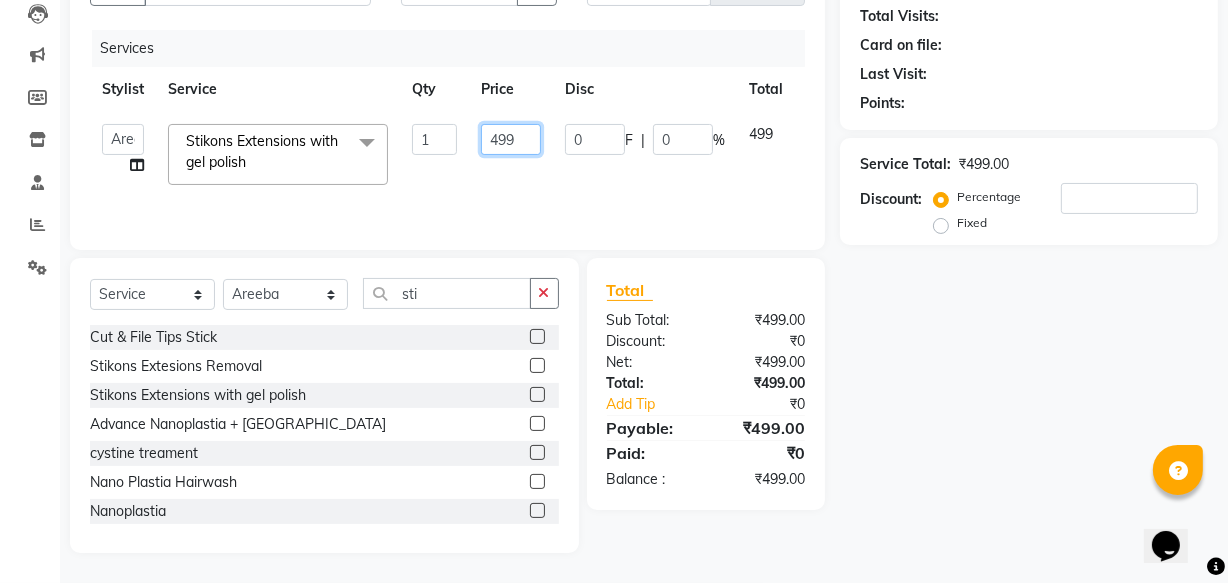 click on "499" 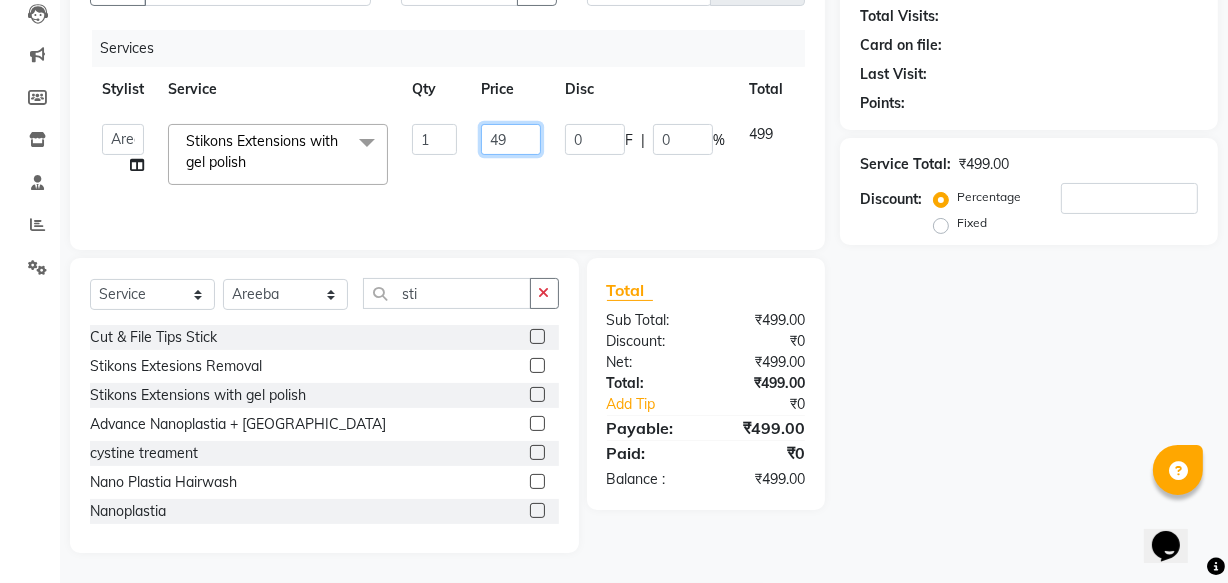 type on "4" 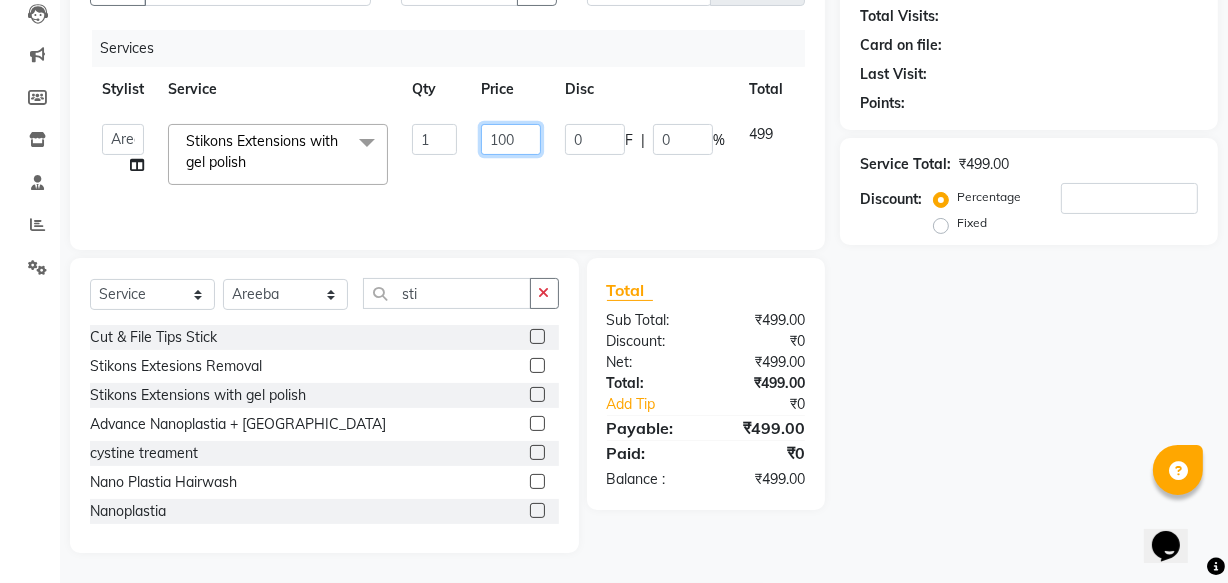 type on "1000" 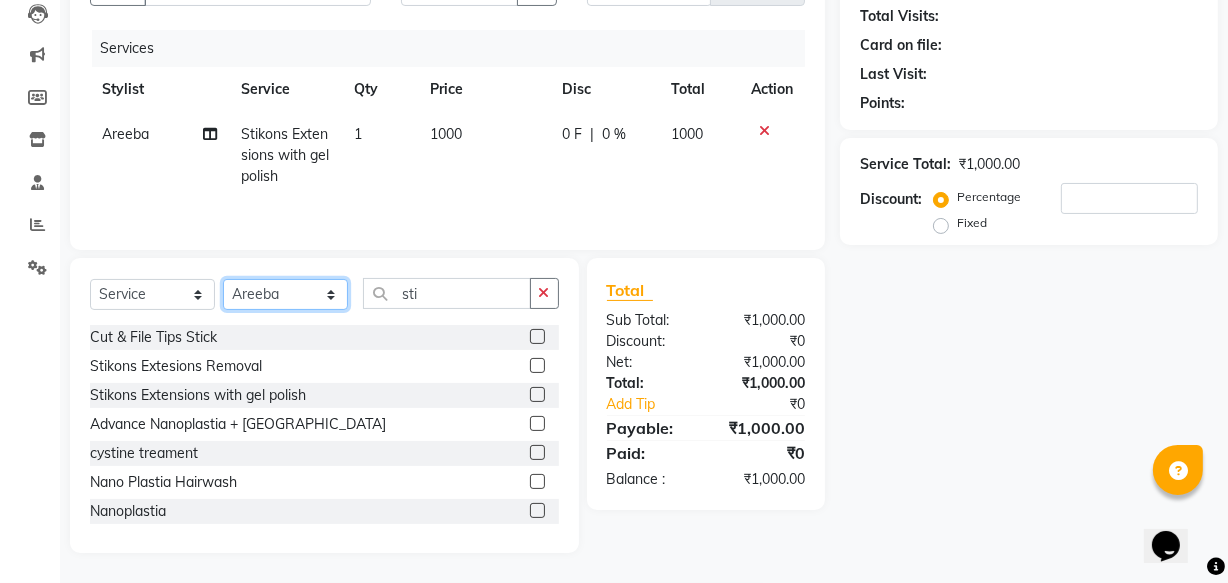 click on "Select Stylist Aarish Qureshi Areeba Hetal  karan Mahima Kelkar Manager Nadeem  Pooja  priya mangr Samiya  Sonam Soni" 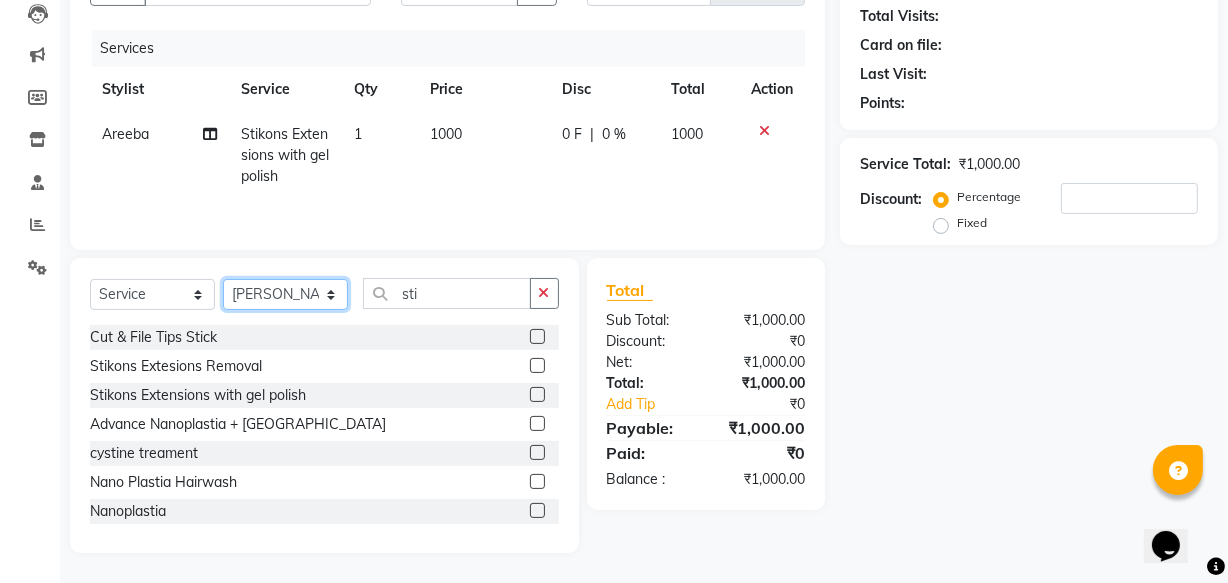 click on "Select Stylist Aarish Qureshi Areeba Hetal  karan Mahima Kelkar Manager Nadeem  Pooja  priya mangr Samiya  Sonam Soni" 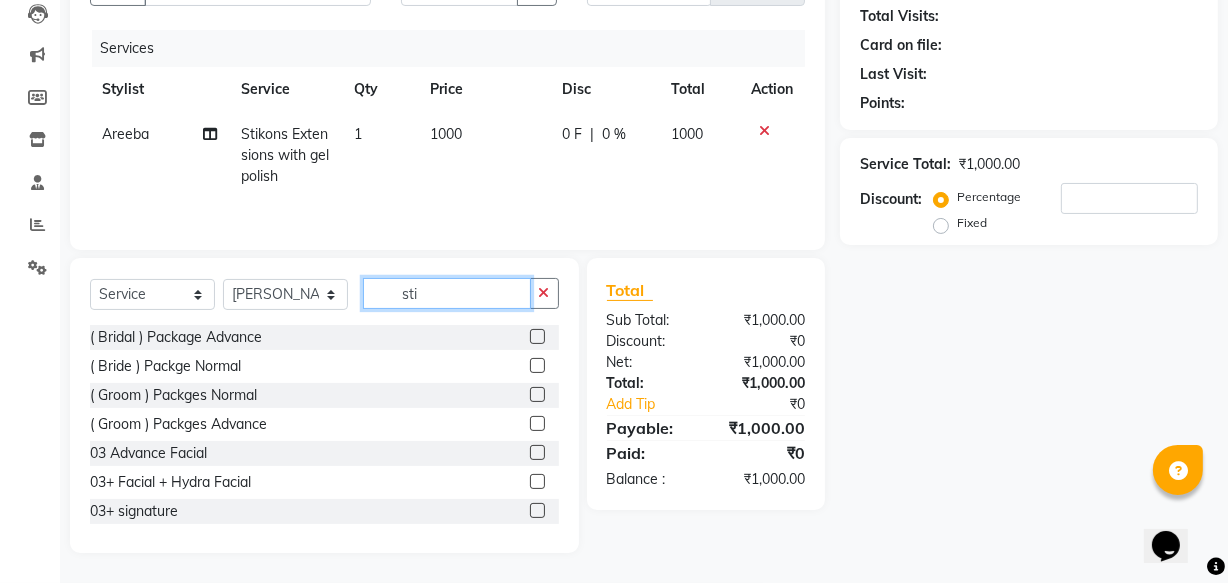 click on "sti" 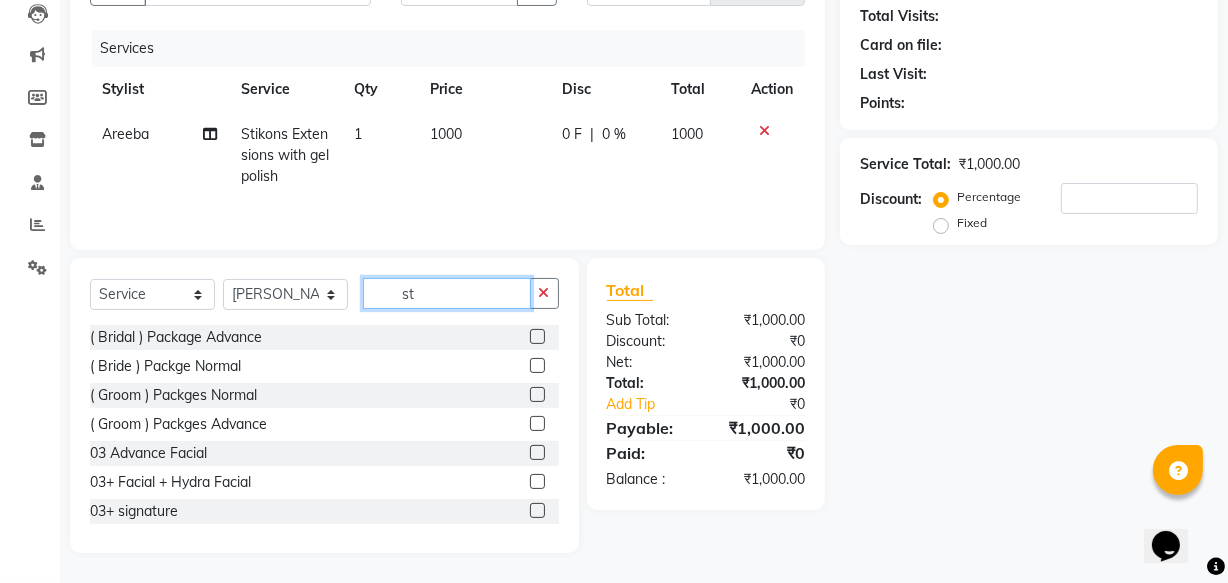type on "s" 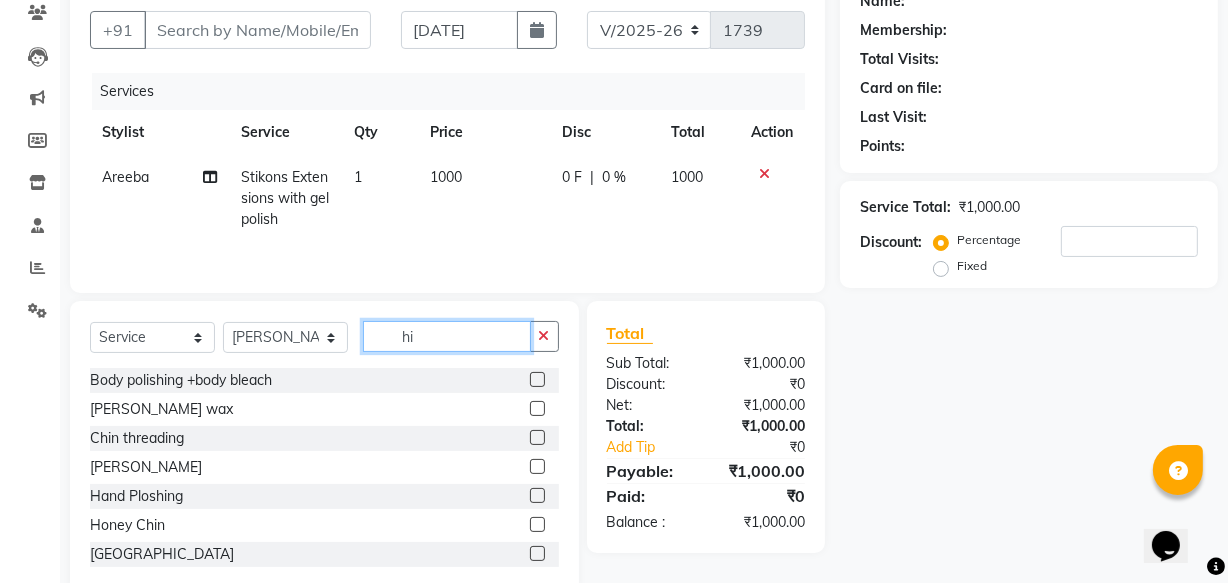 scroll, scrollTop: 219, scrollLeft: 0, axis: vertical 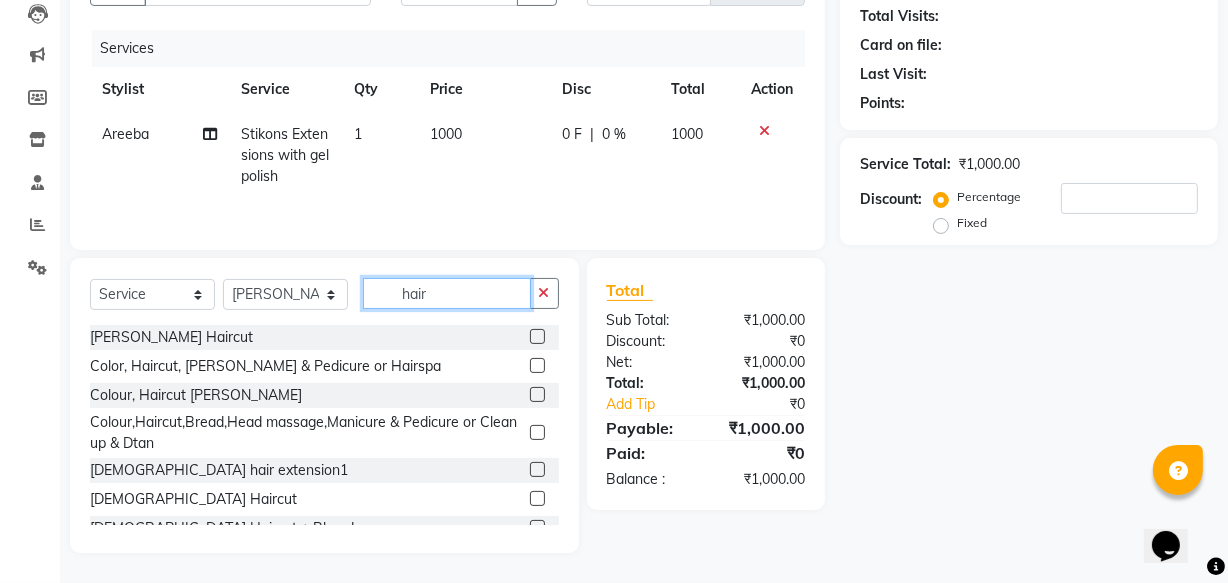 type on "hair" 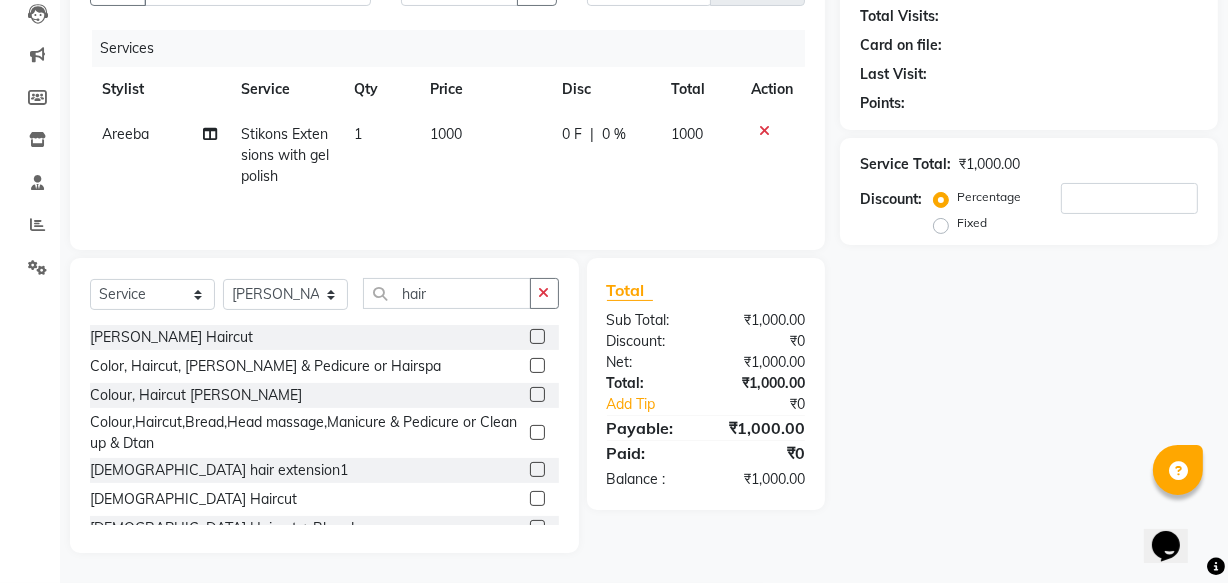 click 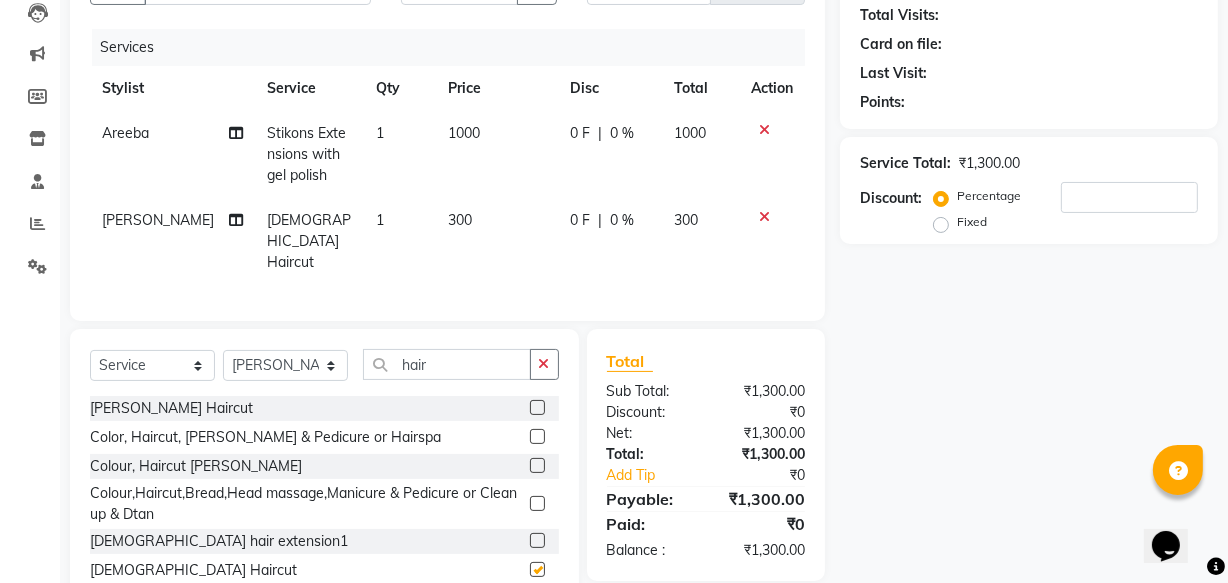 checkbox on "false" 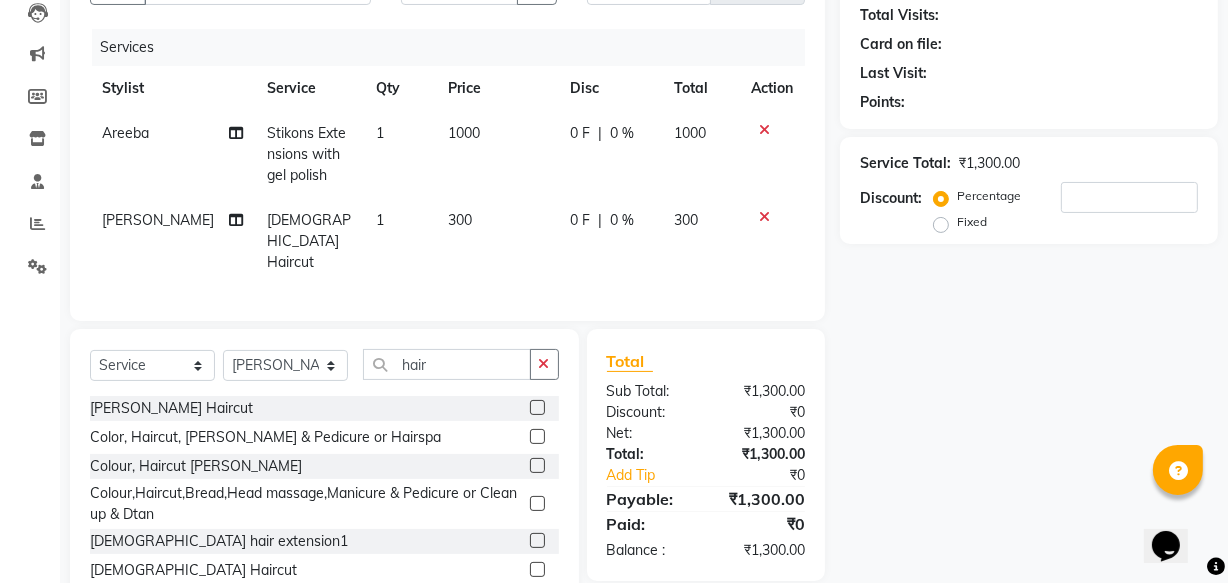 click 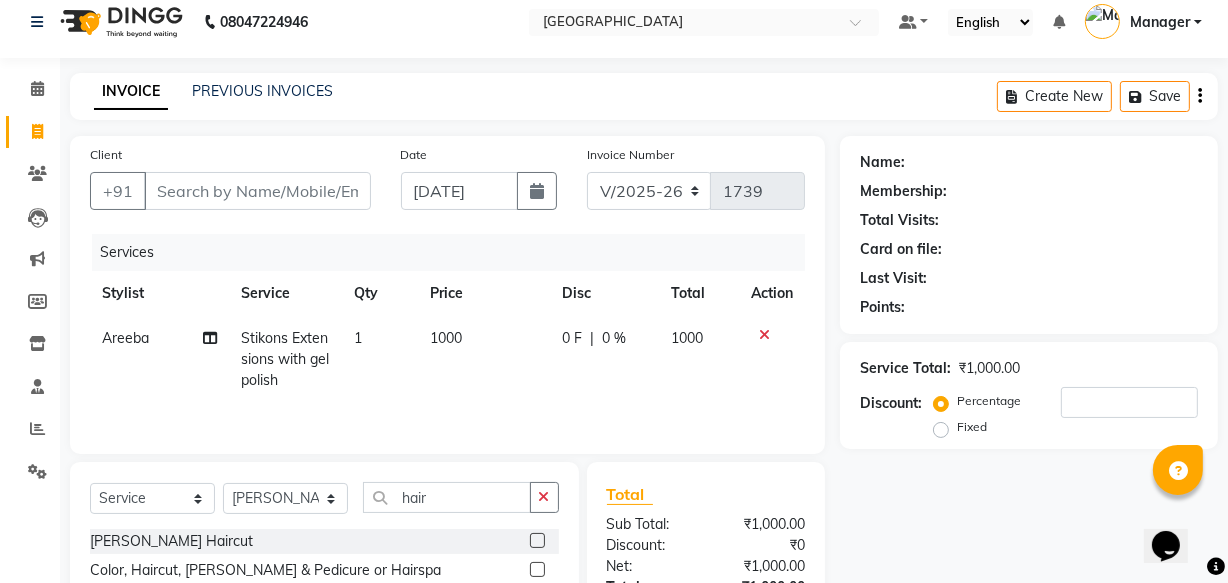 scroll, scrollTop: 0, scrollLeft: 0, axis: both 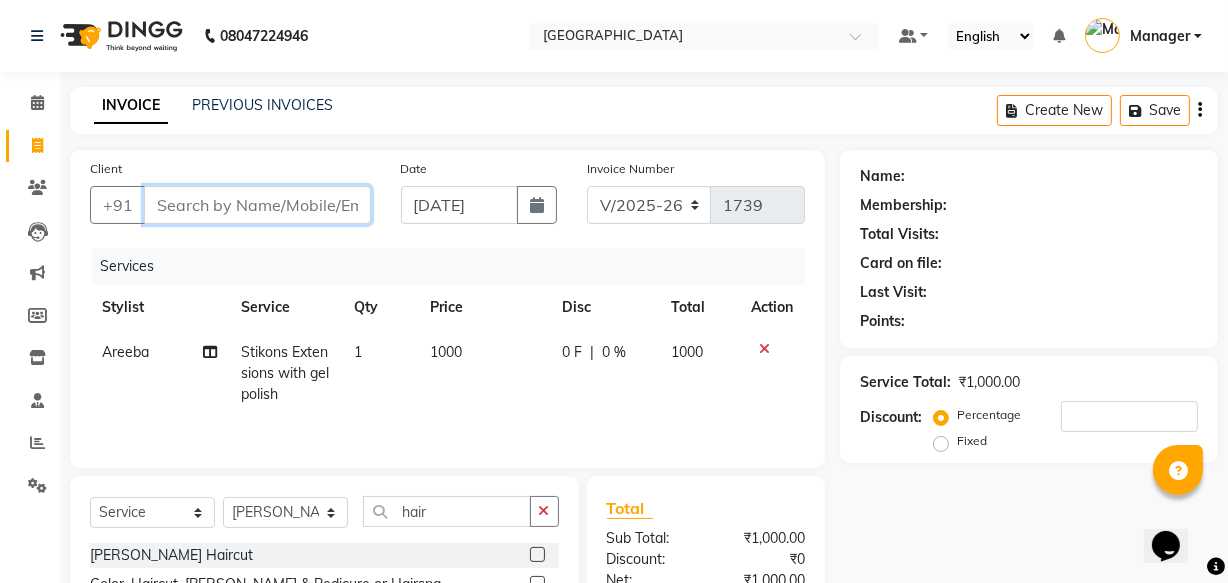 click on "Client" at bounding box center (257, 205) 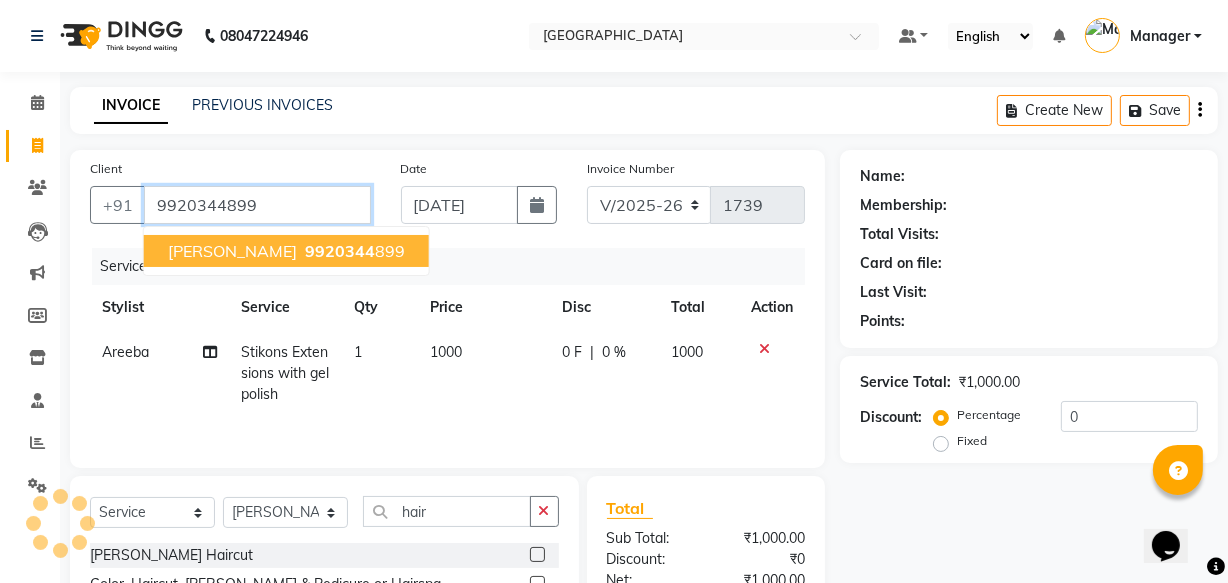 type on "9920344899" 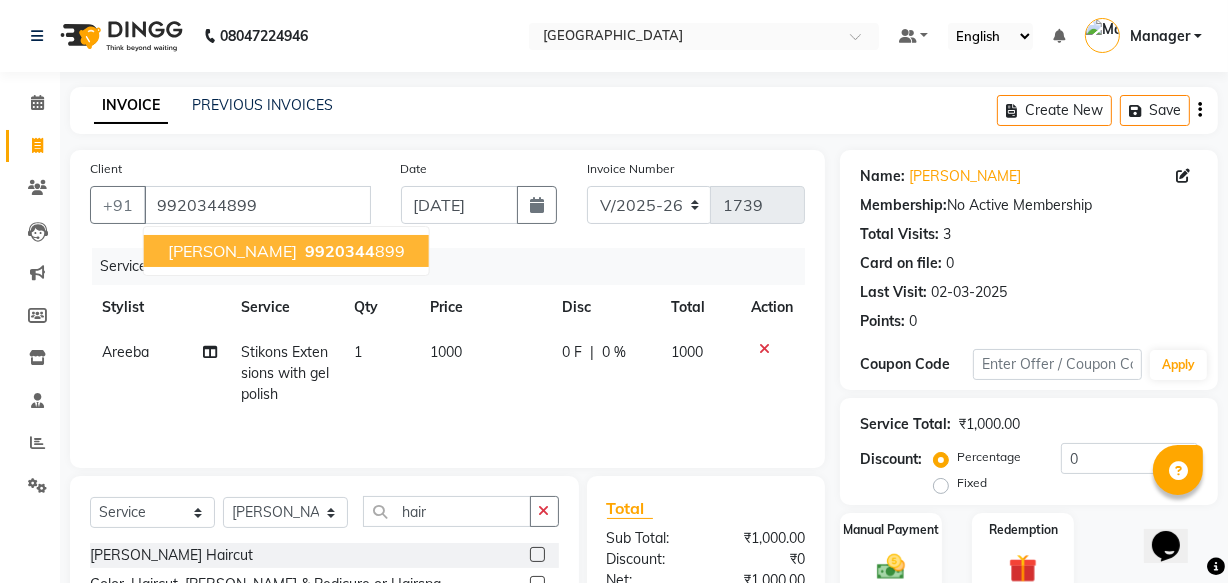 click on "9920344 899" at bounding box center (353, 251) 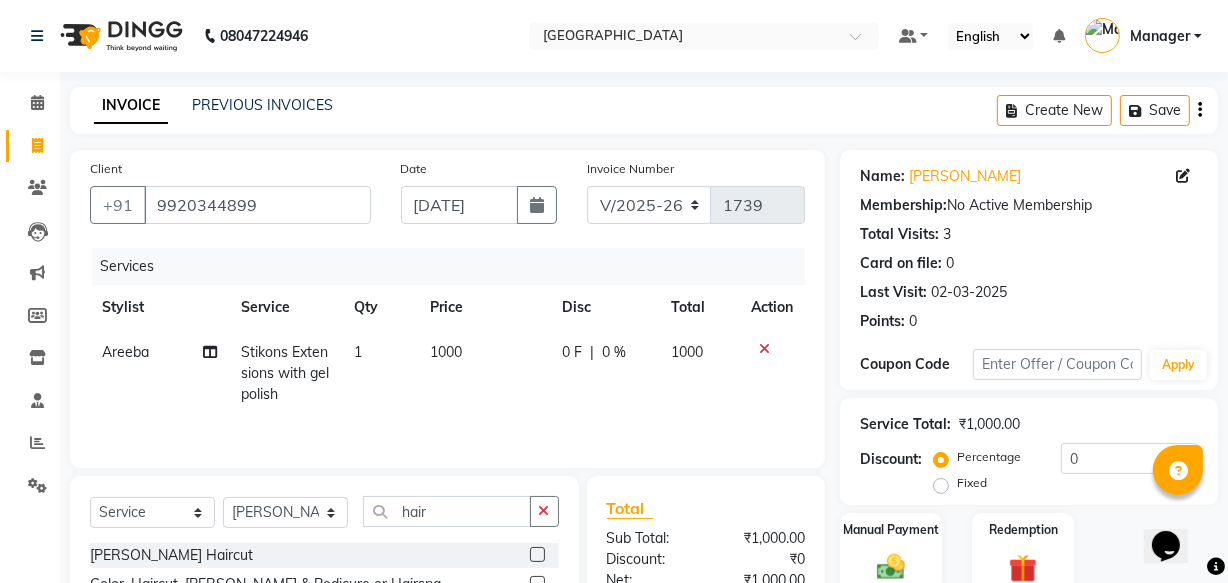 click on "1000" 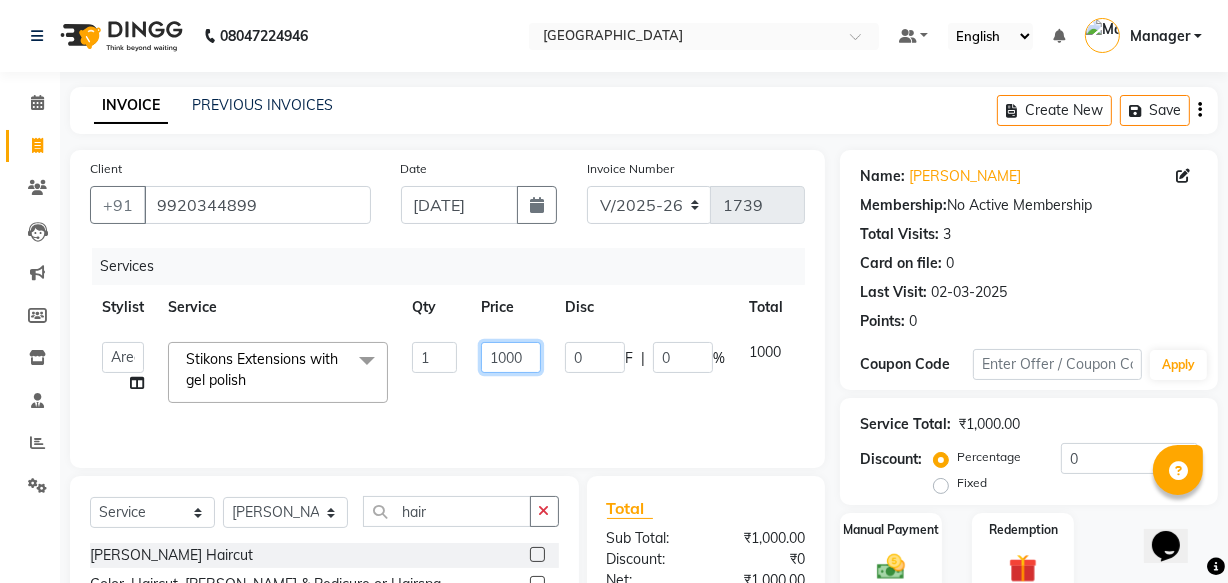 click on "1000" 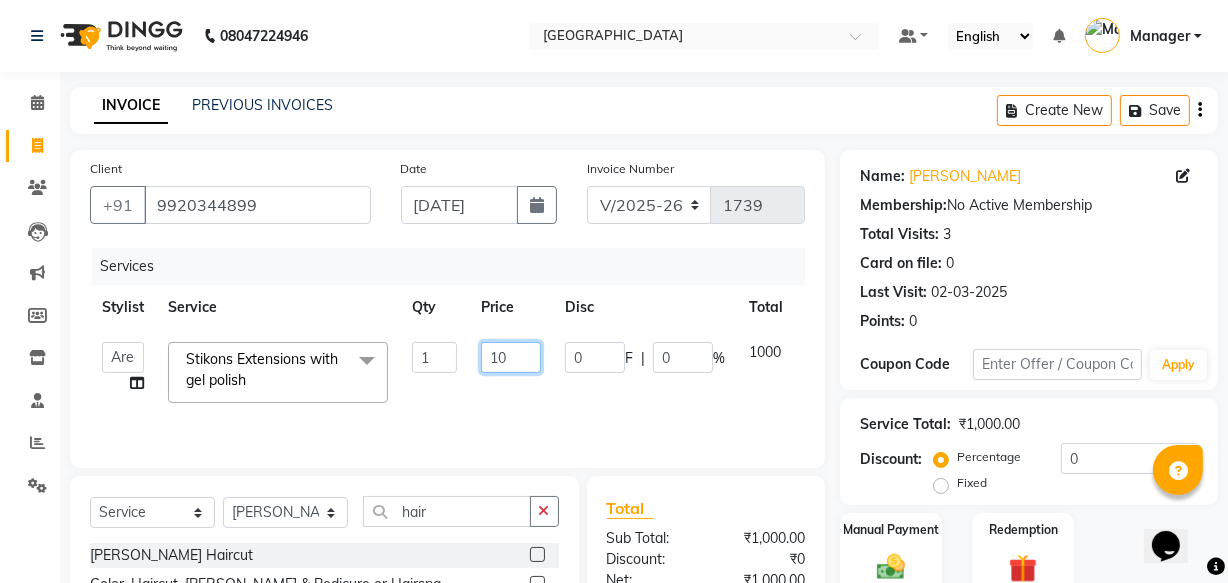 type on "1" 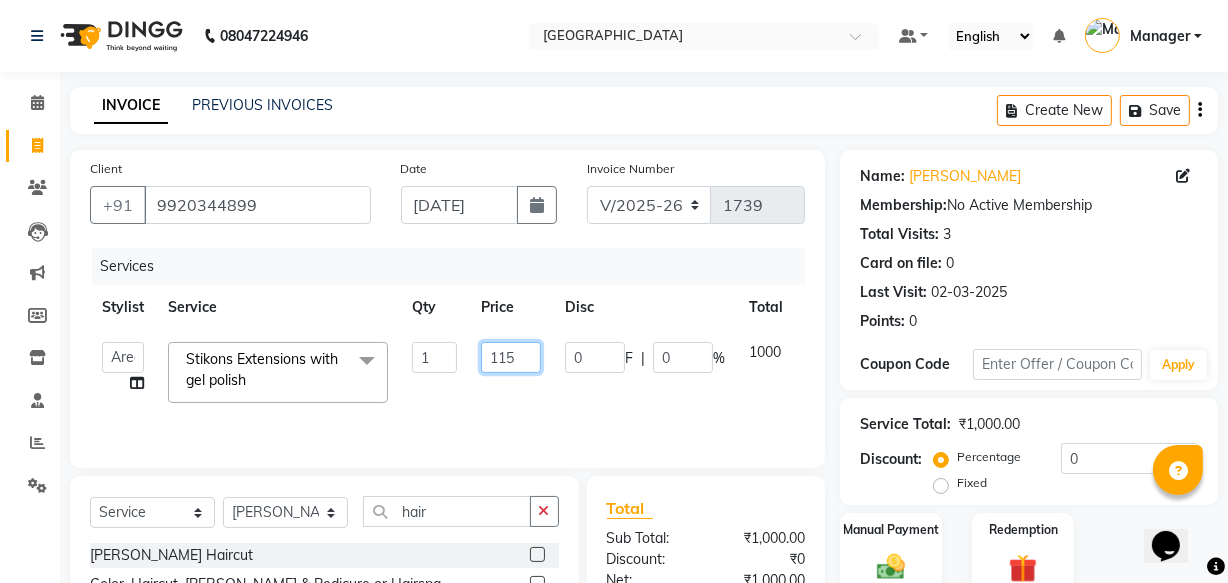 type on "1150" 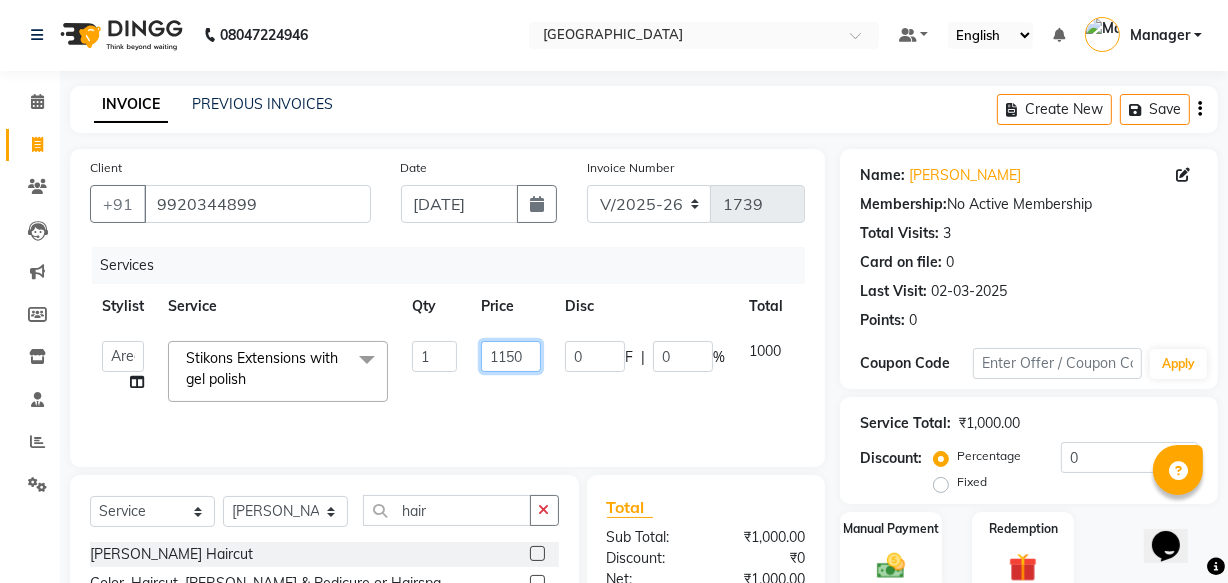 scroll, scrollTop: 219, scrollLeft: 0, axis: vertical 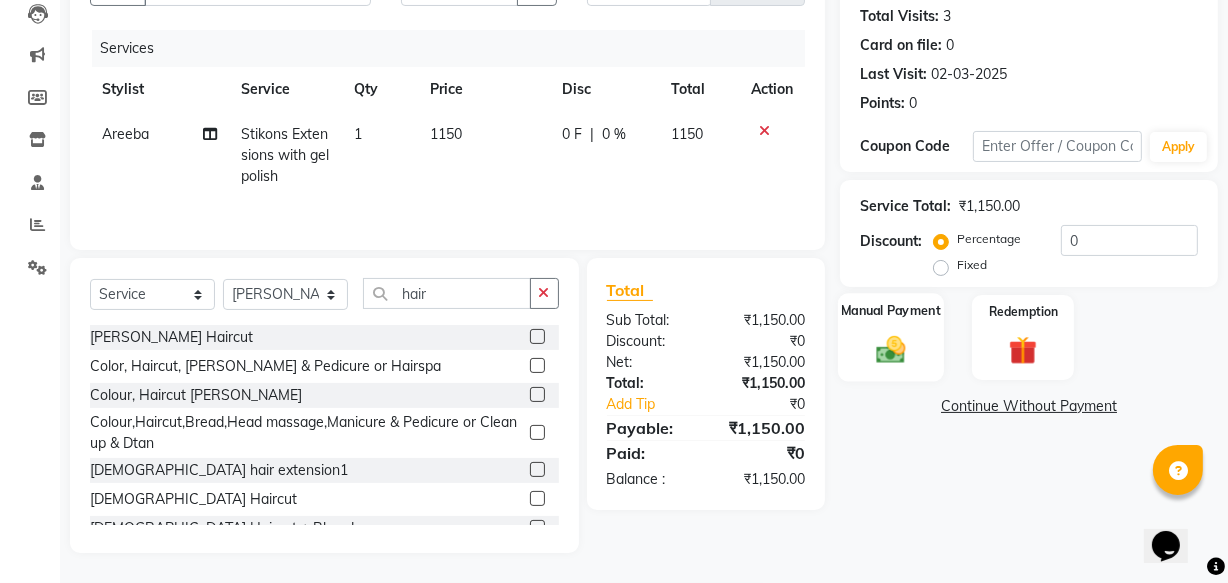 click 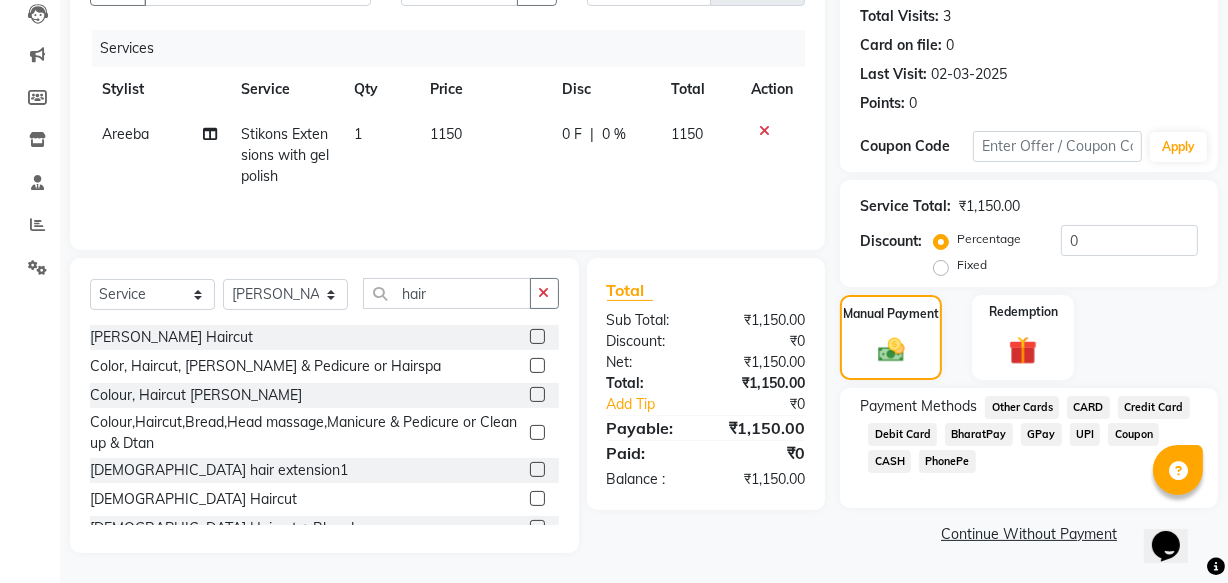 click on "GPay" 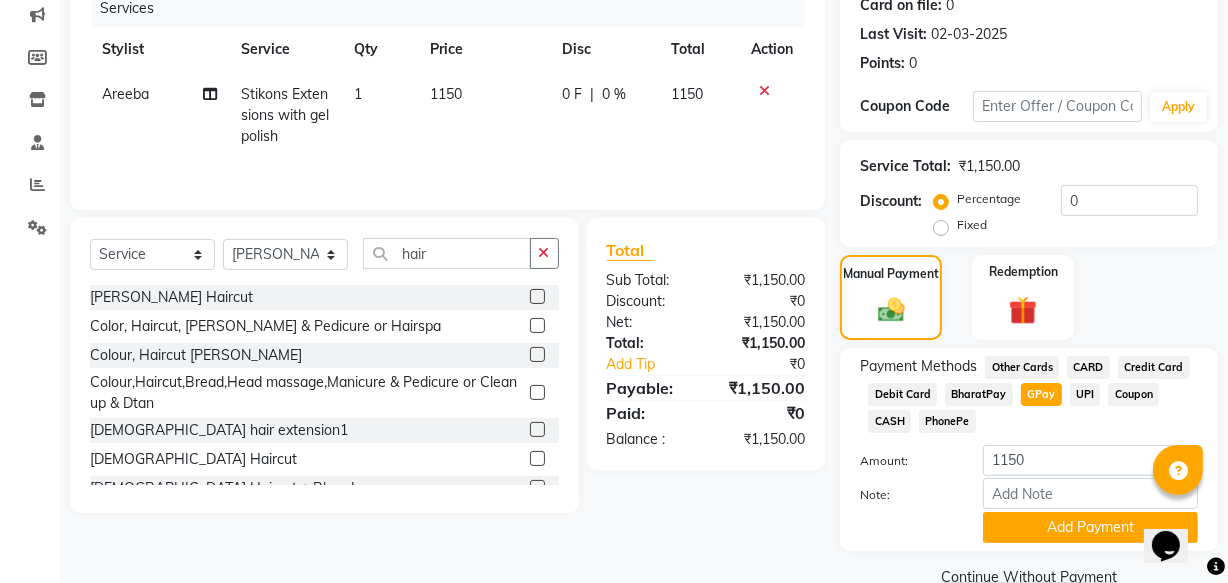 scroll, scrollTop: 297, scrollLeft: 0, axis: vertical 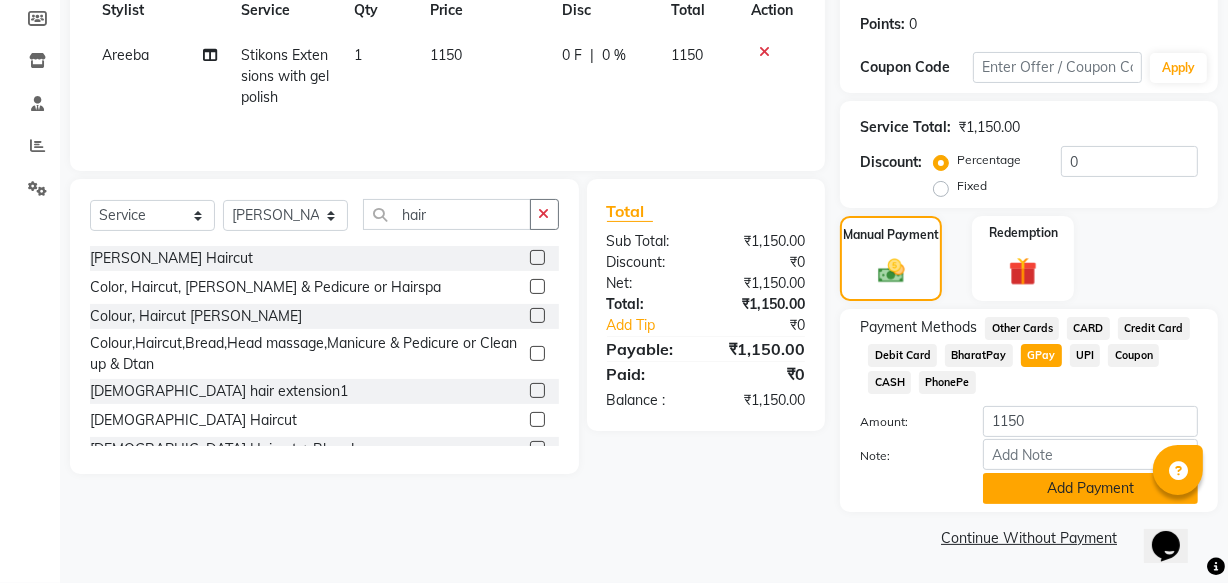 click on "Add Payment" 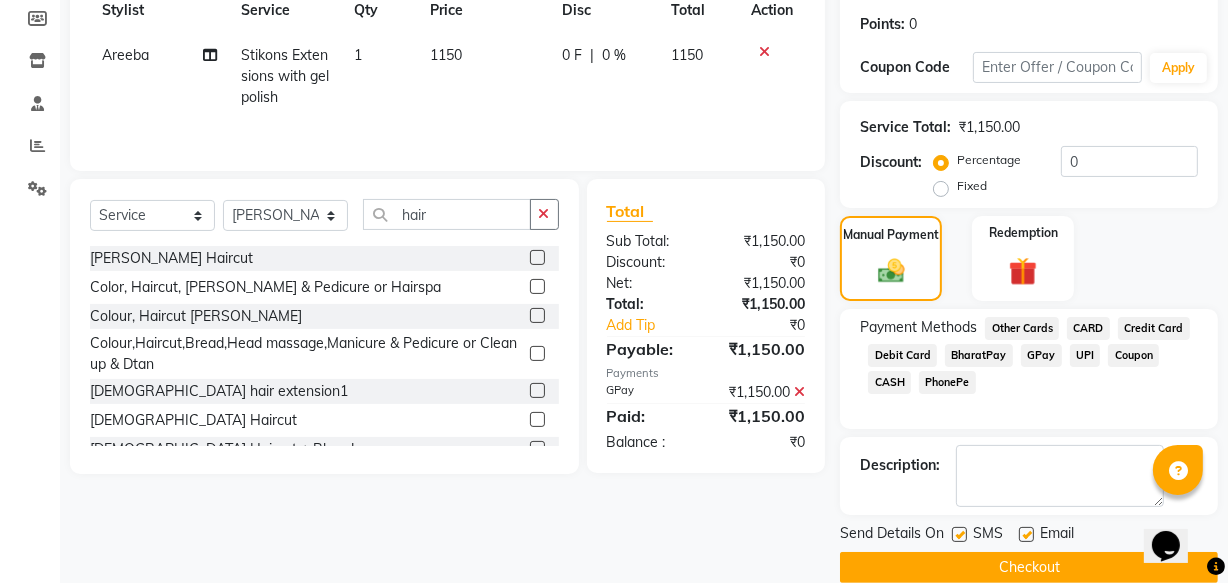 click on "Checkout" 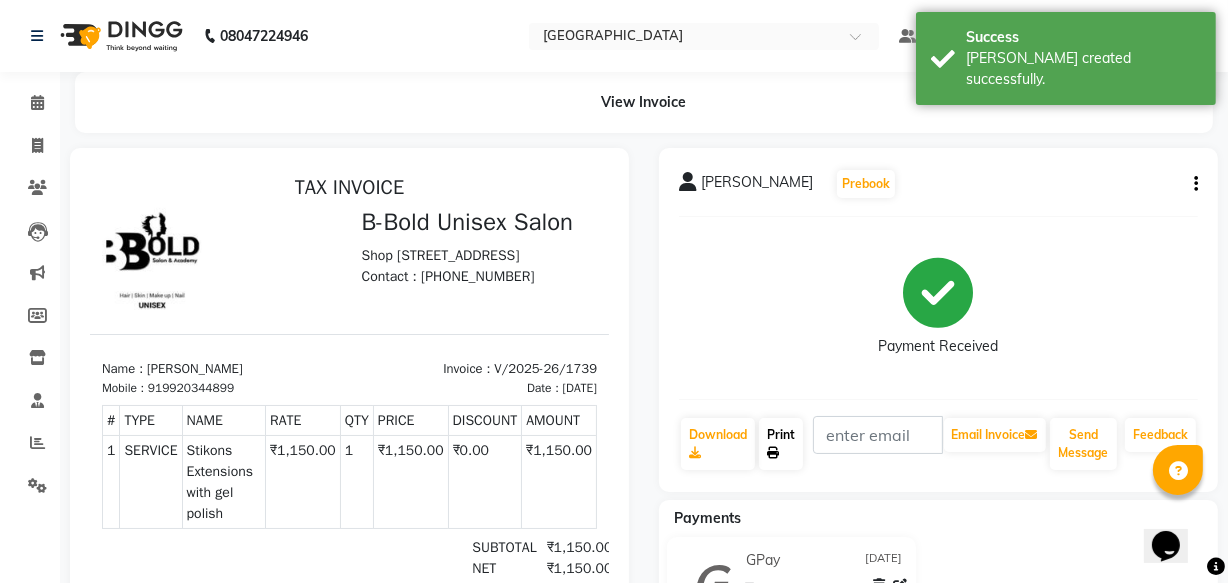 scroll, scrollTop: 0, scrollLeft: 0, axis: both 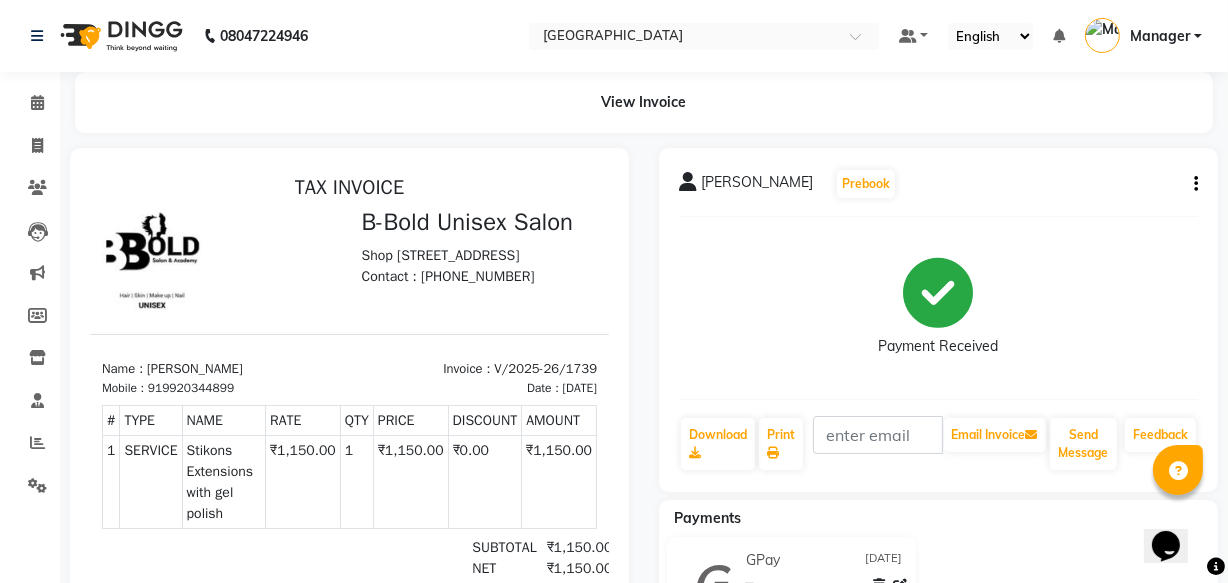 click on "Invoice" 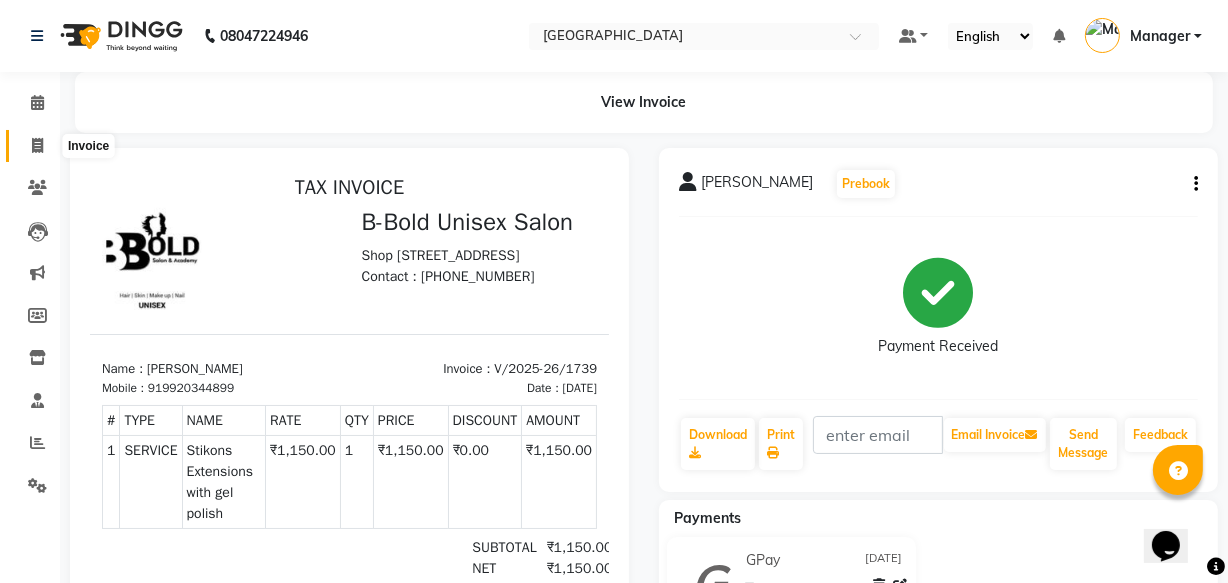 click 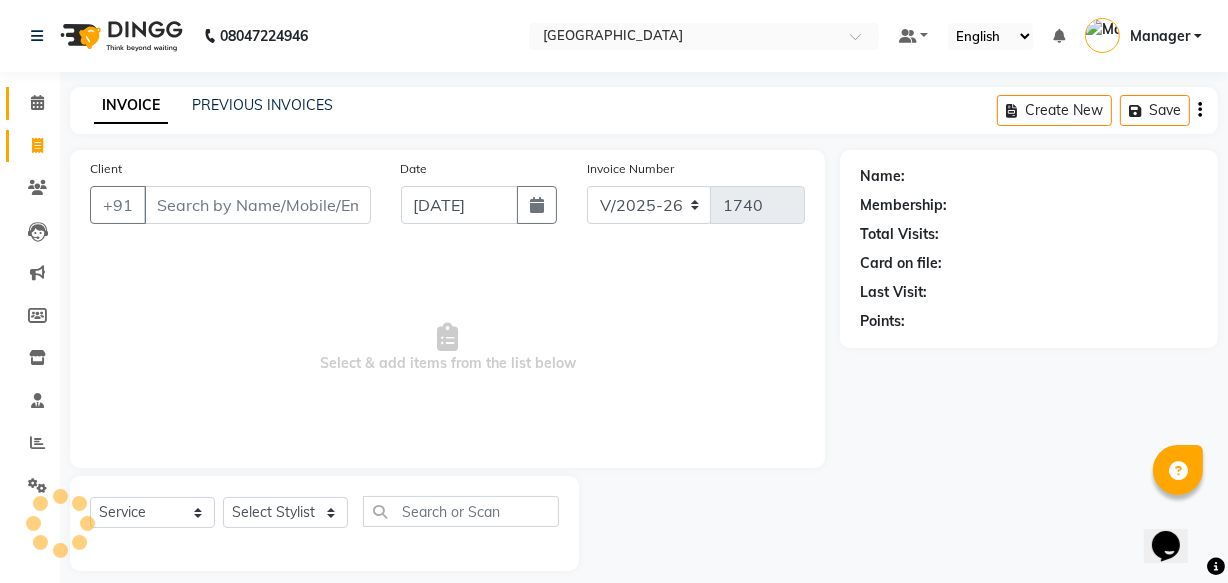click 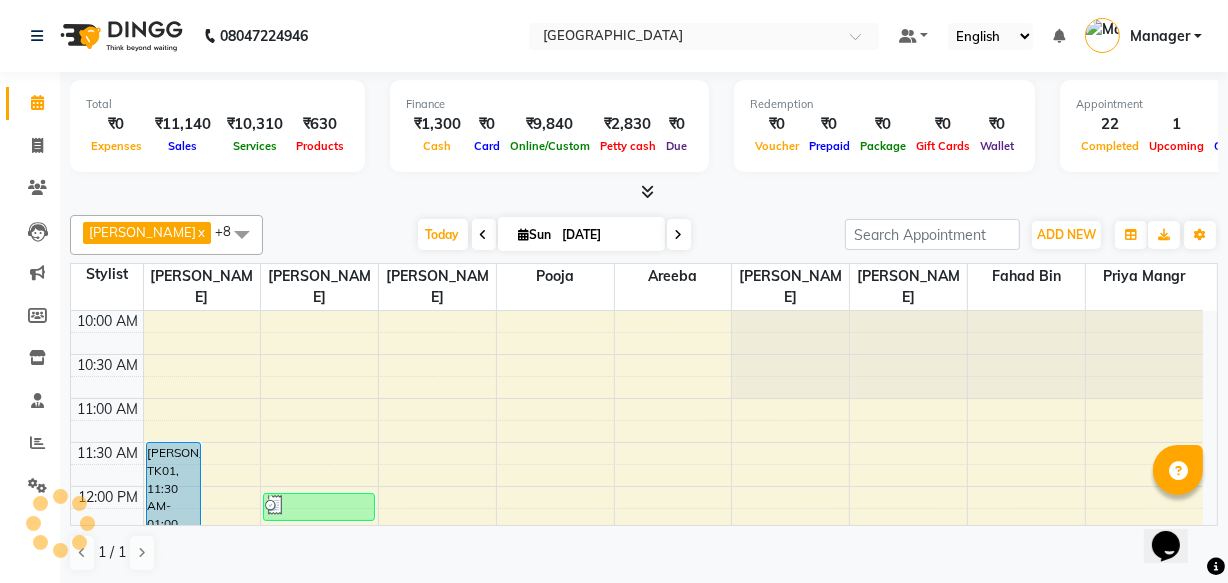 scroll, scrollTop: 0, scrollLeft: 0, axis: both 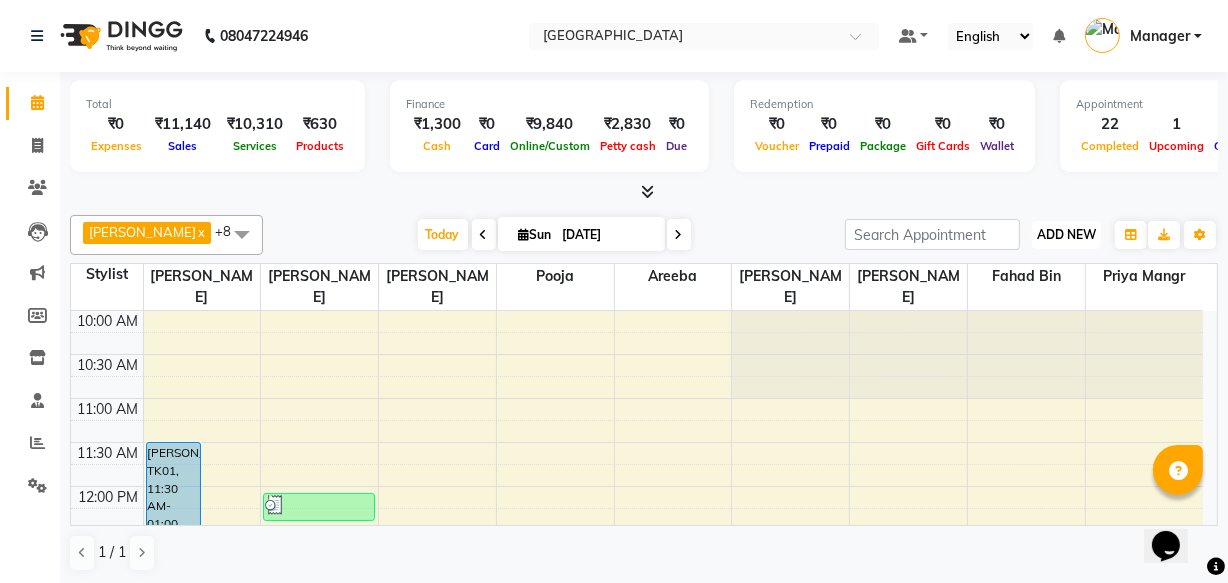 click on "ADD NEW" at bounding box center [1066, 234] 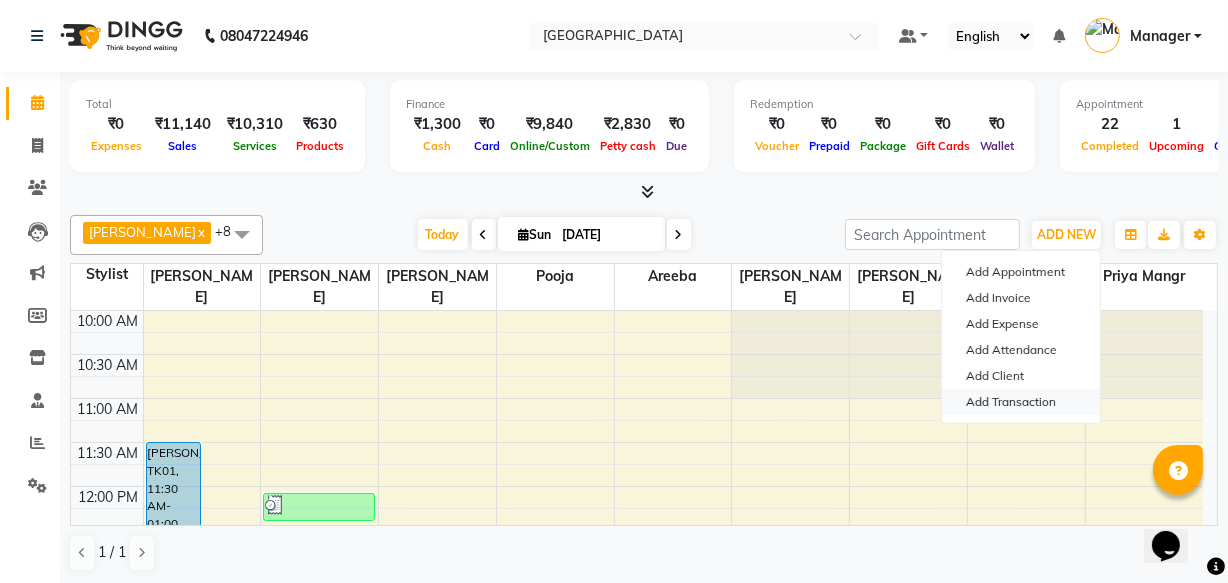 click on "Add Transaction" at bounding box center (1021, 402) 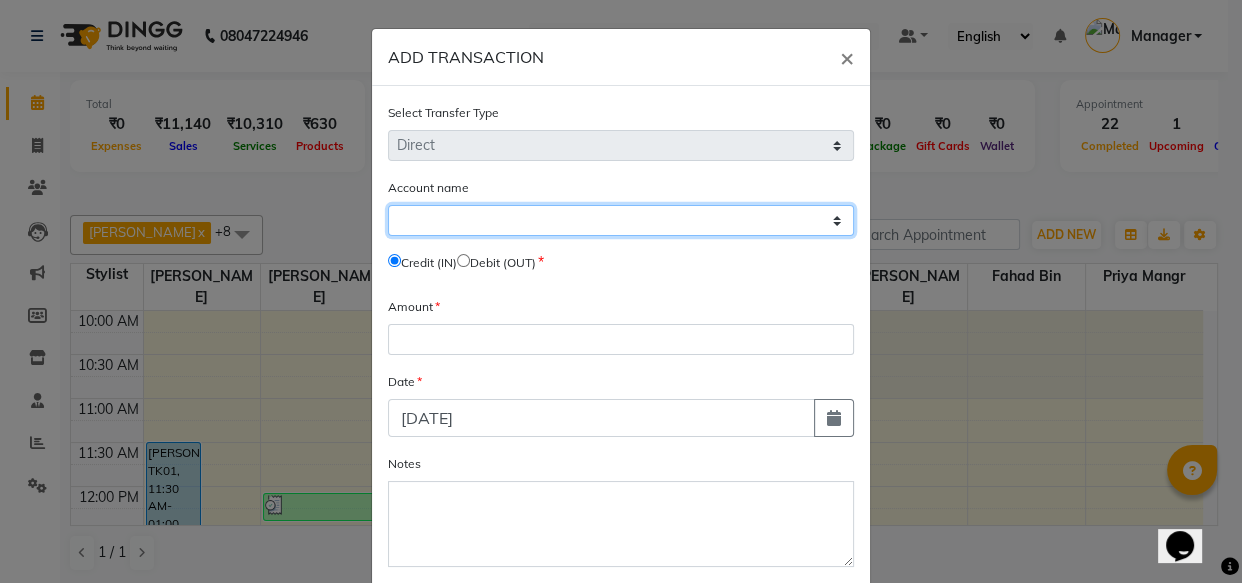 click on "Select Petty Cash Default Account" 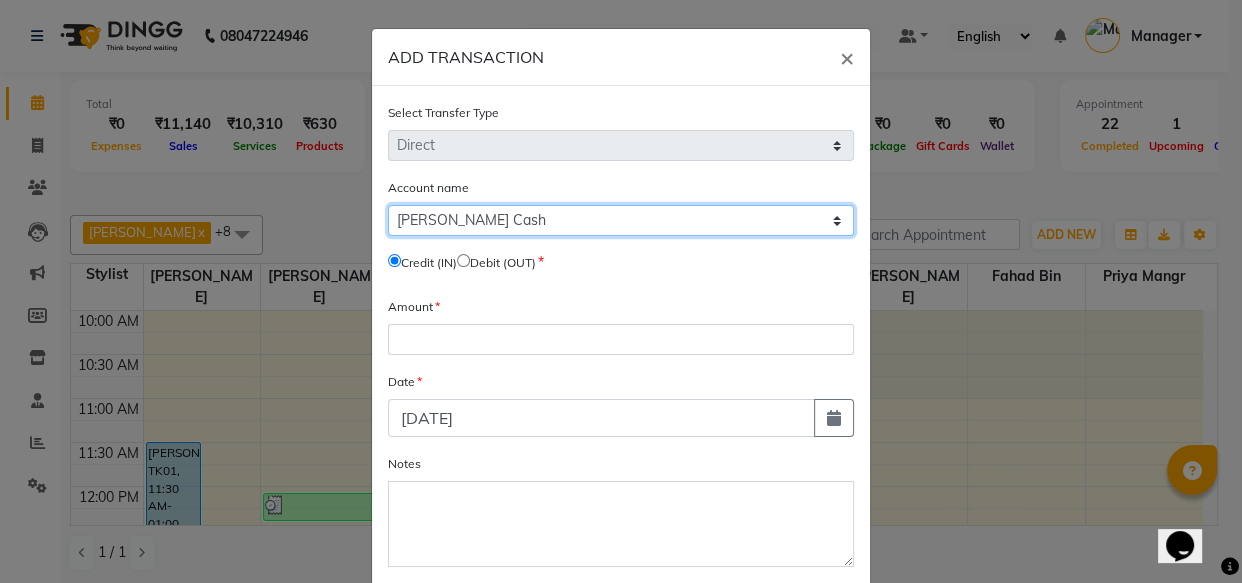 click on "Select Petty Cash Default Account" 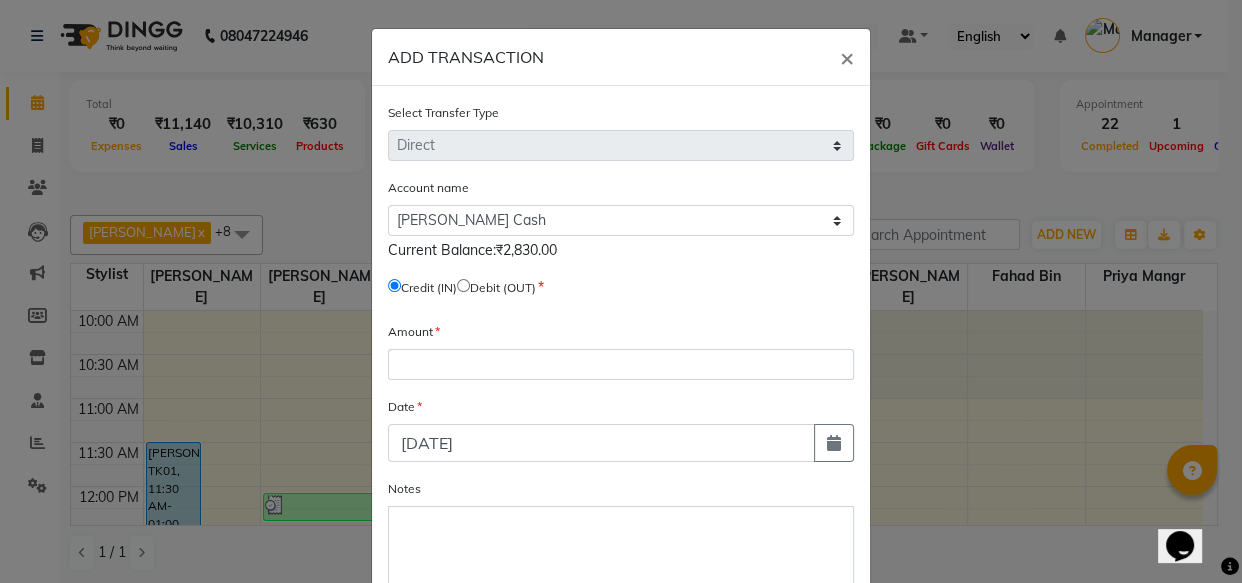 click 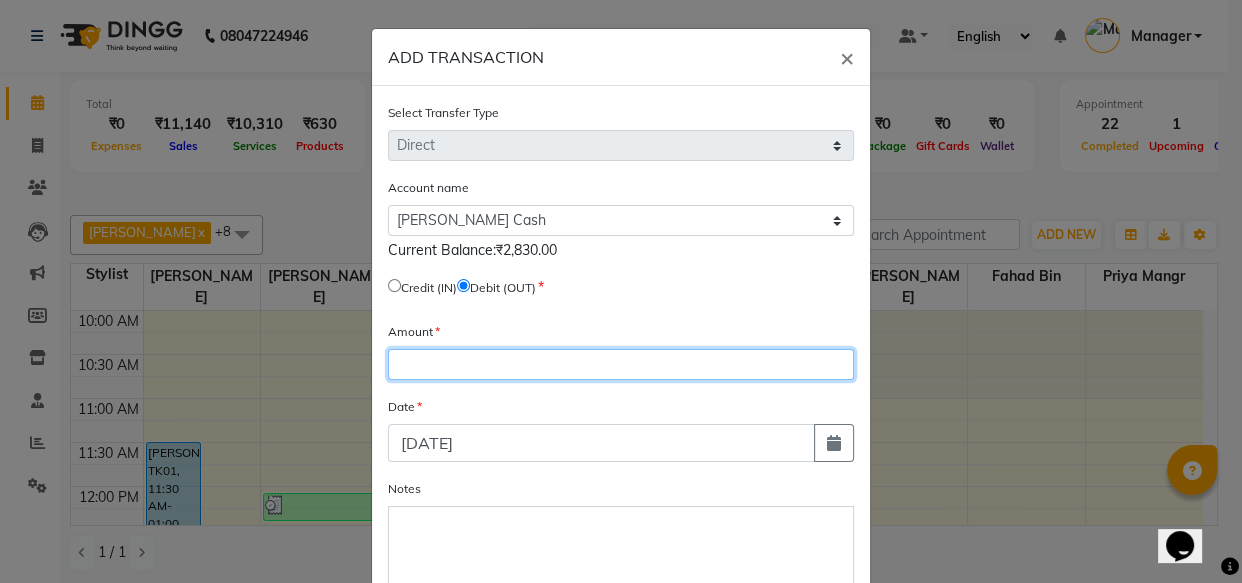 click 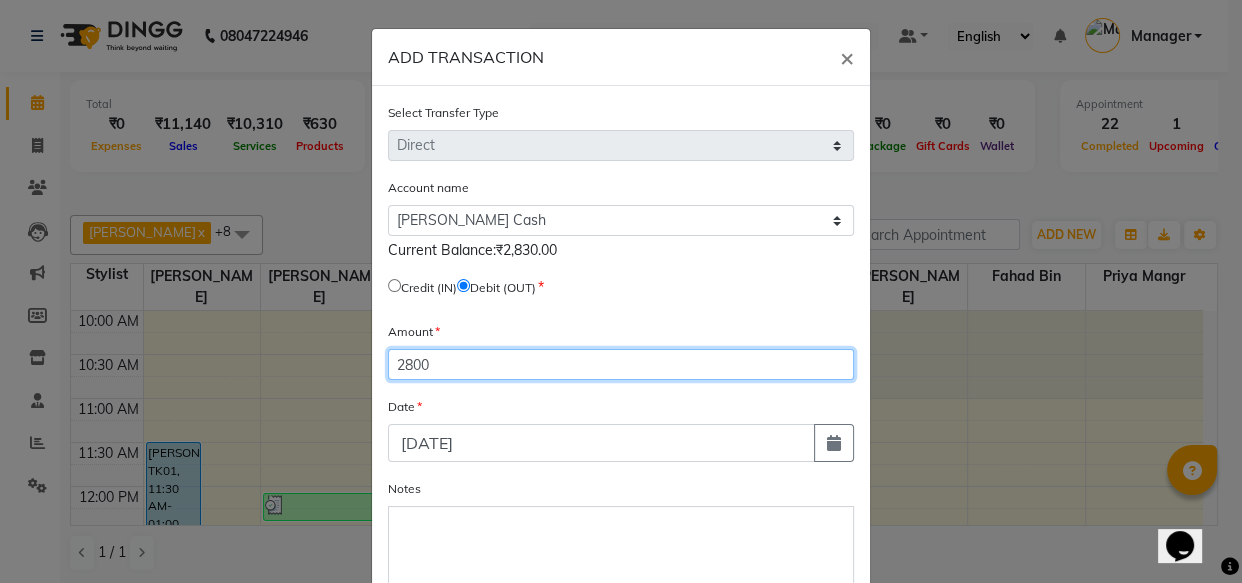 type on "2800" 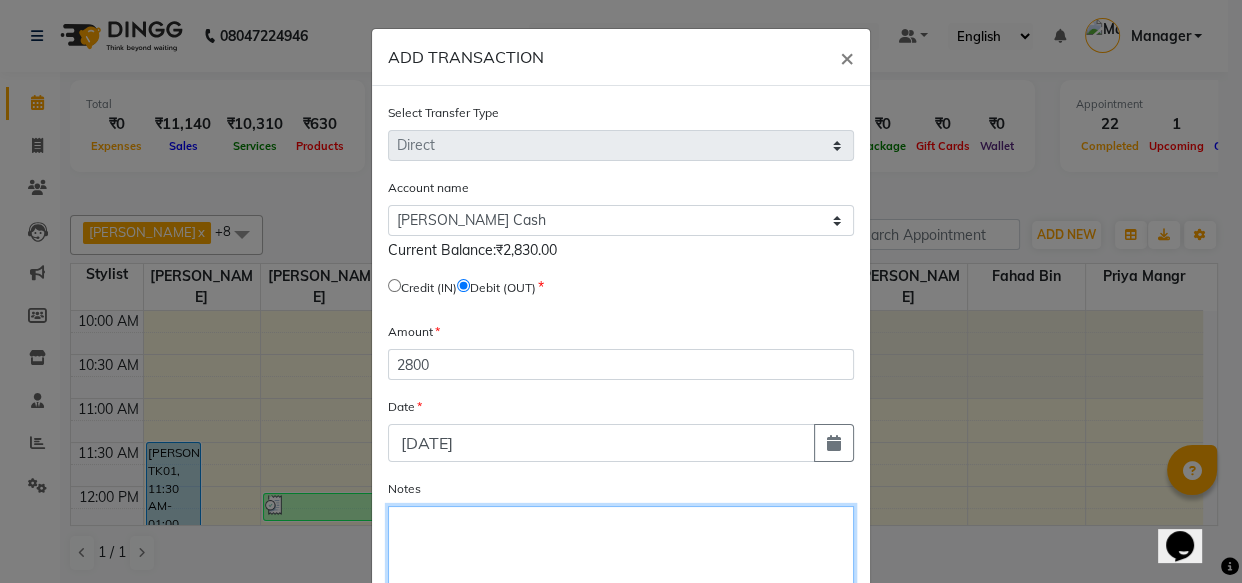 click on "Notes" at bounding box center [621, 549] 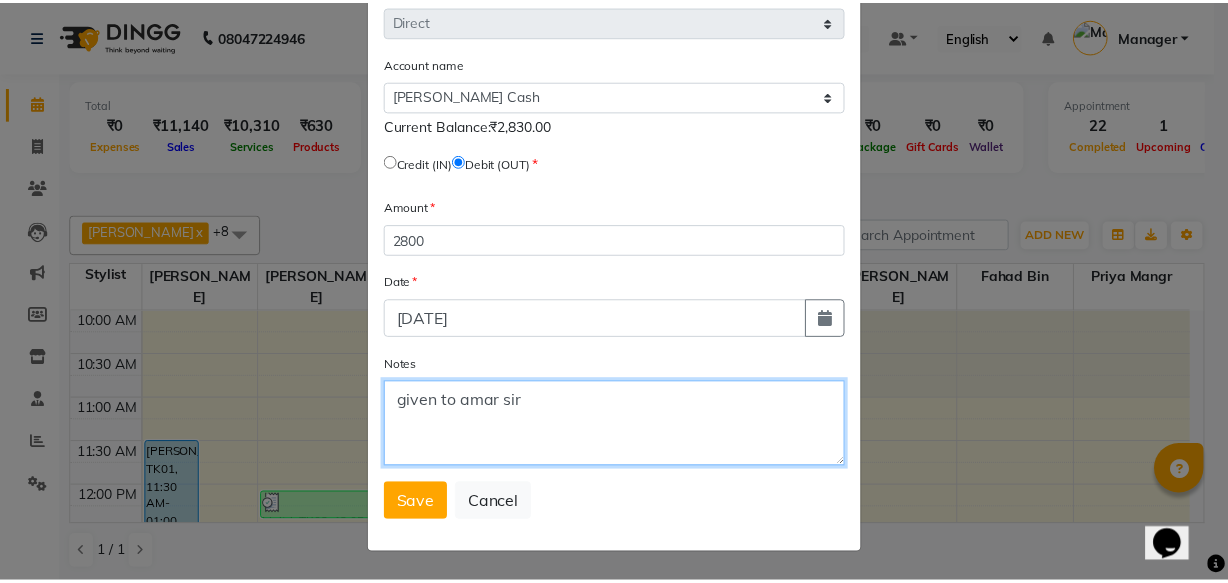 scroll, scrollTop: 128, scrollLeft: 0, axis: vertical 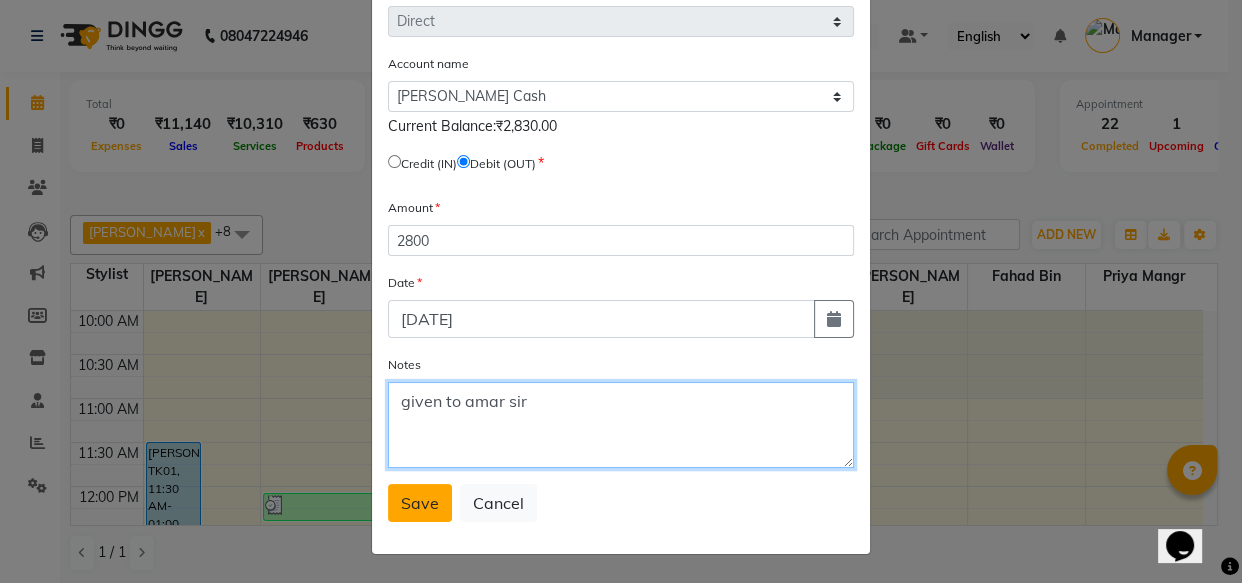 type on "given to amar sir" 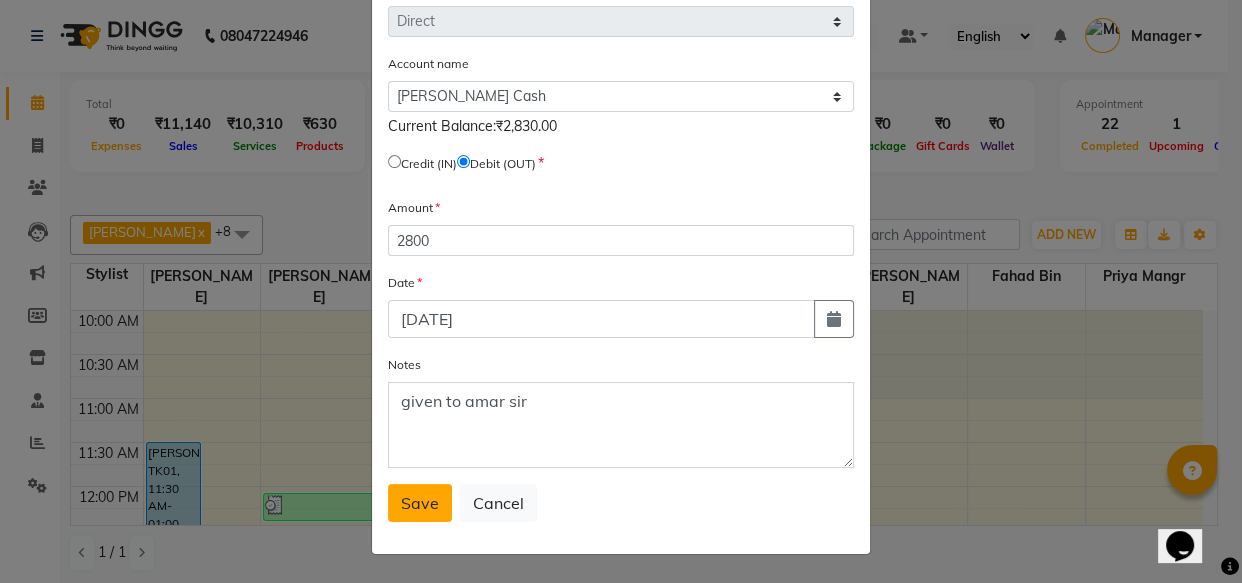 click on "Save" at bounding box center [420, 503] 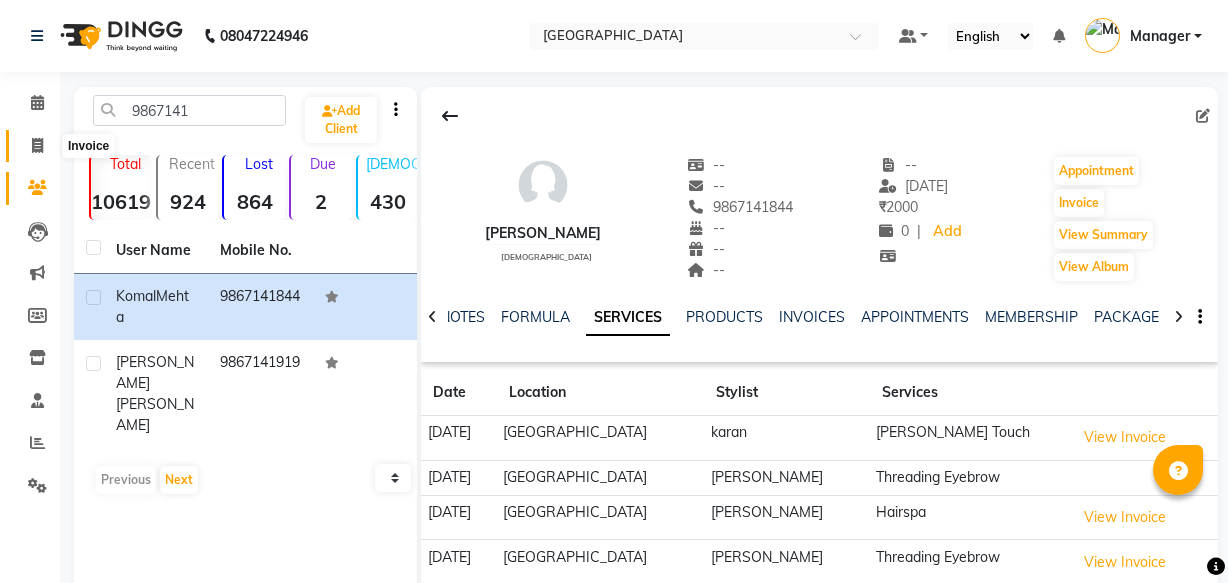 scroll, scrollTop: 0, scrollLeft: 0, axis: both 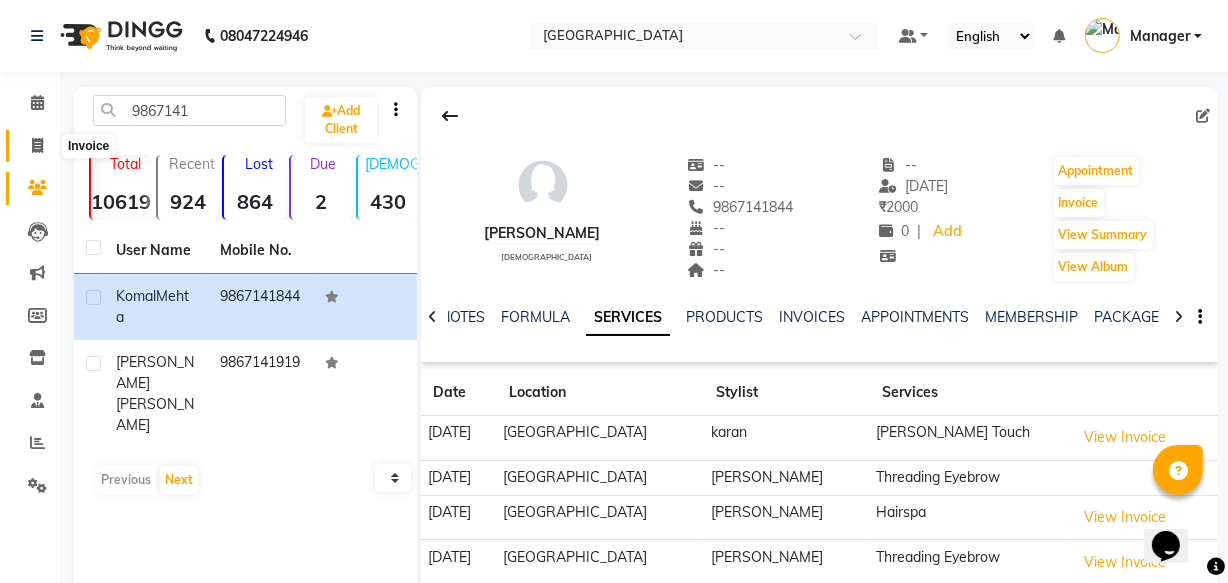 click 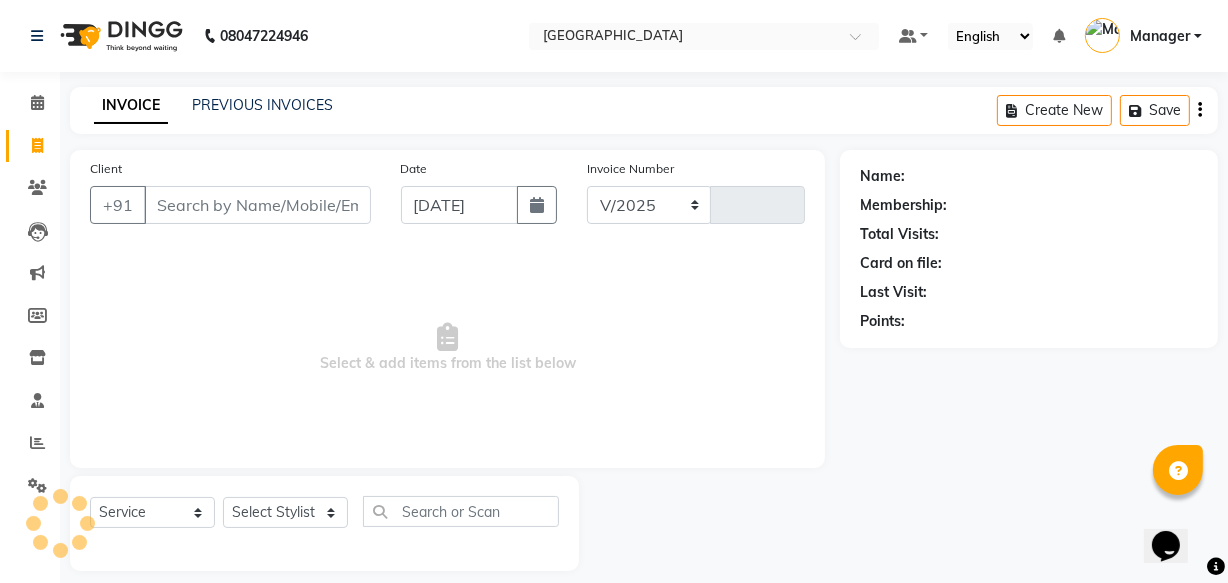 select on "7353" 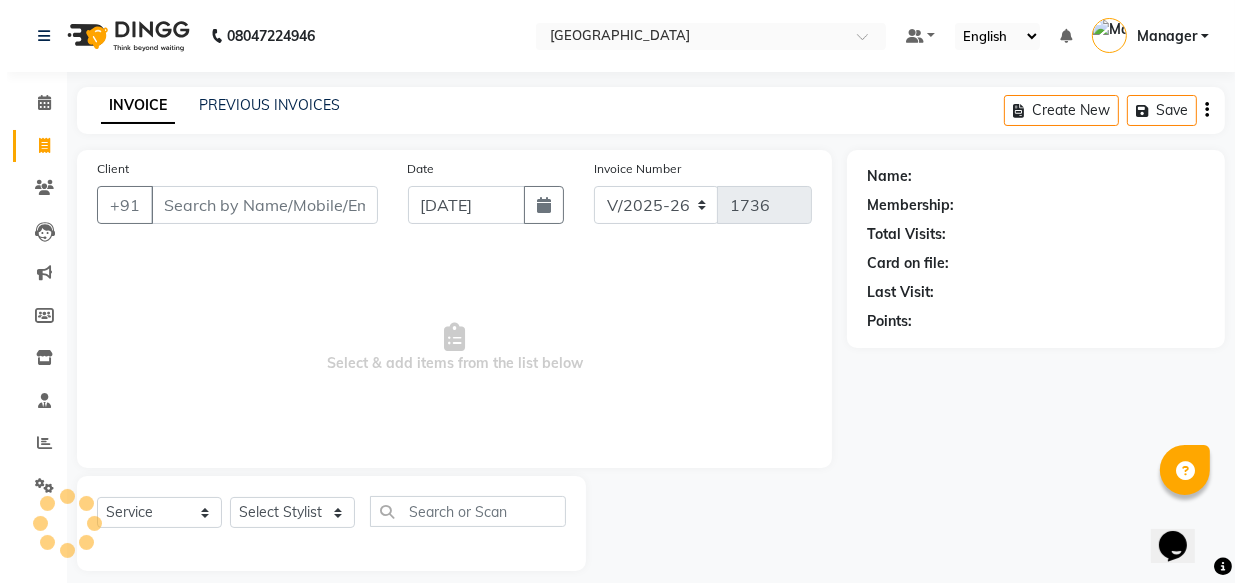 scroll, scrollTop: 19, scrollLeft: 0, axis: vertical 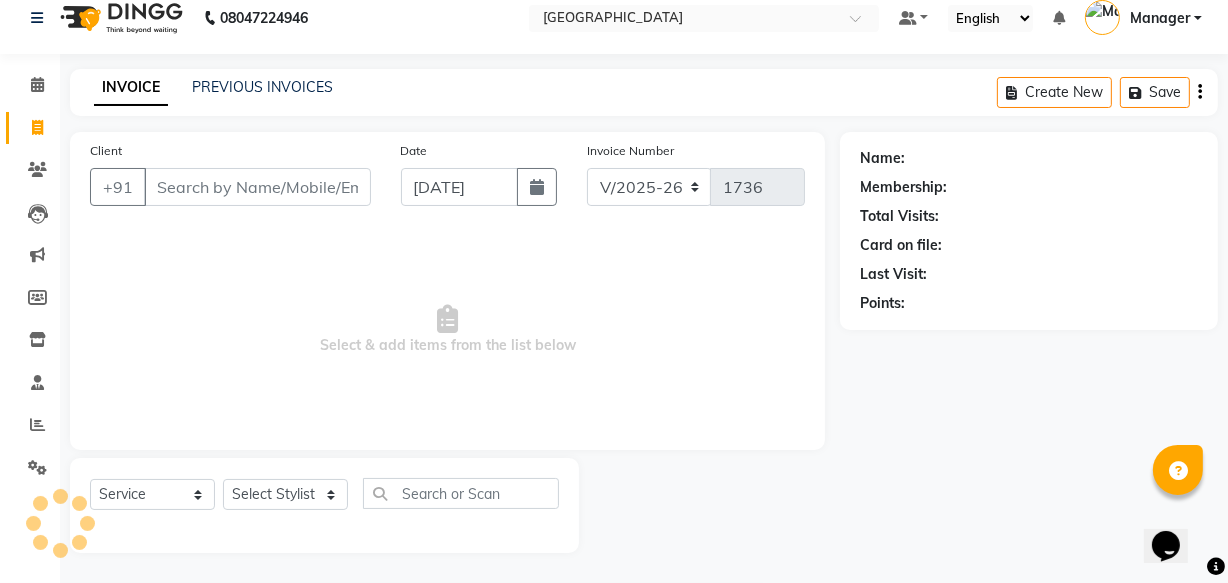 click on "Client" at bounding box center [257, 187] 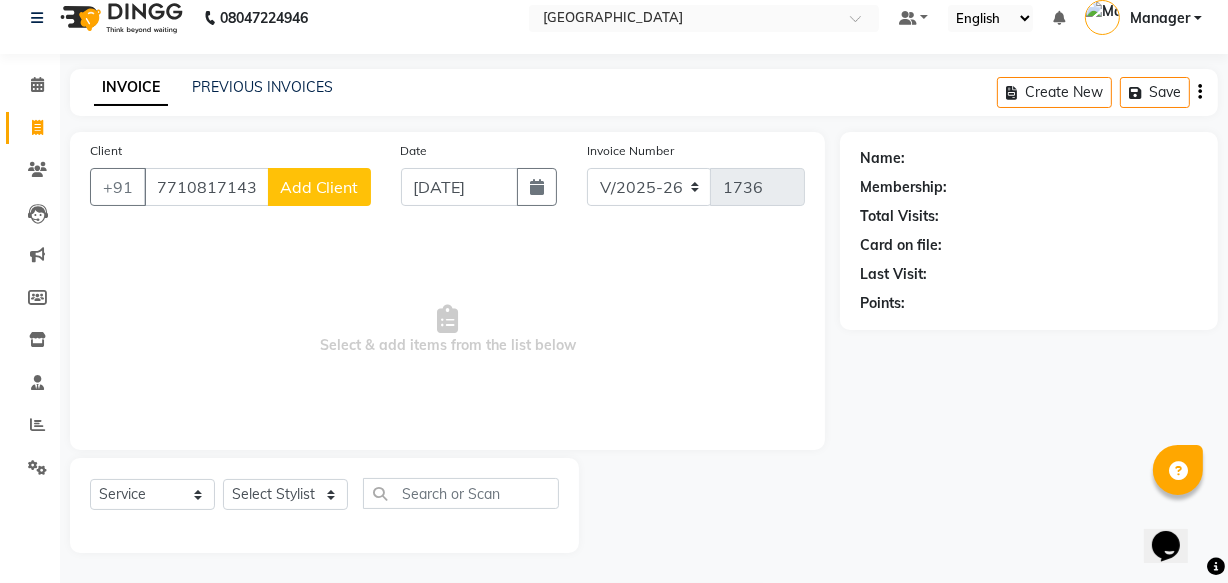 type on "7710817143" 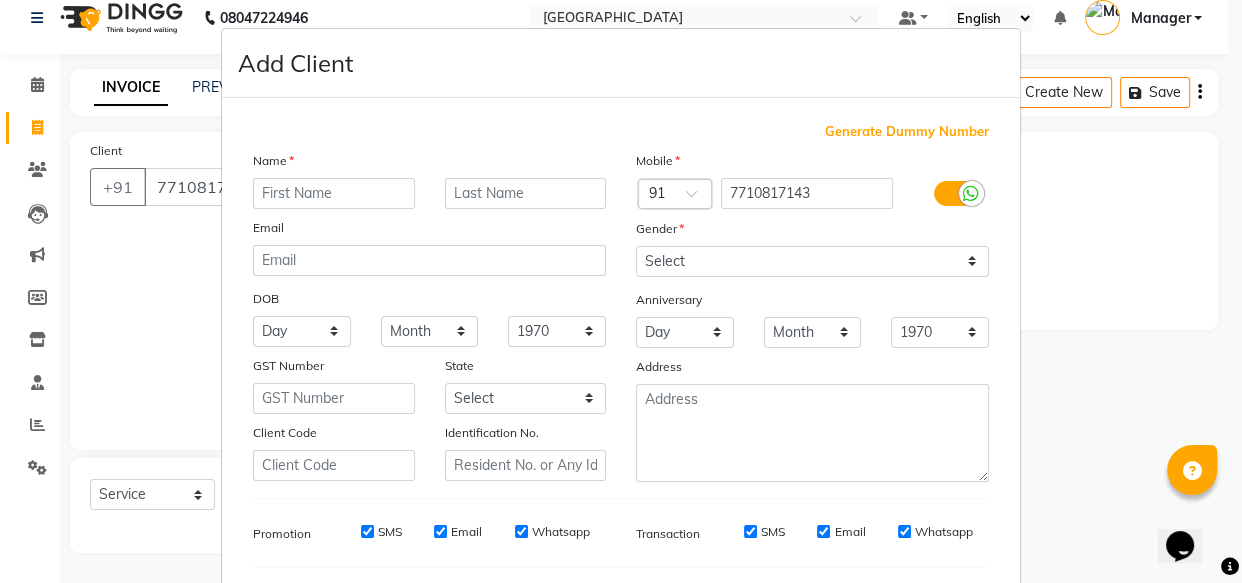 click at bounding box center (334, 193) 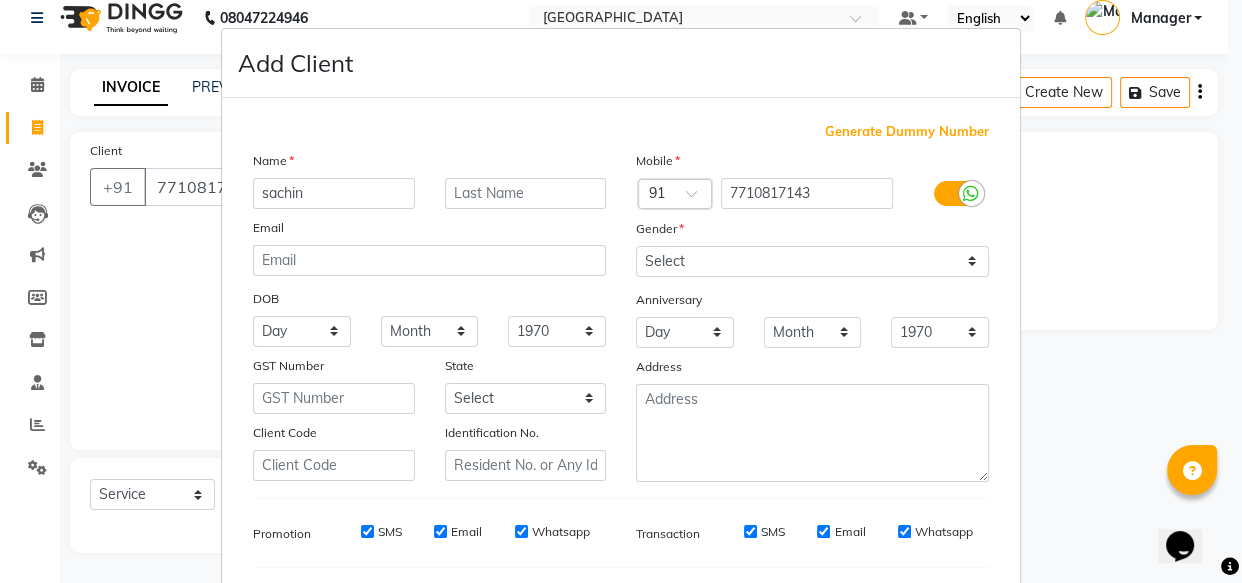 type on "sachin" 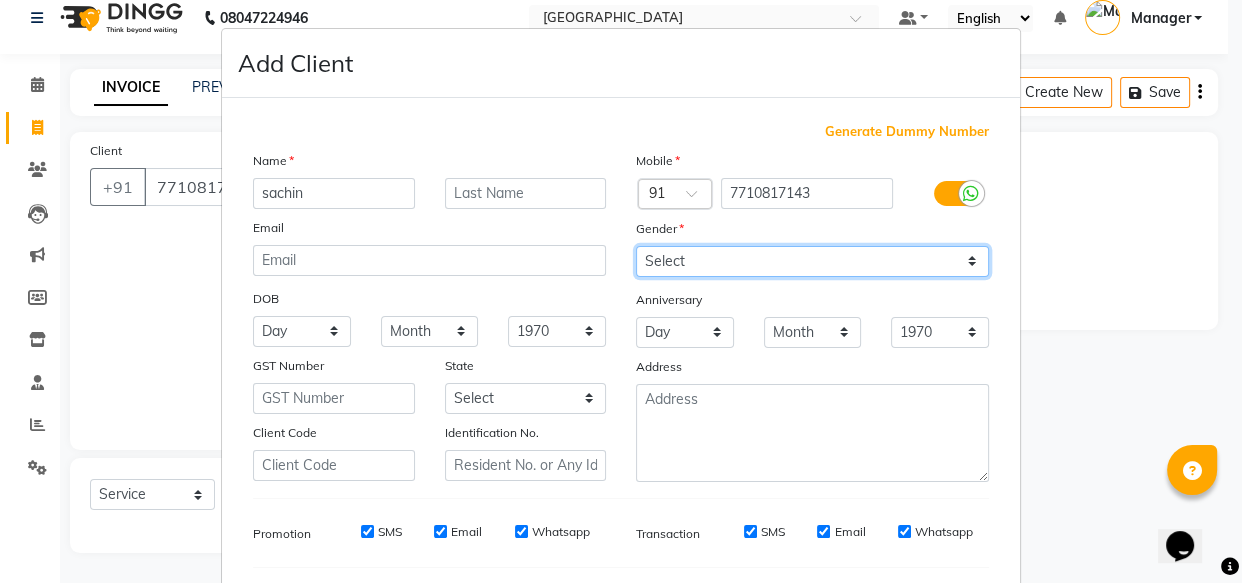 click on "Select Male Female Other Prefer Not To Say" at bounding box center (812, 261) 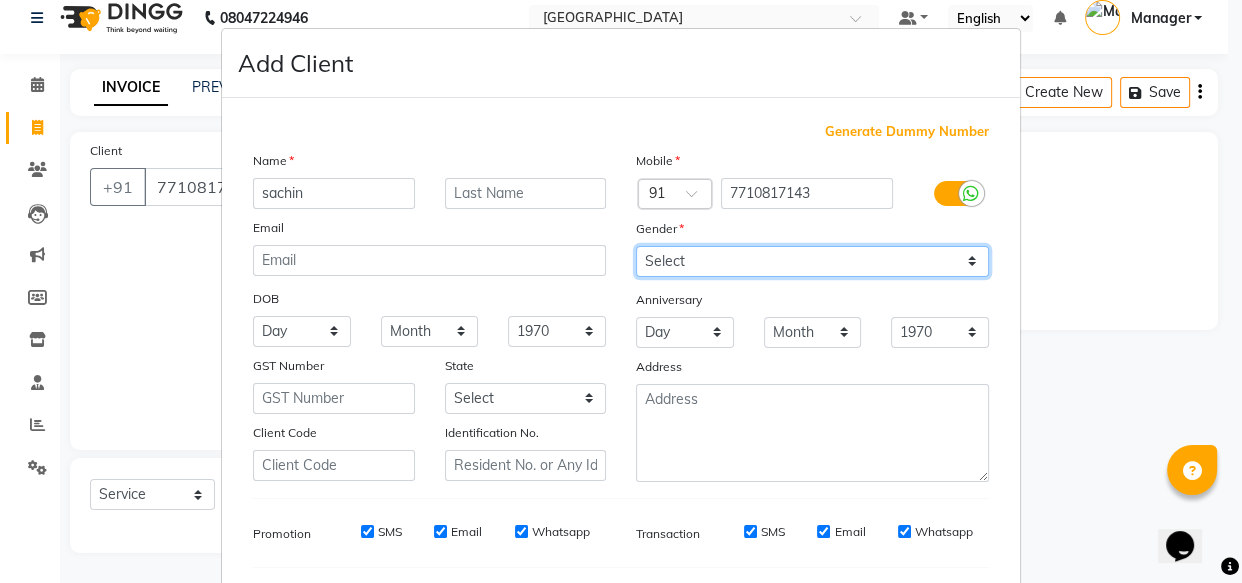 select on "male" 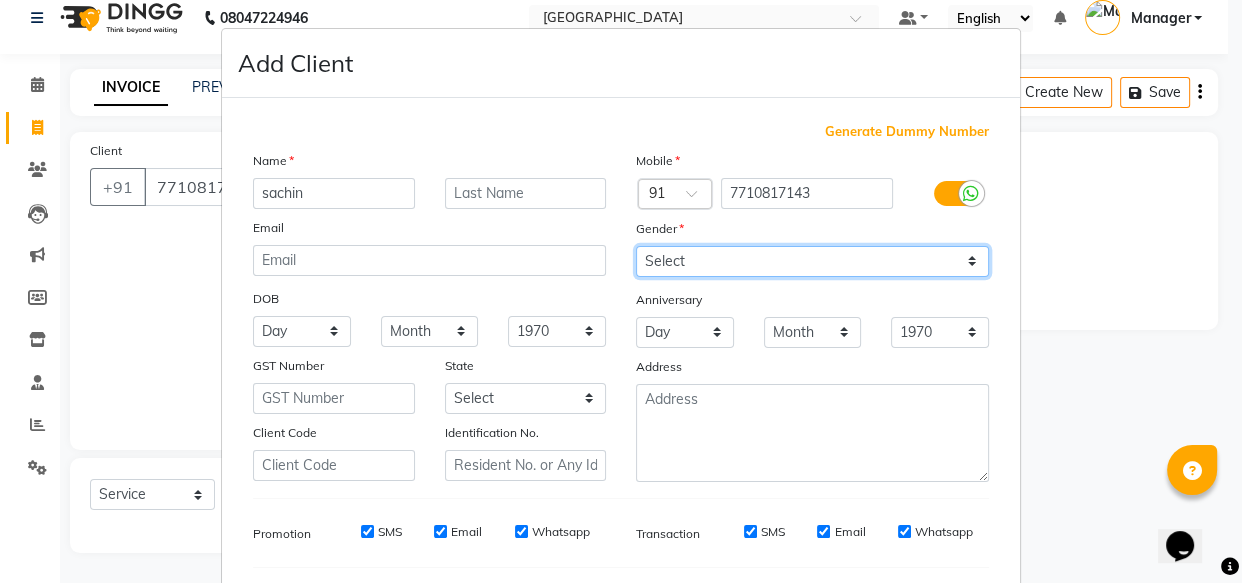 click on "Select Male Female Other Prefer Not To Say" at bounding box center [812, 261] 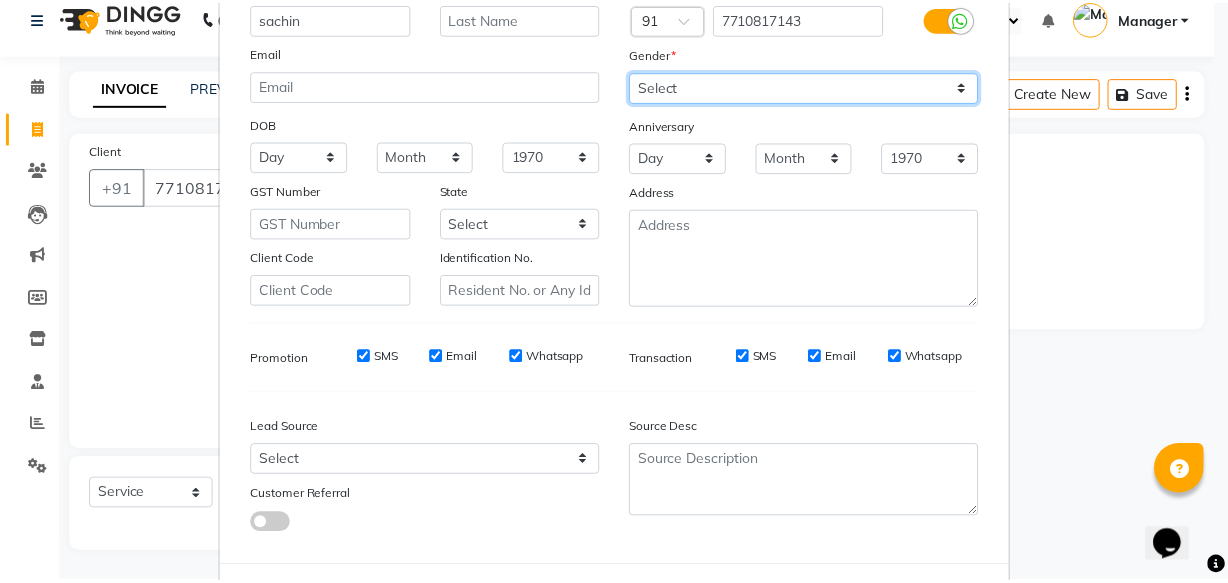 scroll, scrollTop: 270, scrollLeft: 0, axis: vertical 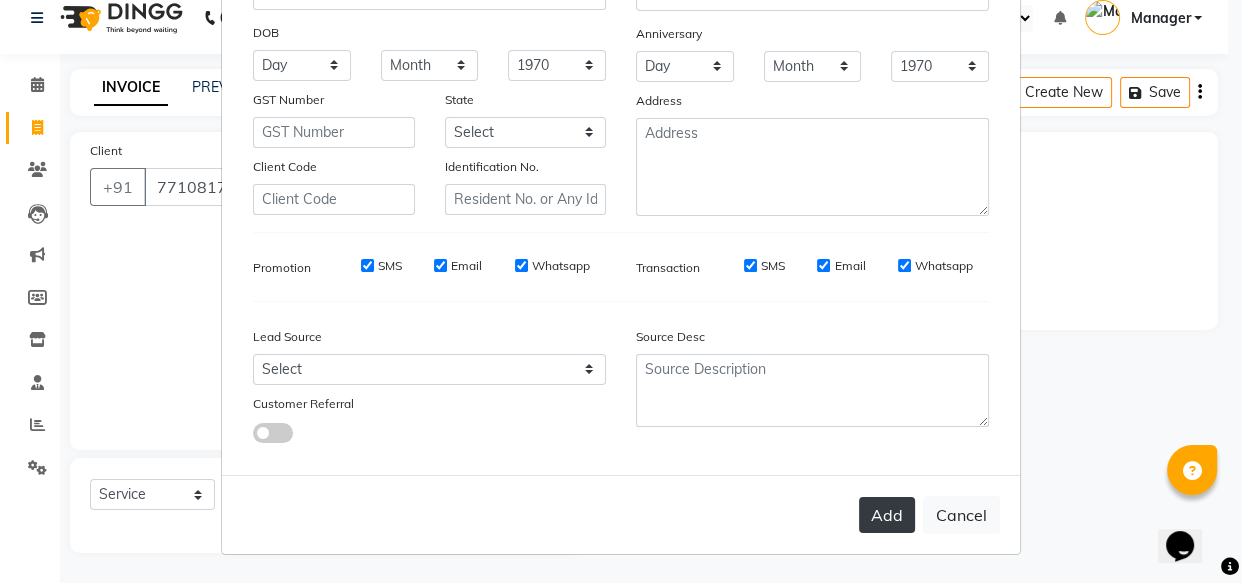 click on "Add" at bounding box center [887, 515] 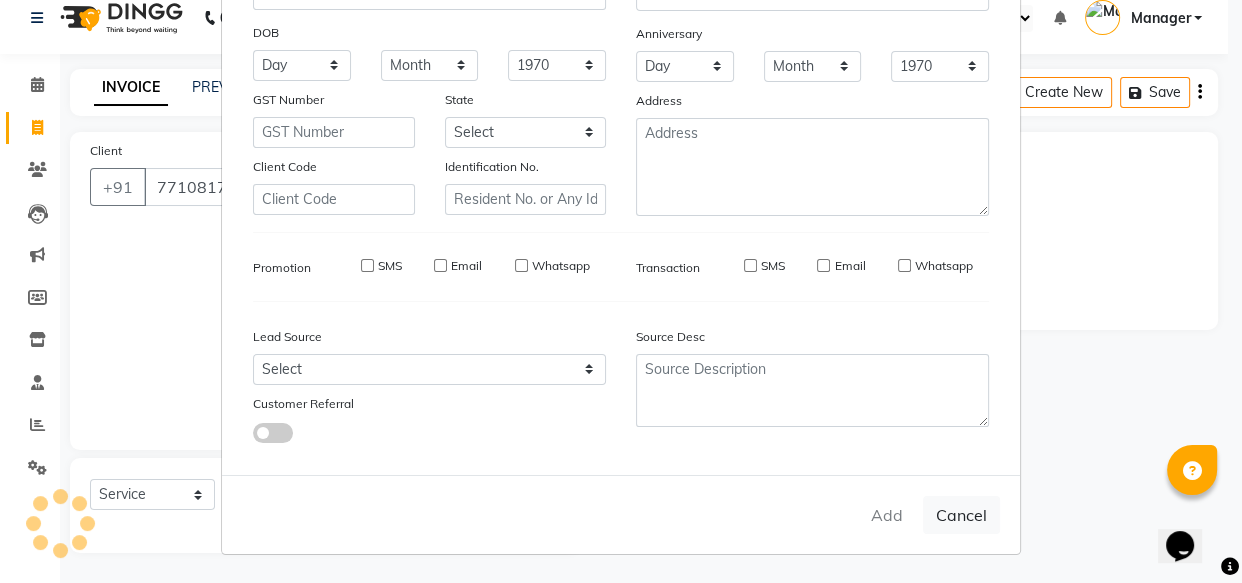 type 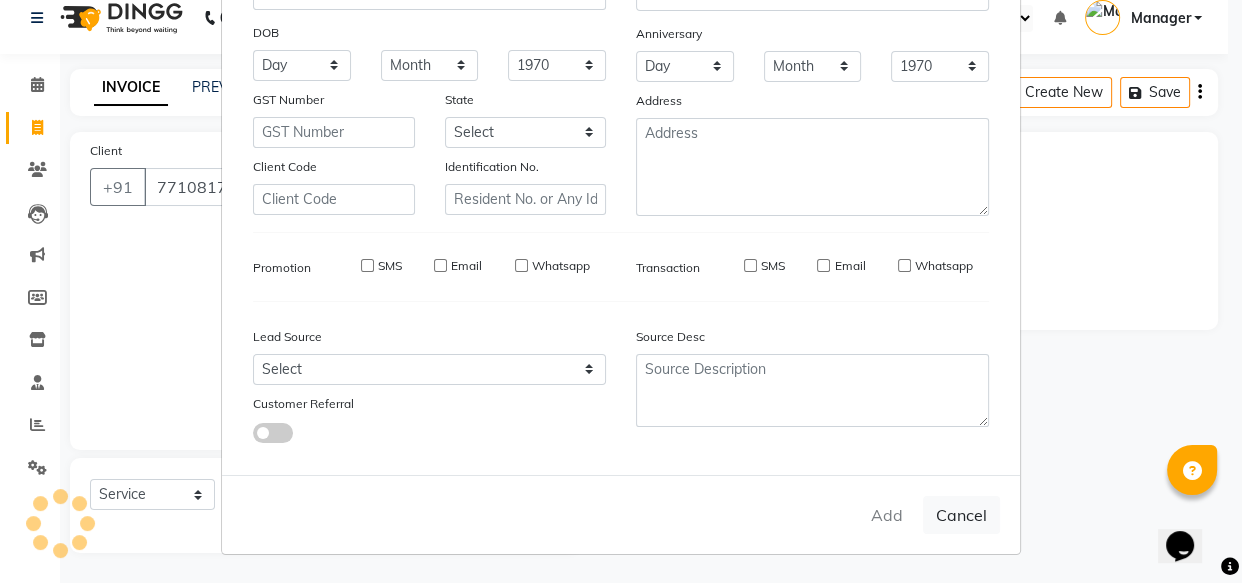 select 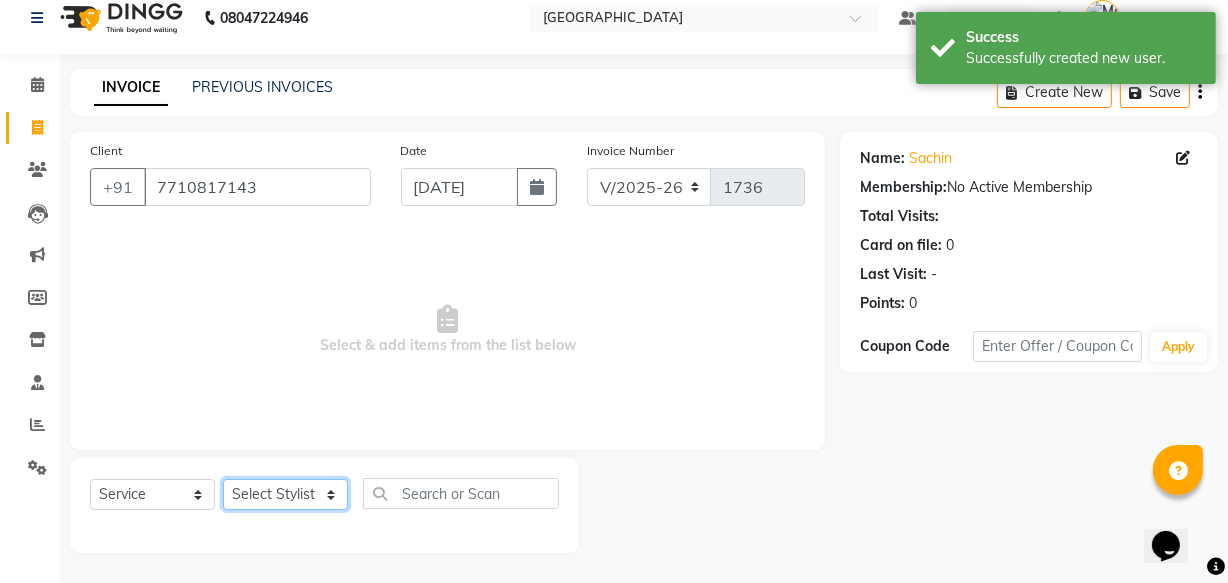 click on "Select Stylist Aarish Qureshi Areeba Hetal  karan Mahima Kelkar Manager Nadeem  Pooja  priya mangr Samiya  Sonam Soni" 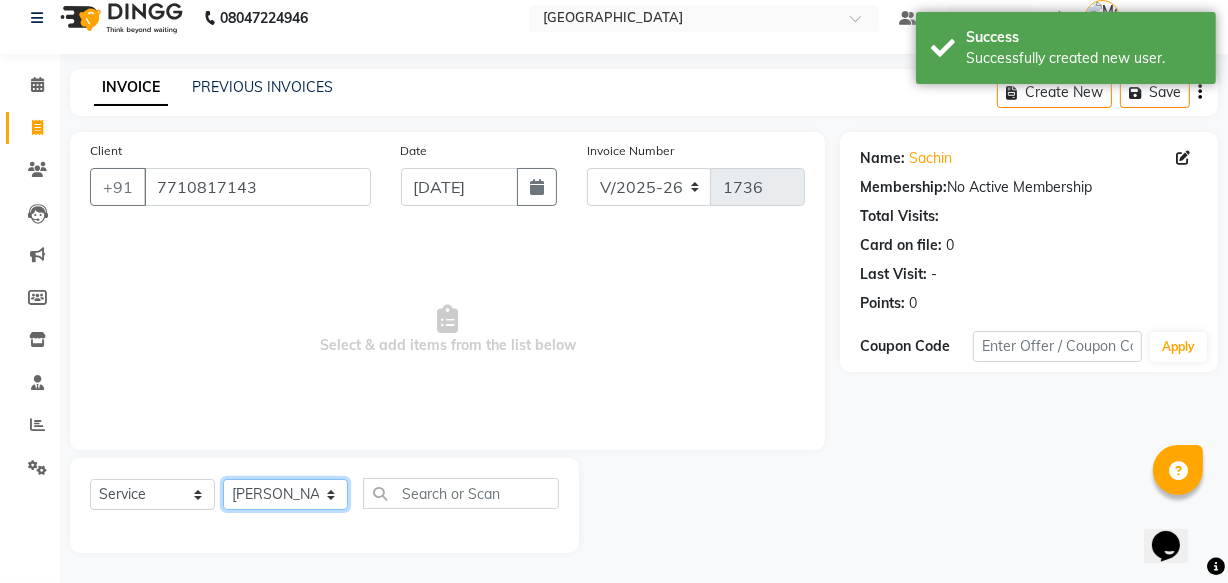 click on "Select Stylist Aarish Qureshi Areeba Hetal  karan Mahima Kelkar Manager Nadeem  Pooja  priya mangr Samiya  Sonam Soni" 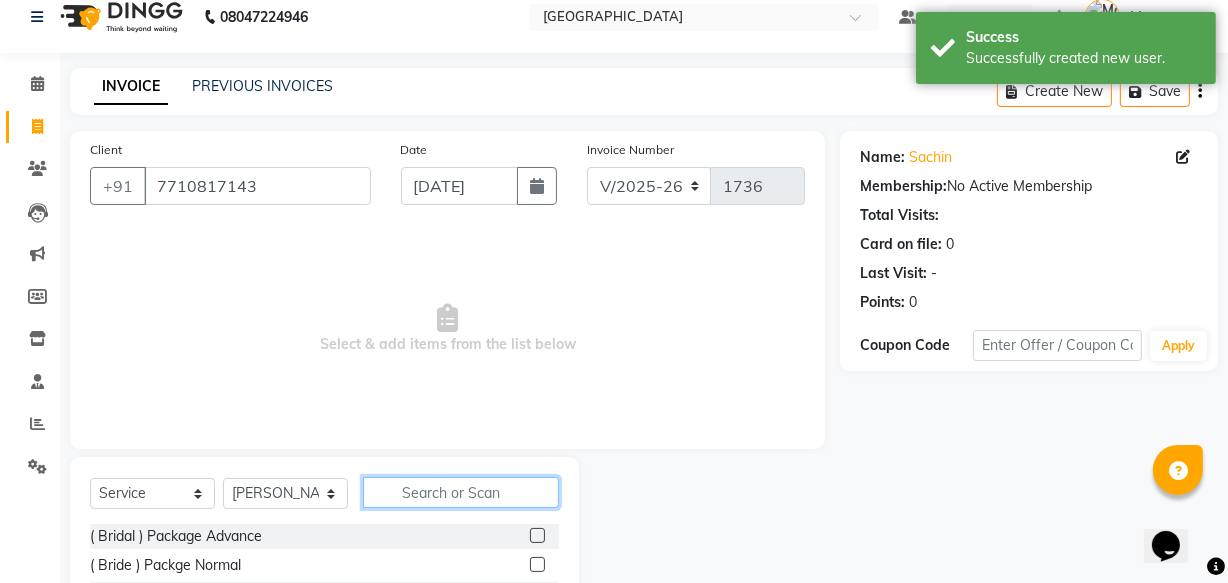 click 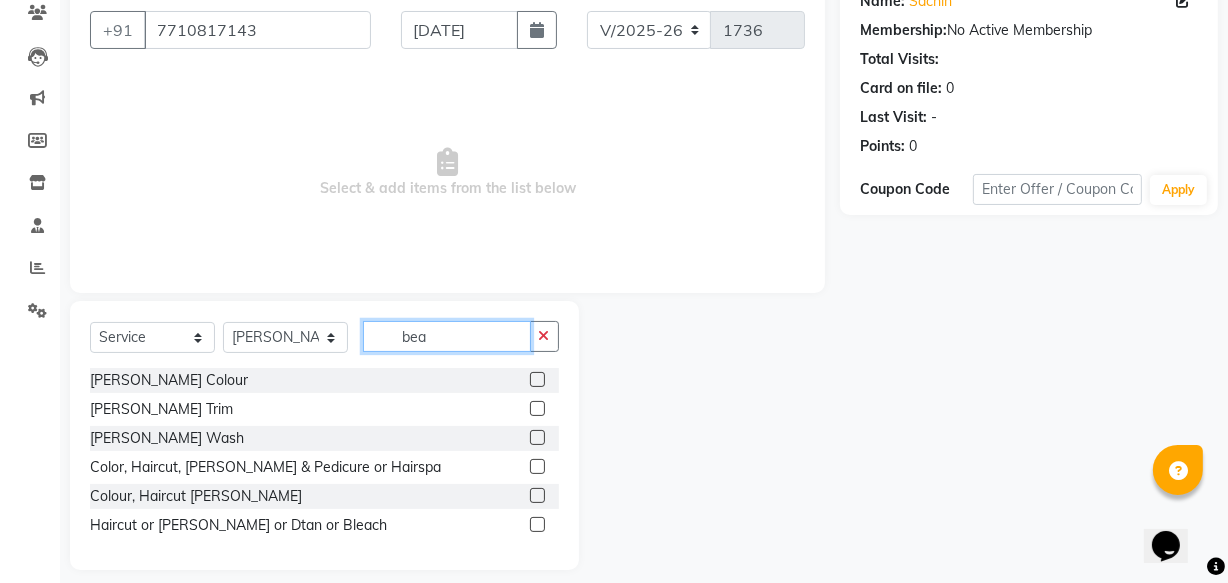 scroll, scrollTop: 168, scrollLeft: 0, axis: vertical 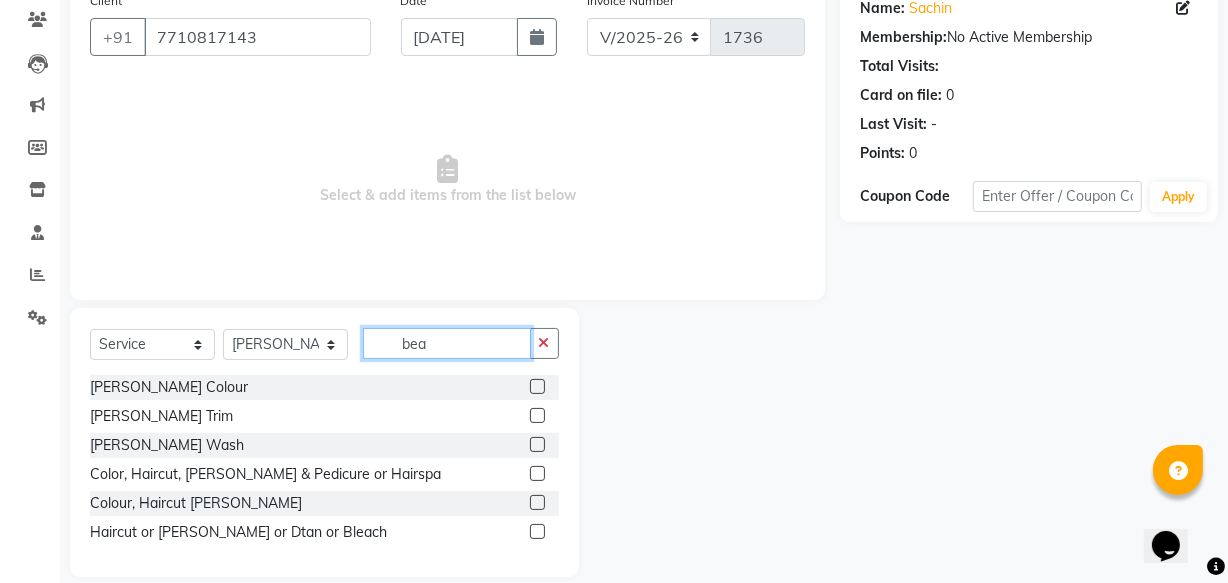 type on "bea" 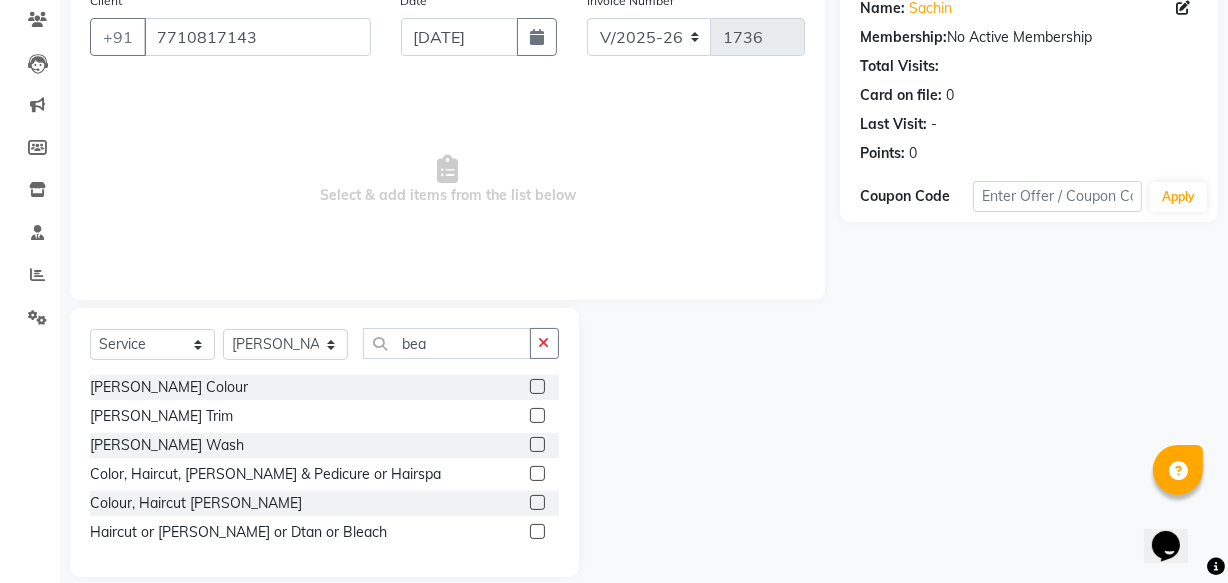 click 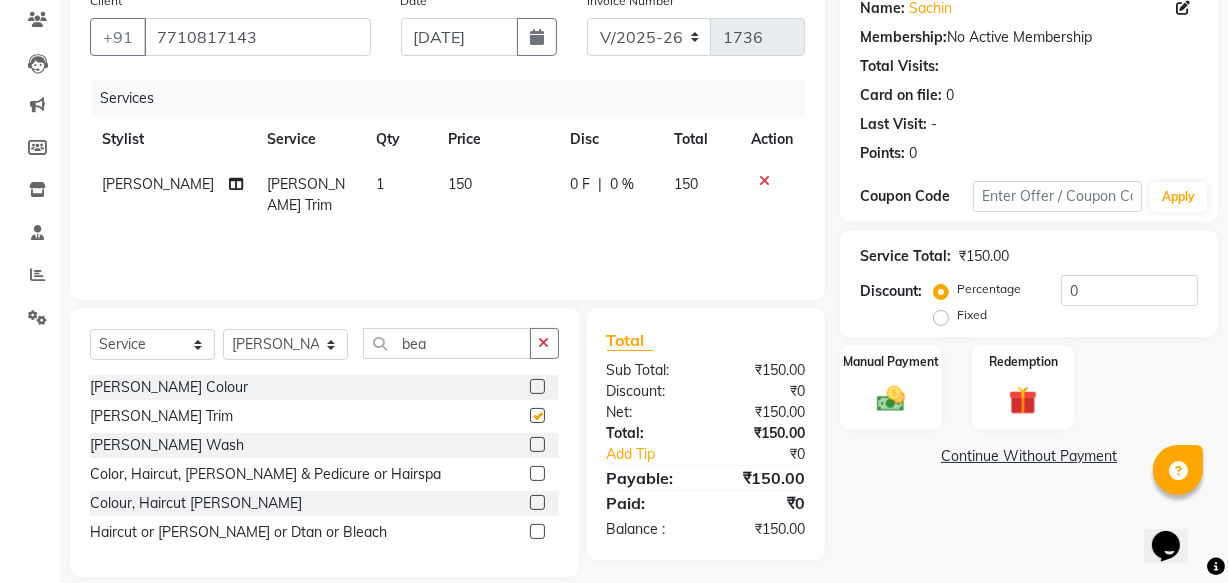 checkbox on "false" 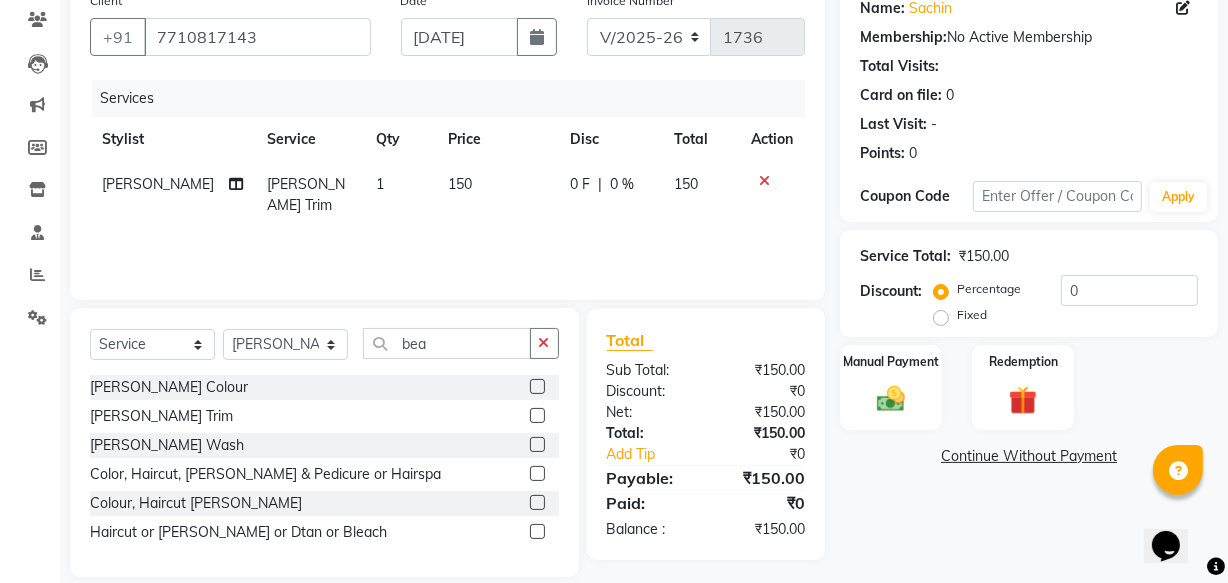 click on "150" 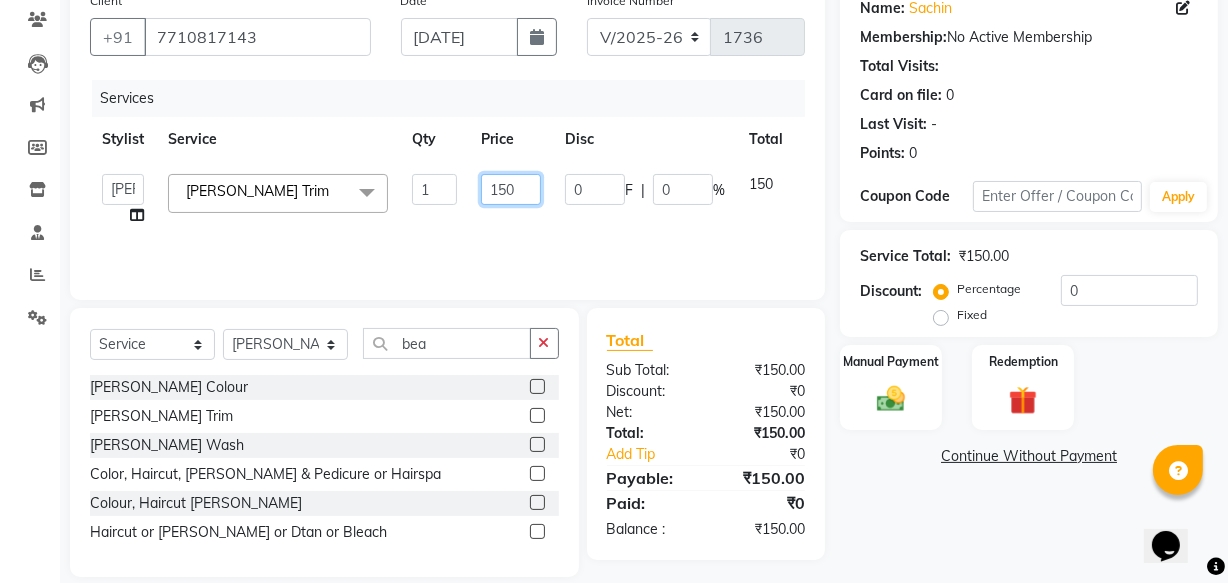 click on "150" 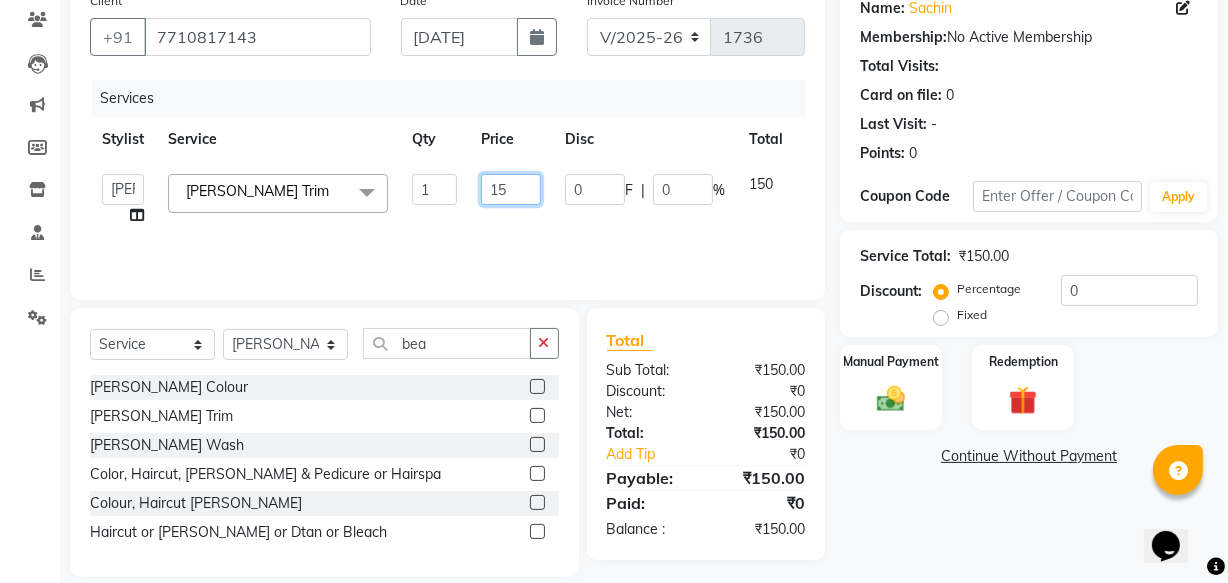 type on "1" 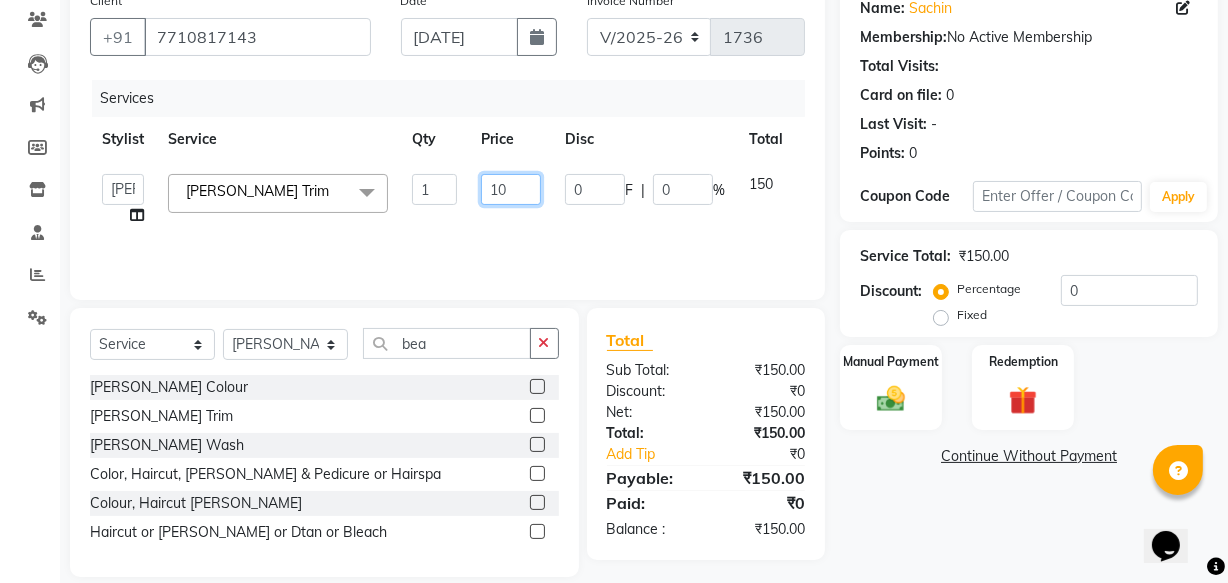 type on "1" 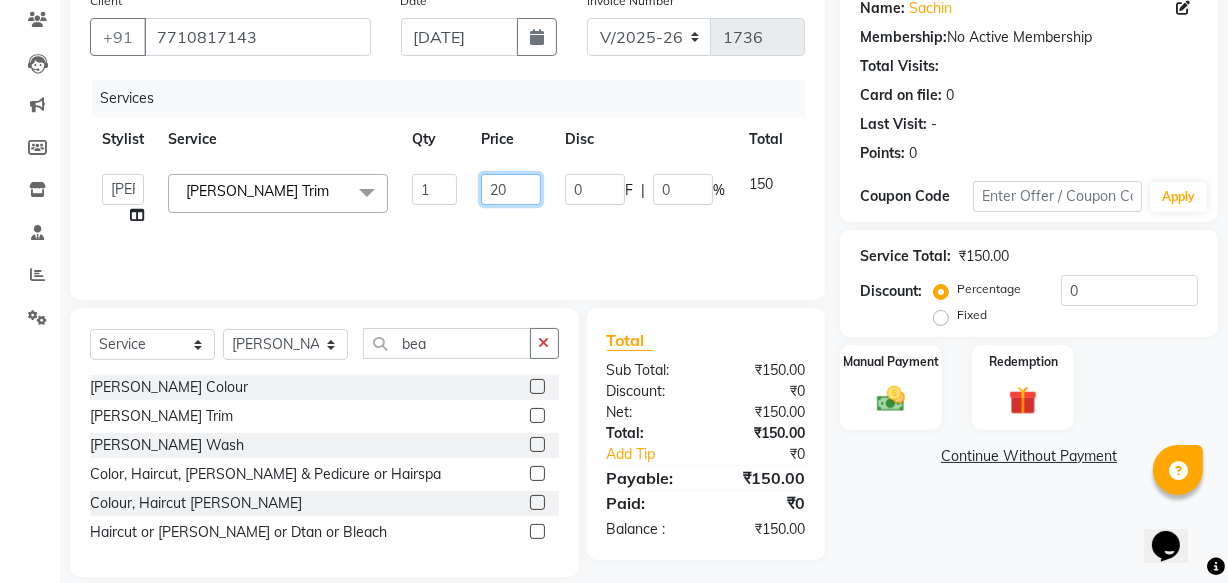 type on "200" 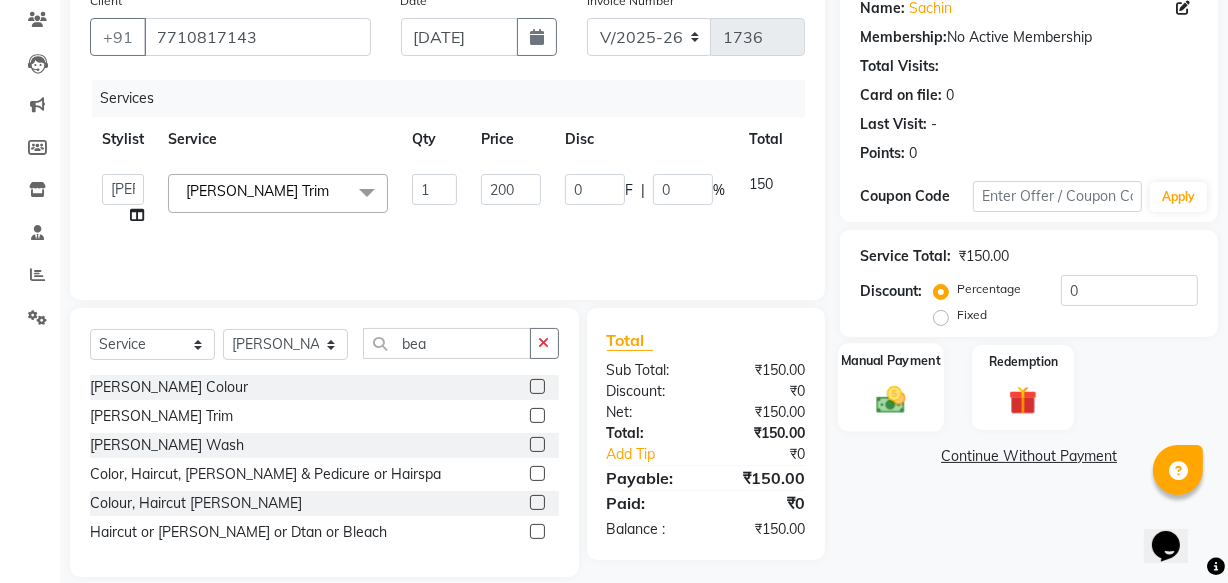 click 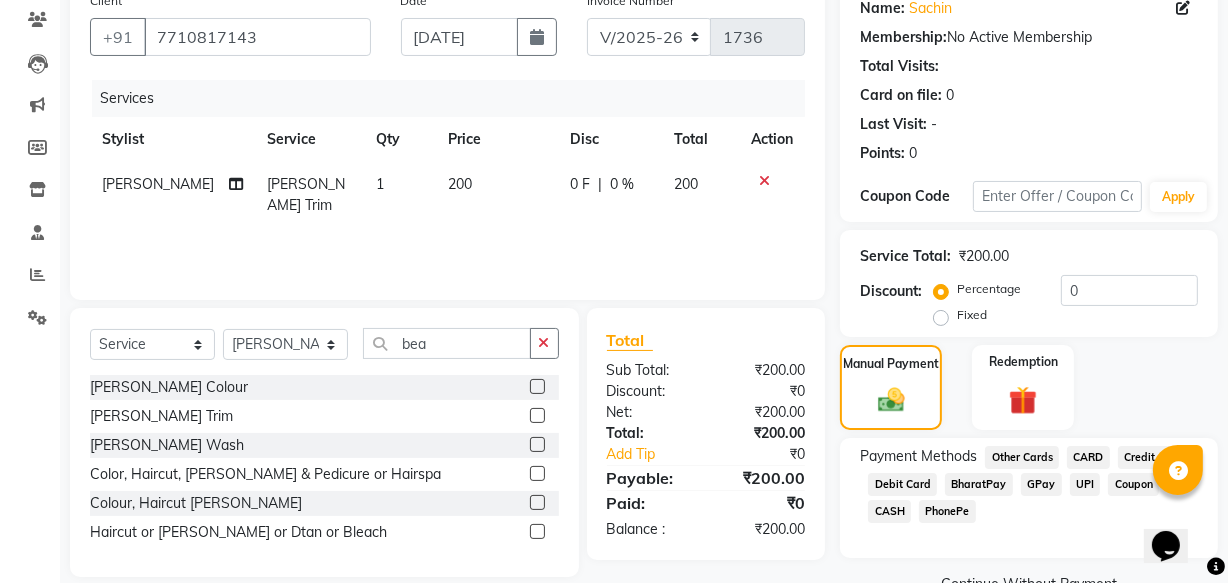 click on "GPay" 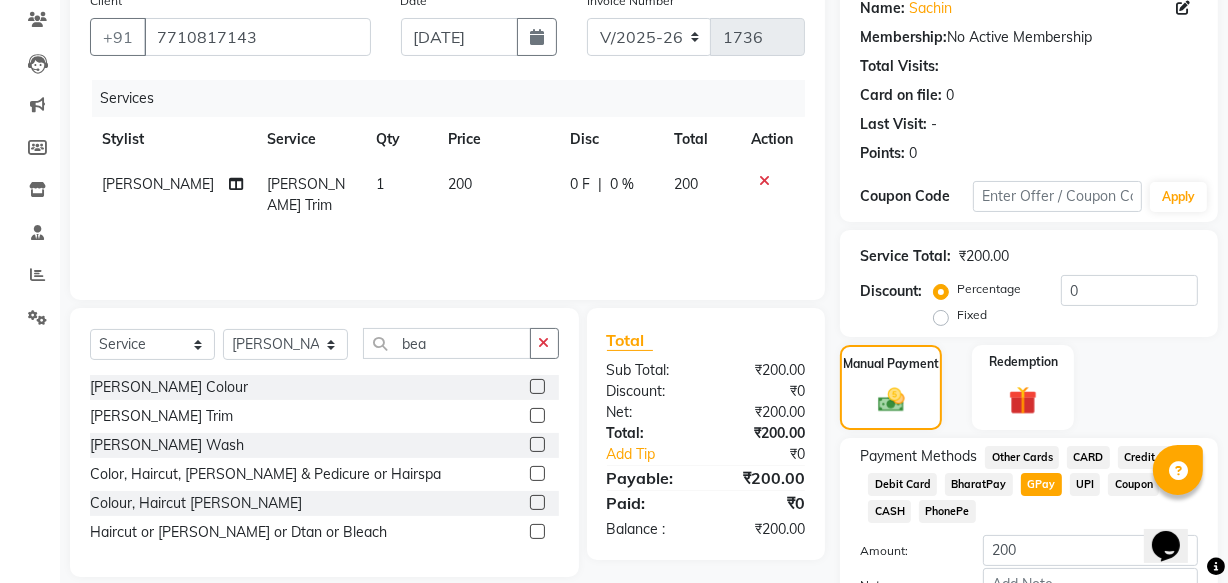 scroll, scrollTop: 297, scrollLeft: 0, axis: vertical 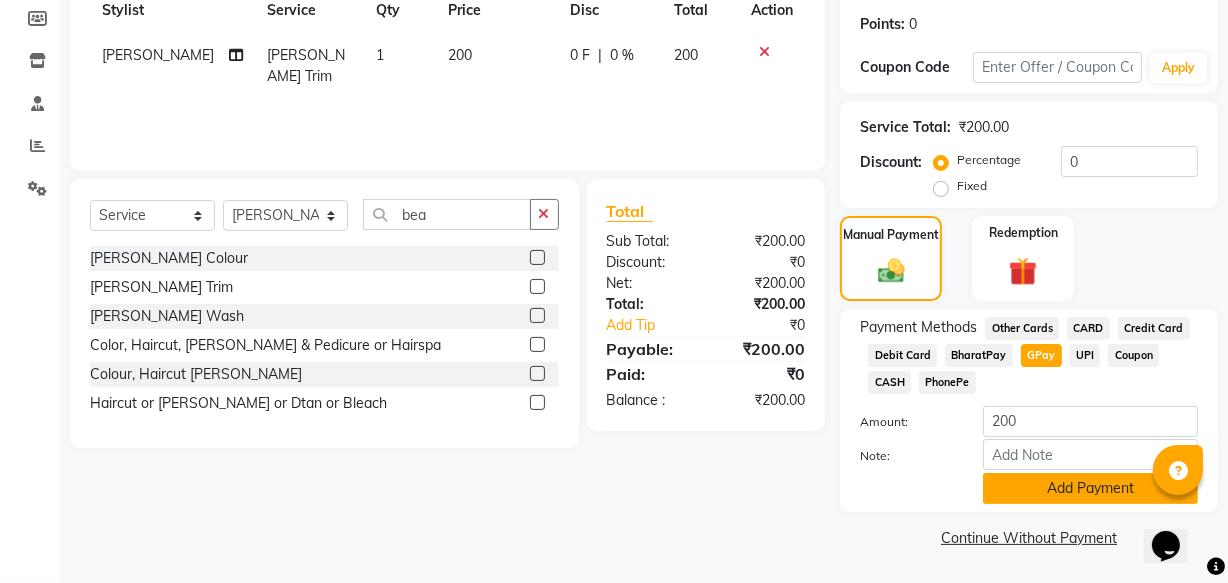 click on "Add Payment" 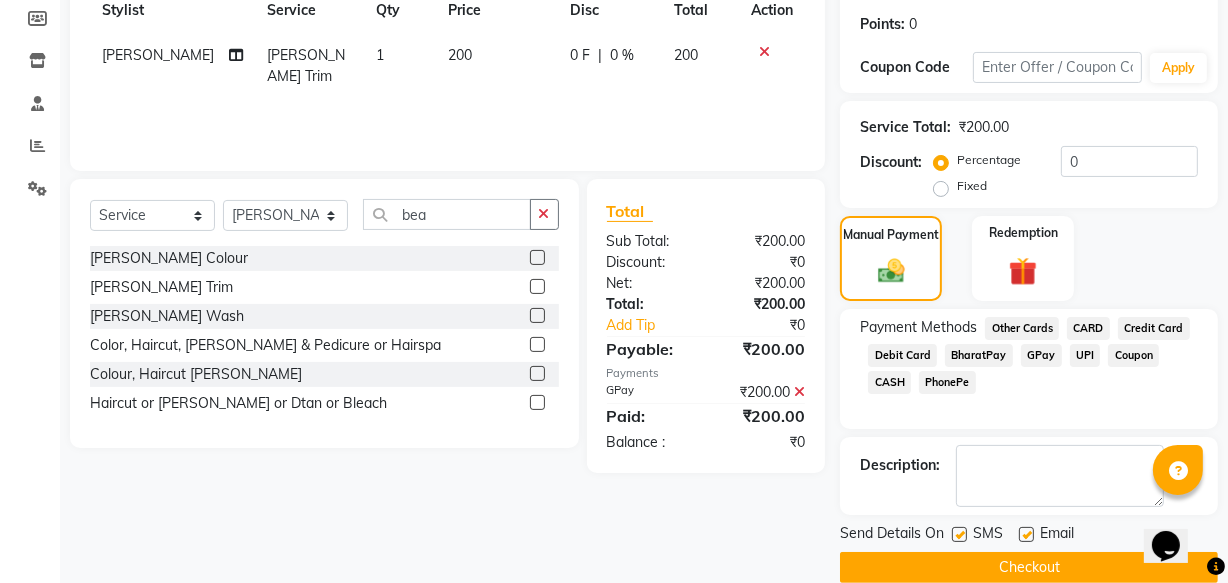 scroll, scrollTop: 326, scrollLeft: 0, axis: vertical 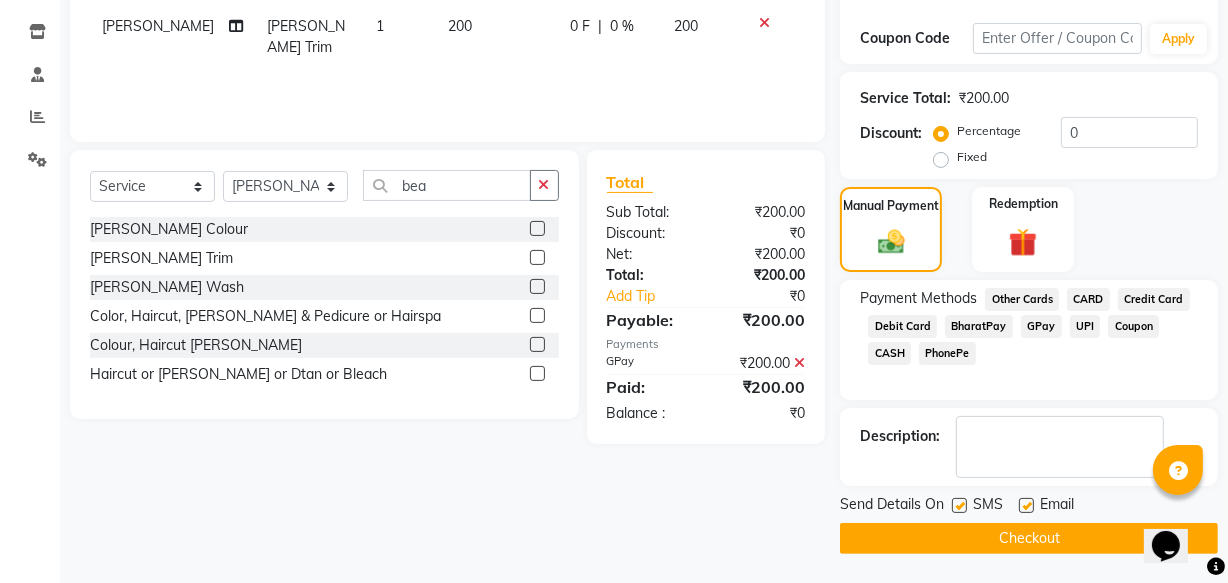click on "Checkout" 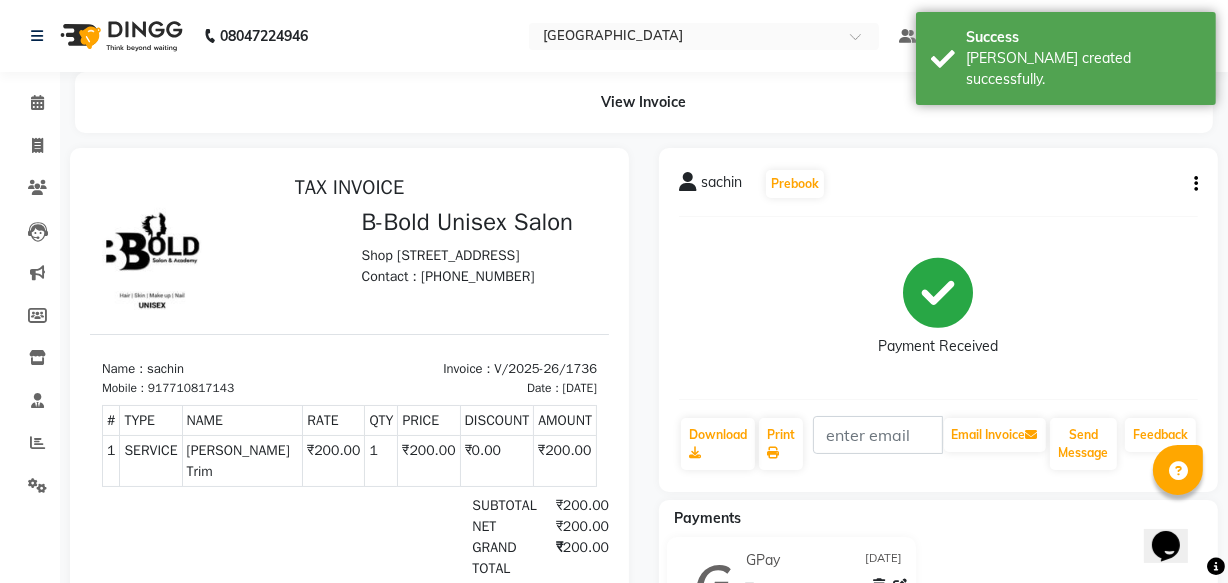 scroll, scrollTop: 0, scrollLeft: 0, axis: both 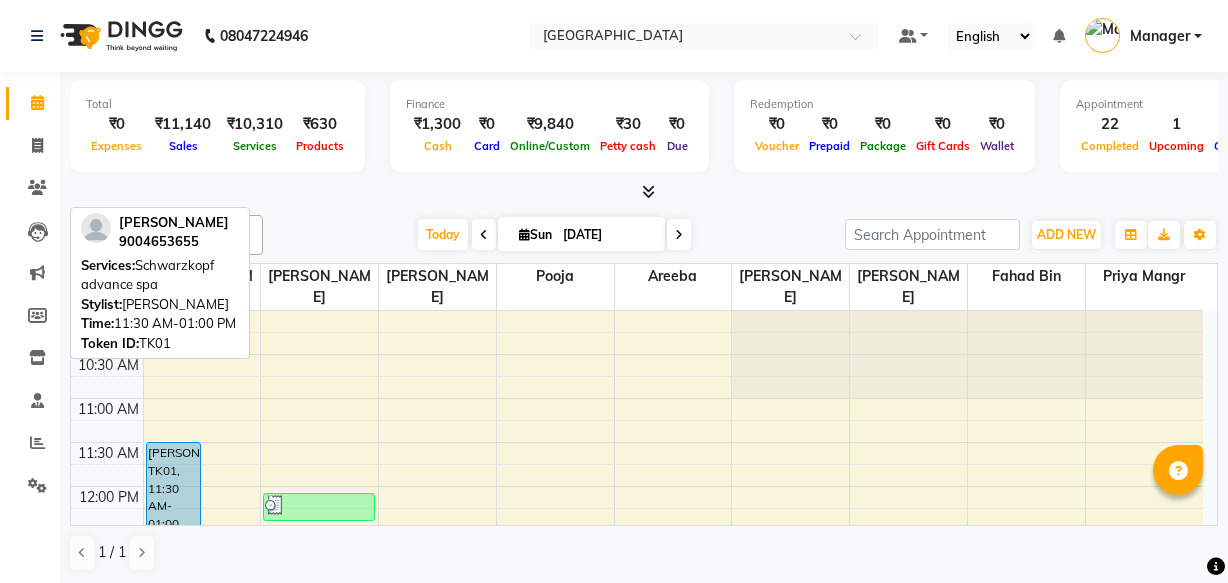 click on "nilima, TK01, 11:30 AM-01:00 PM, Schwarzkopf advance spa" at bounding box center [174, 507] 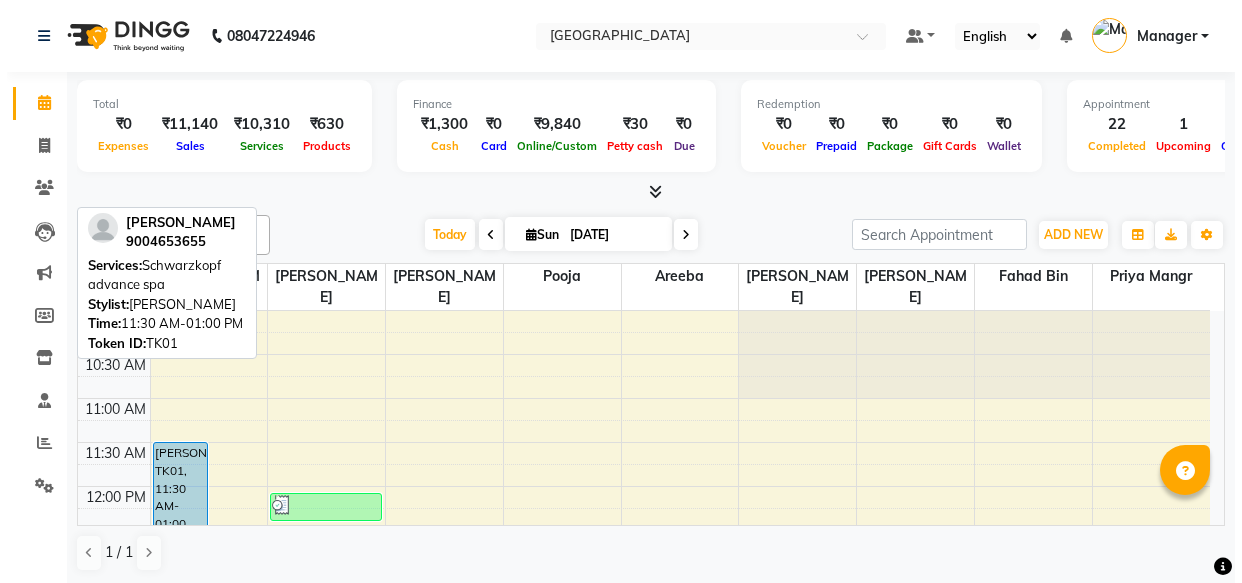 scroll, scrollTop: 0, scrollLeft: 0, axis: both 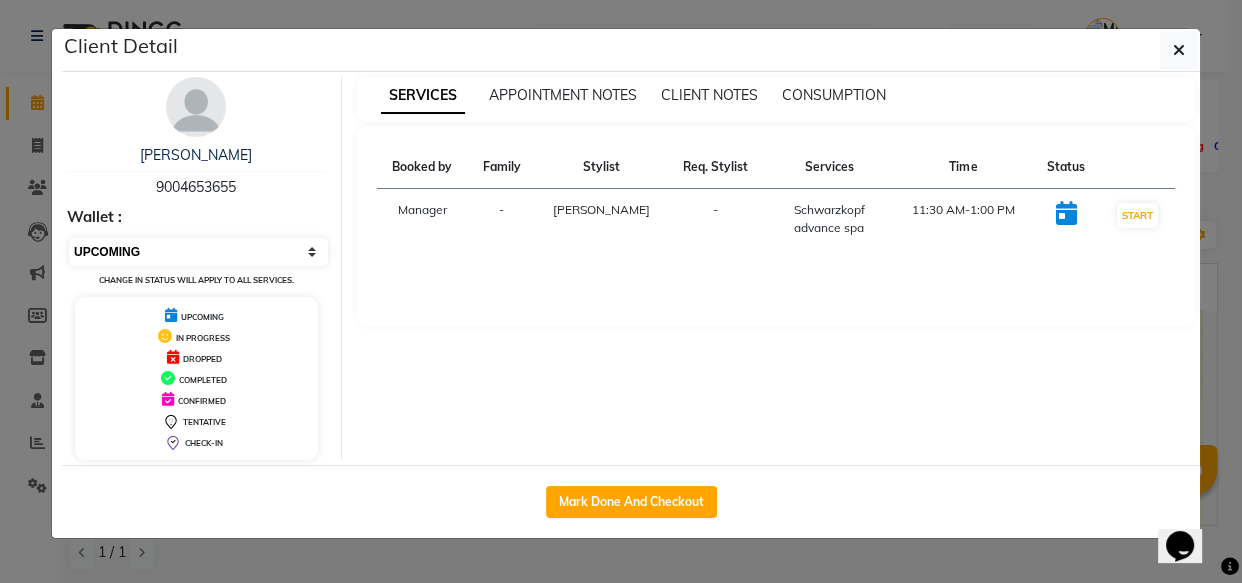 click on "Select IN SERVICE CONFIRMED TENTATIVE CHECK IN MARK DONE DROPPED UPCOMING" at bounding box center [198, 252] 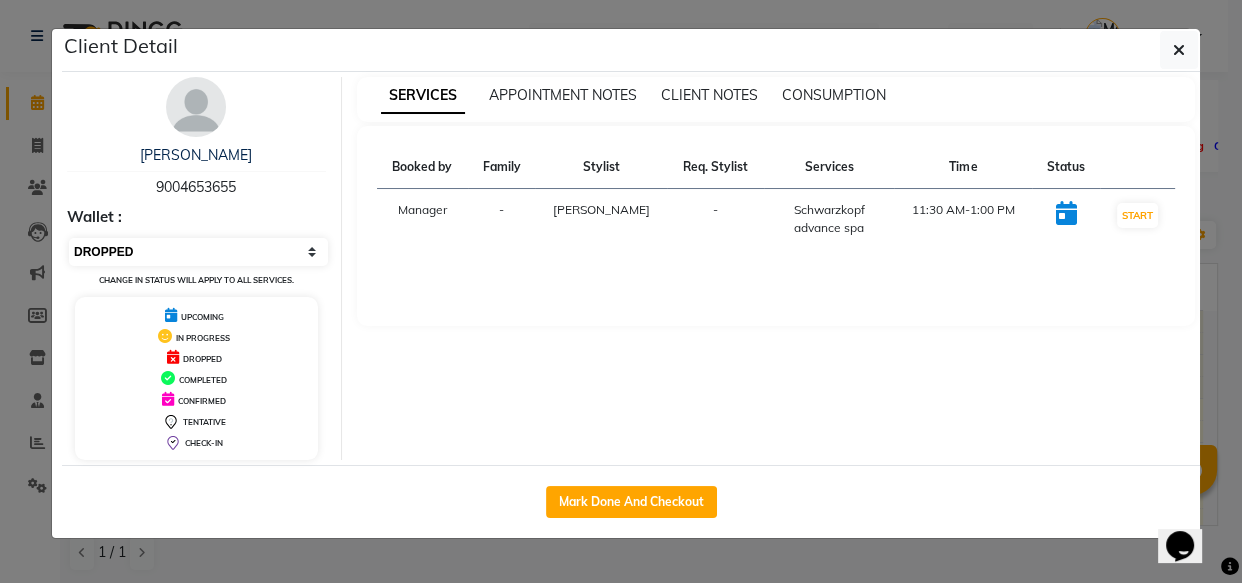 click on "Select IN SERVICE CONFIRMED TENTATIVE CHECK IN MARK DONE DROPPED UPCOMING" at bounding box center (198, 252) 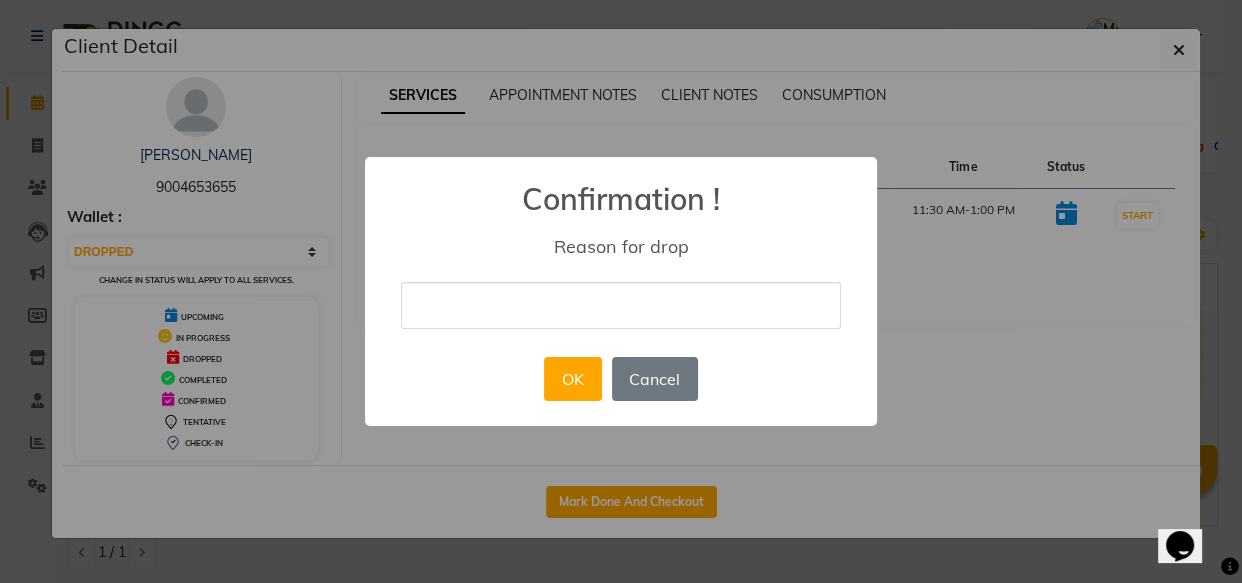 click at bounding box center [621, 305] 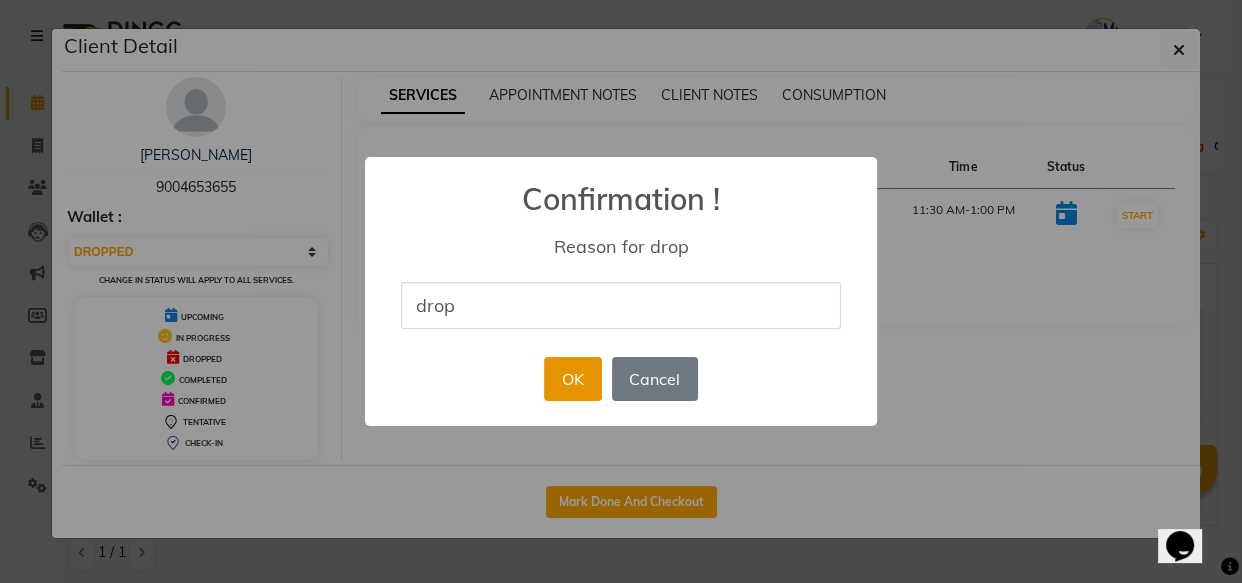 click on "OK" at bounding box center (572, 379) 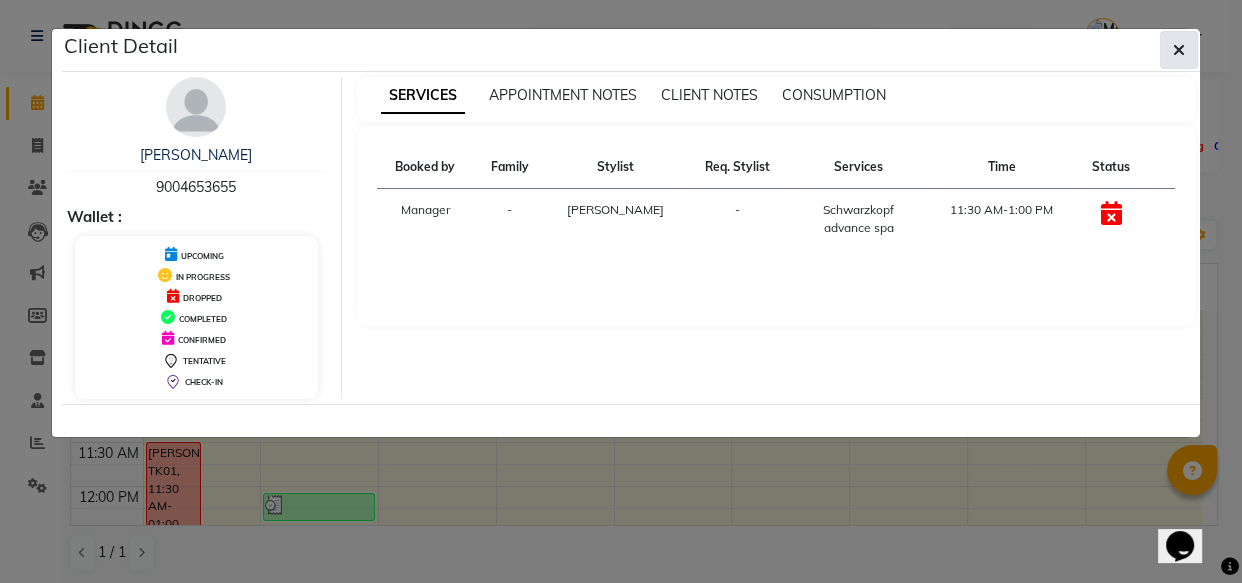 click 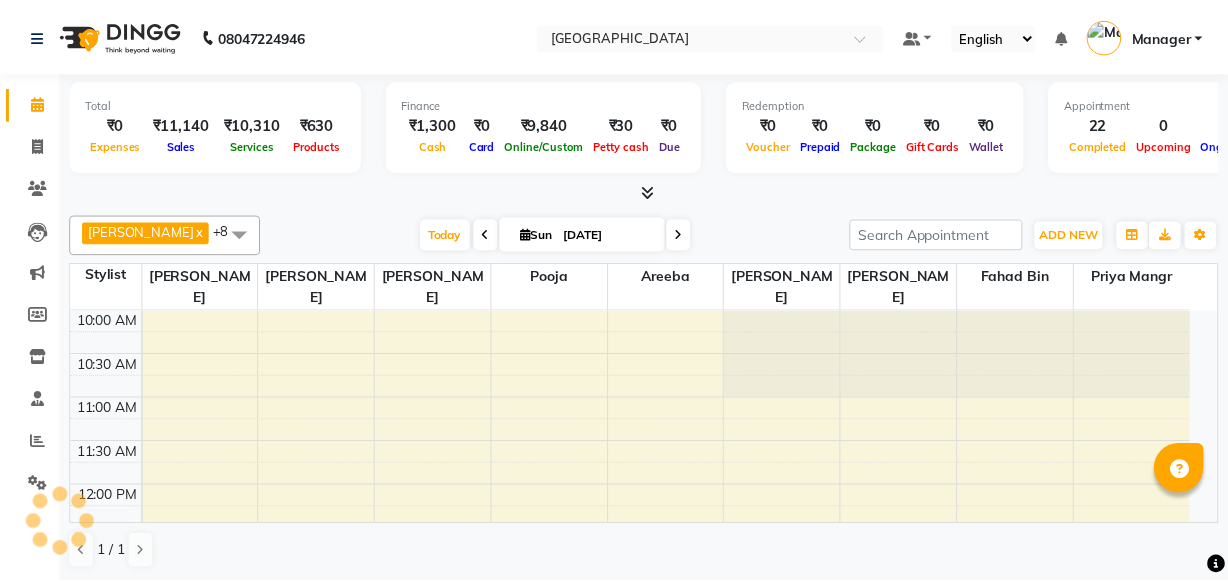 scroll, scrollTop: 0, scrollLeft: 0, axis: both 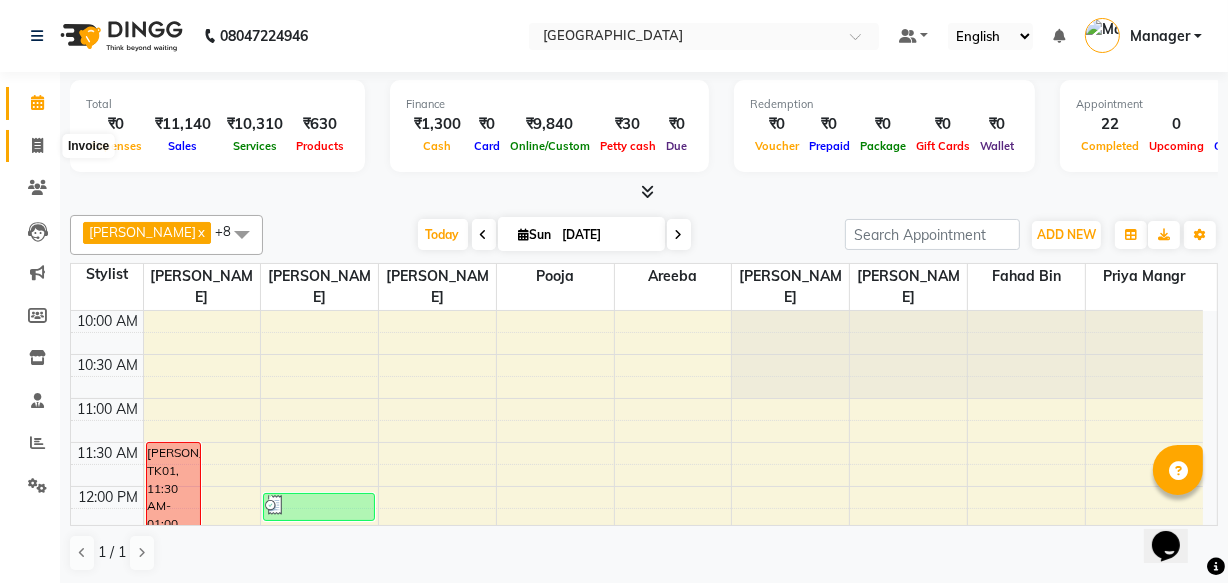 click 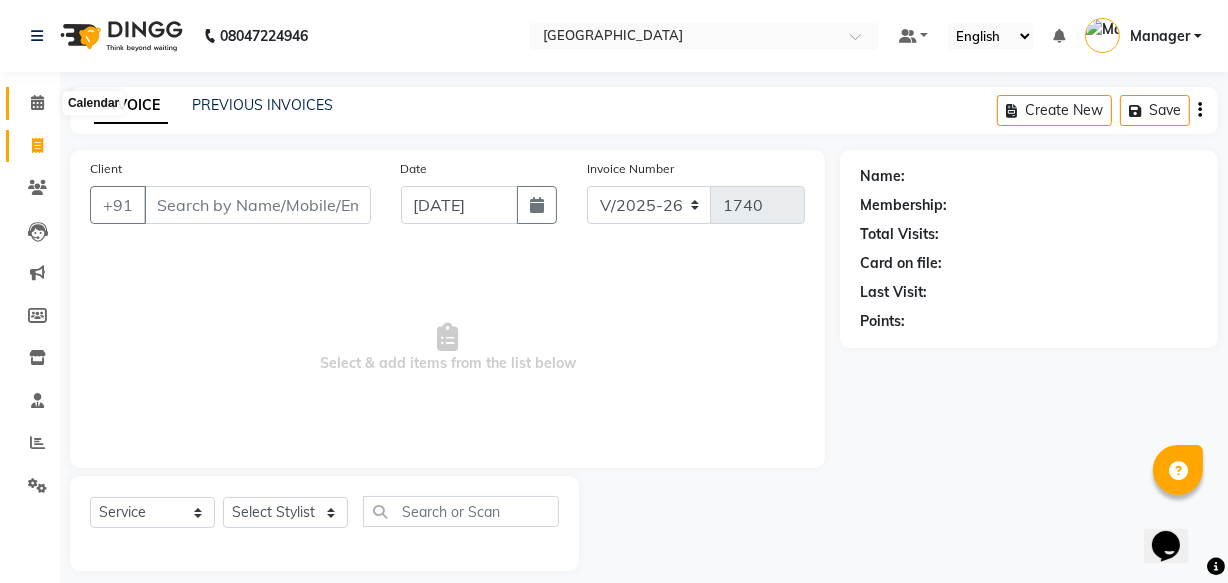 click 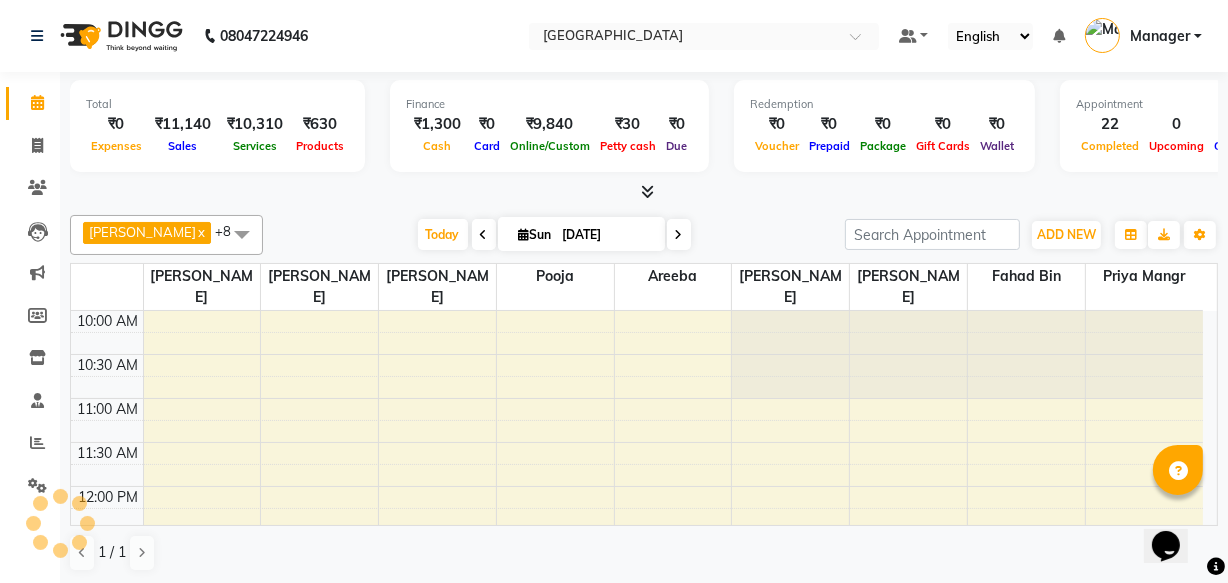 scroll, scrollTop: 0, scrollLeft: 0, axis: both 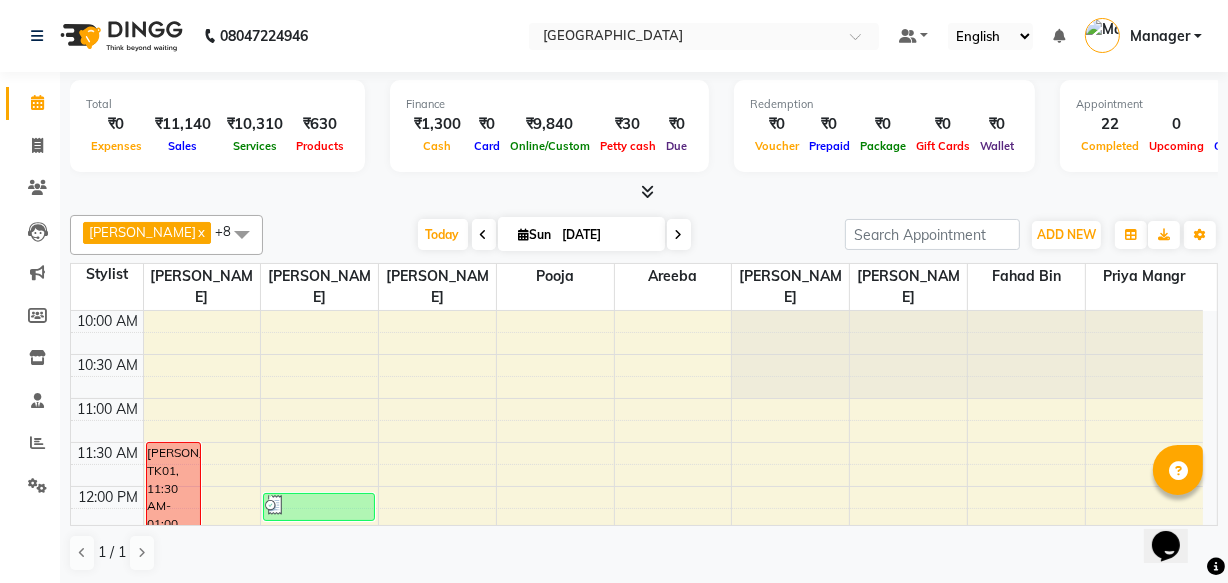 click on "Manager" at bounding box center [1160, 36] 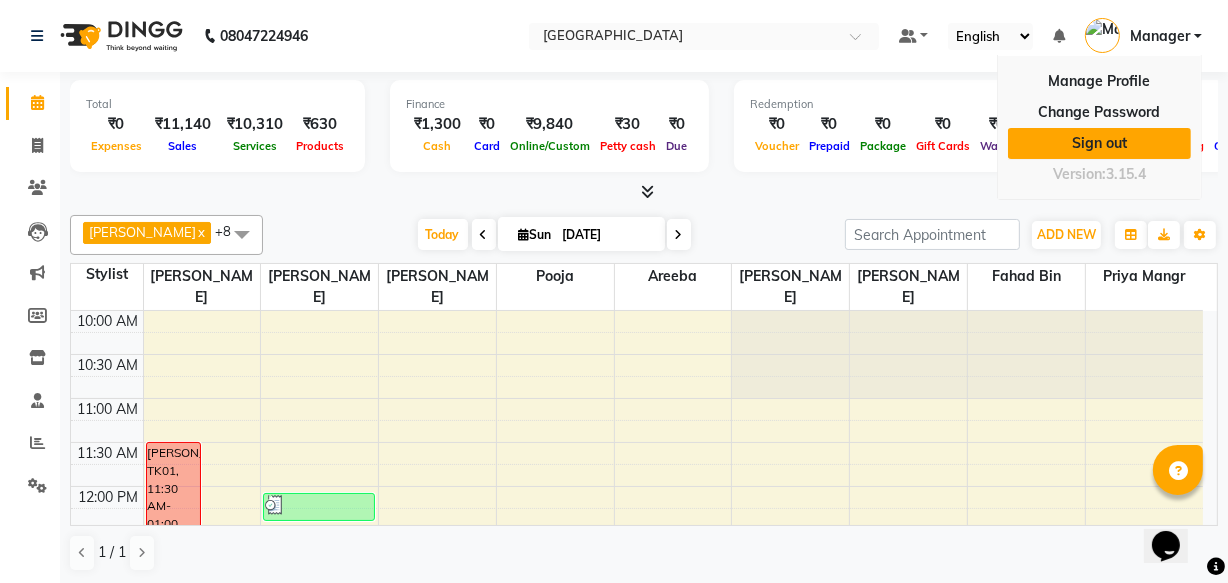 click on "Sign out" at bounding box center [1099, 143] 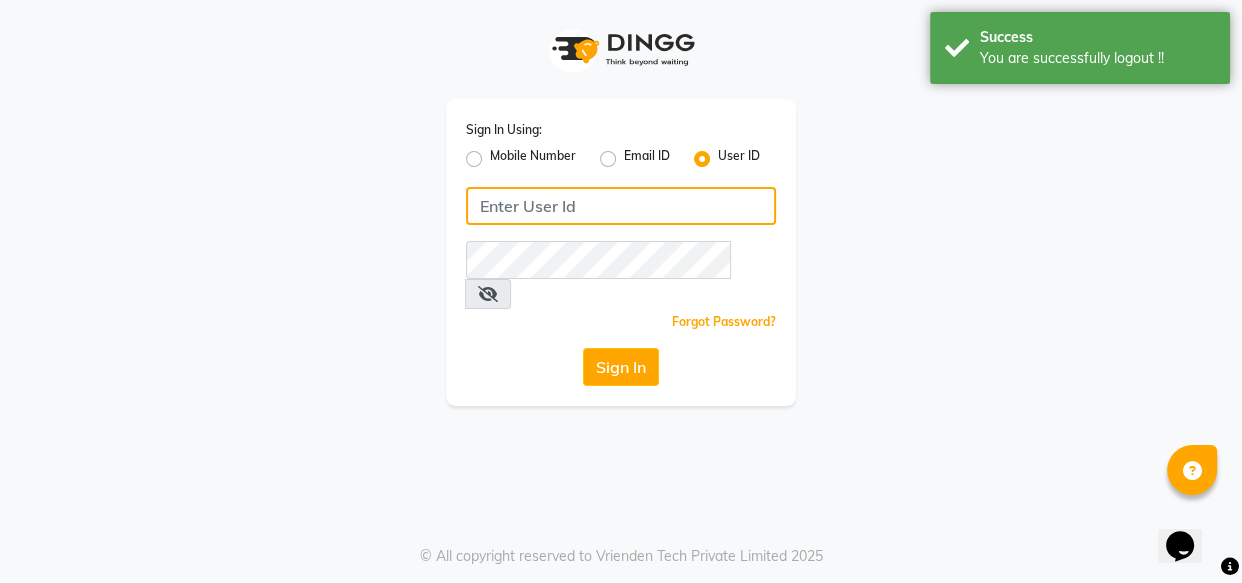 type on "8591746672" 